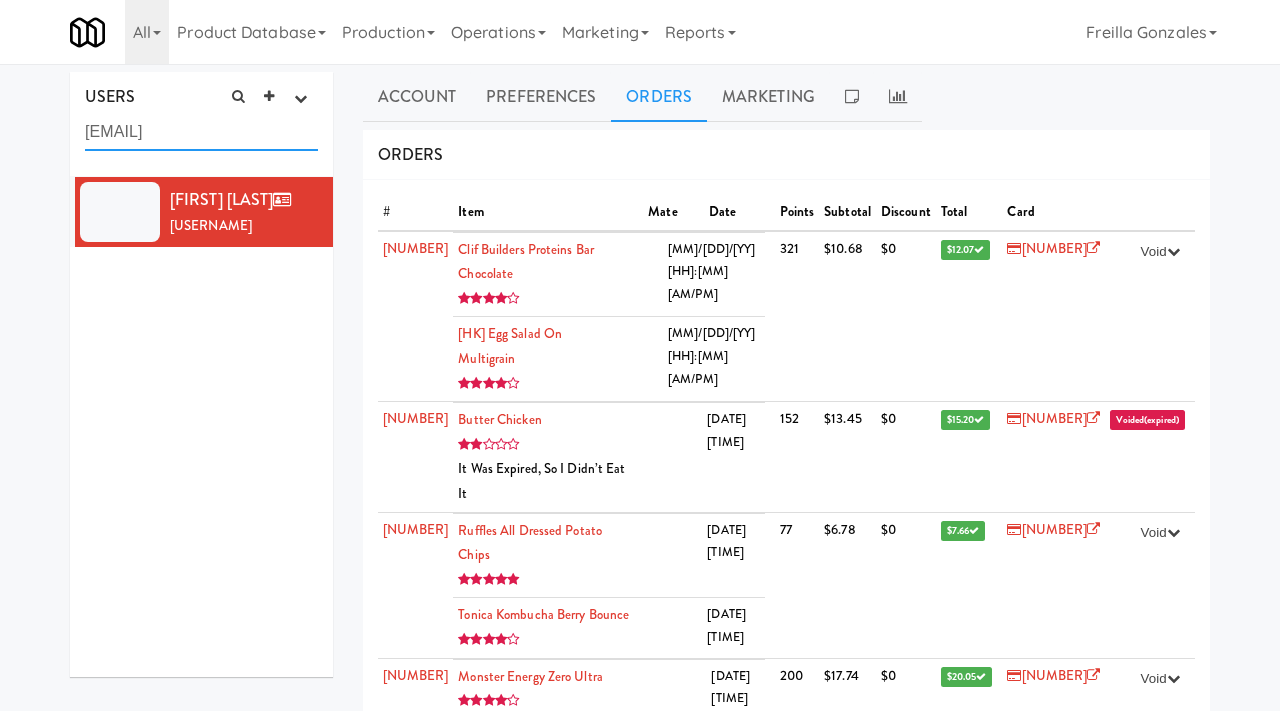 click on "[EMAIL]" at bounding box center (201, 132) 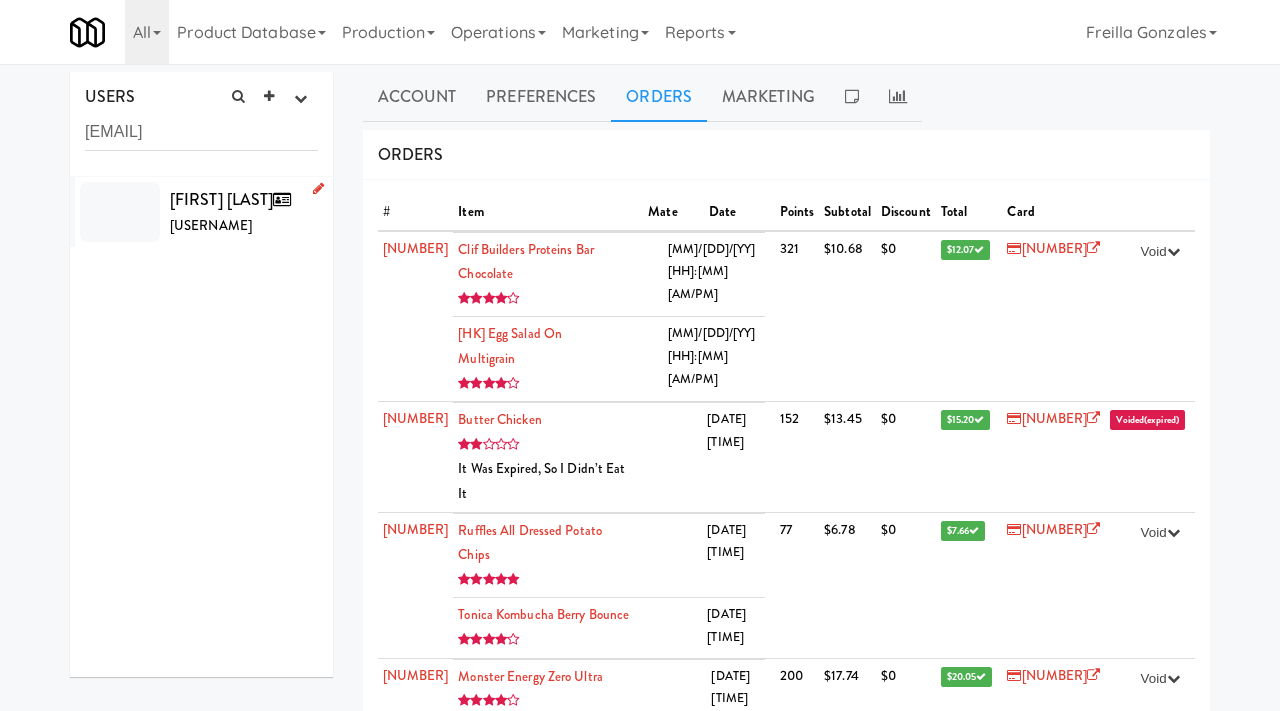 click on "[FIRST] [LAST] [USERNAME]" at bounding box center (244, 212) 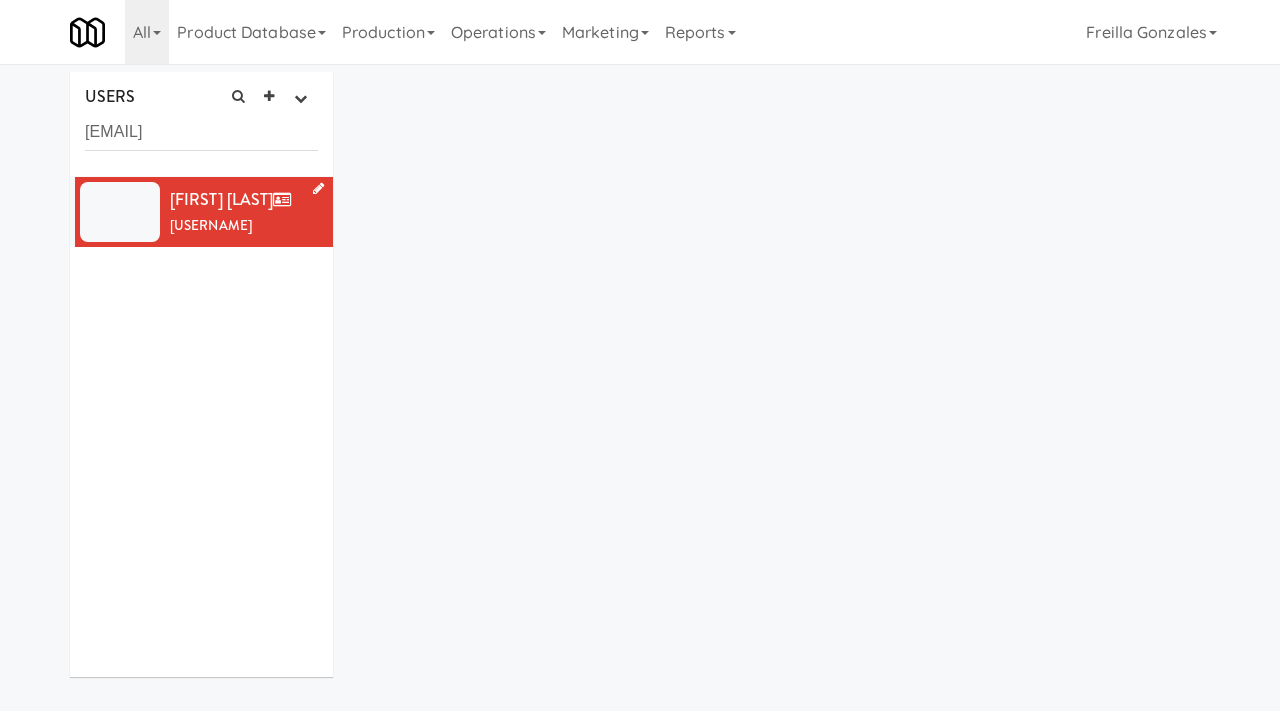 scroll, scrollTop: 0, scrollLeft: 0, axis: both 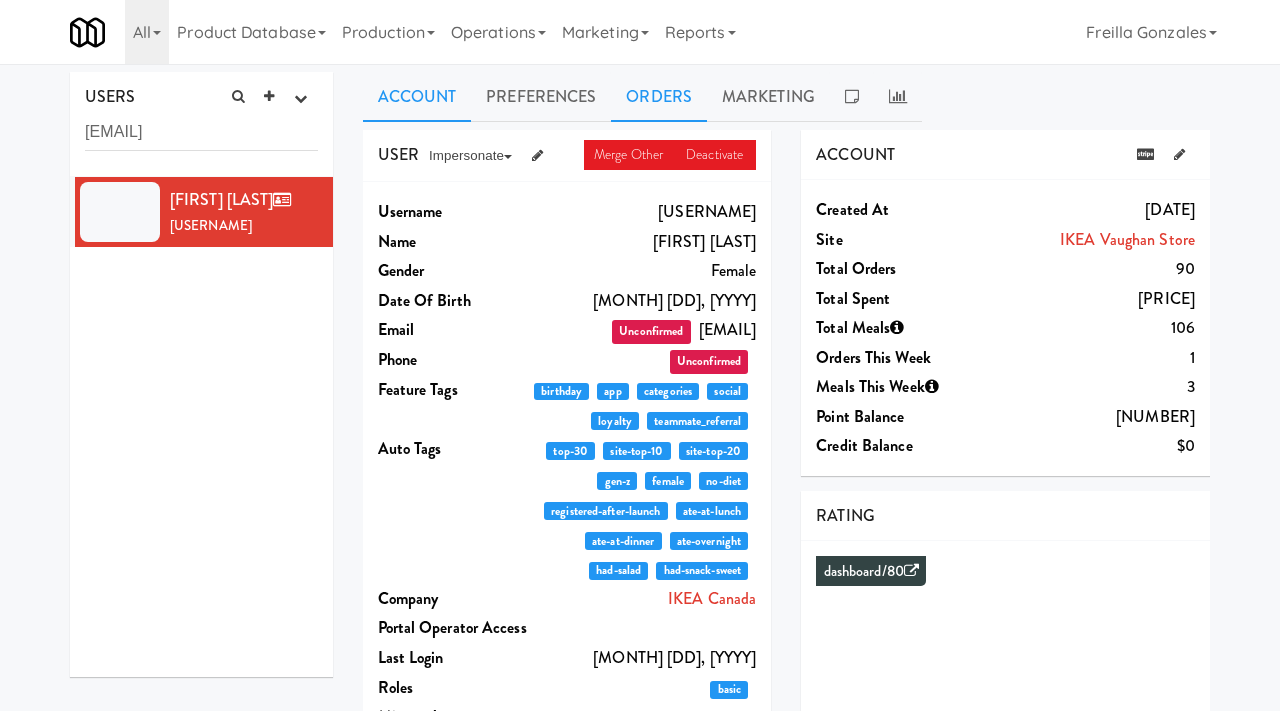 click on "Orders" at bounding box center [659, 97] 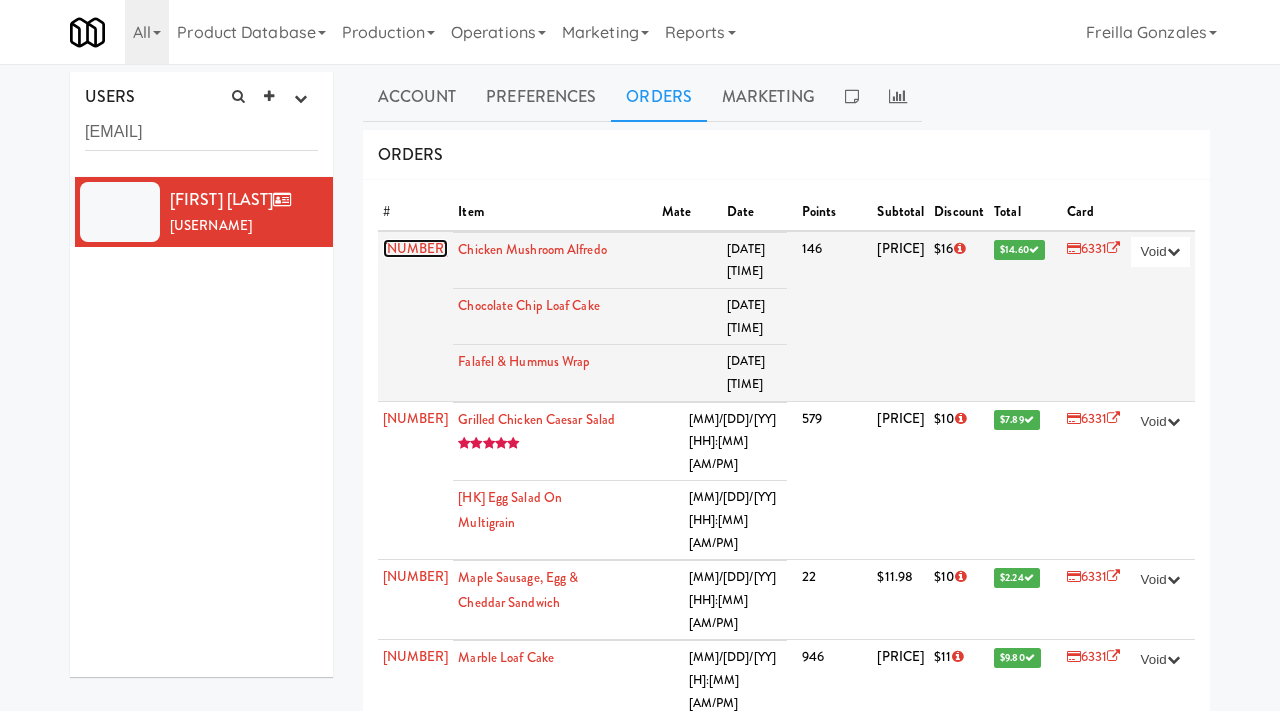 click on "[NUMBER]" at bounding box center (416, 248) 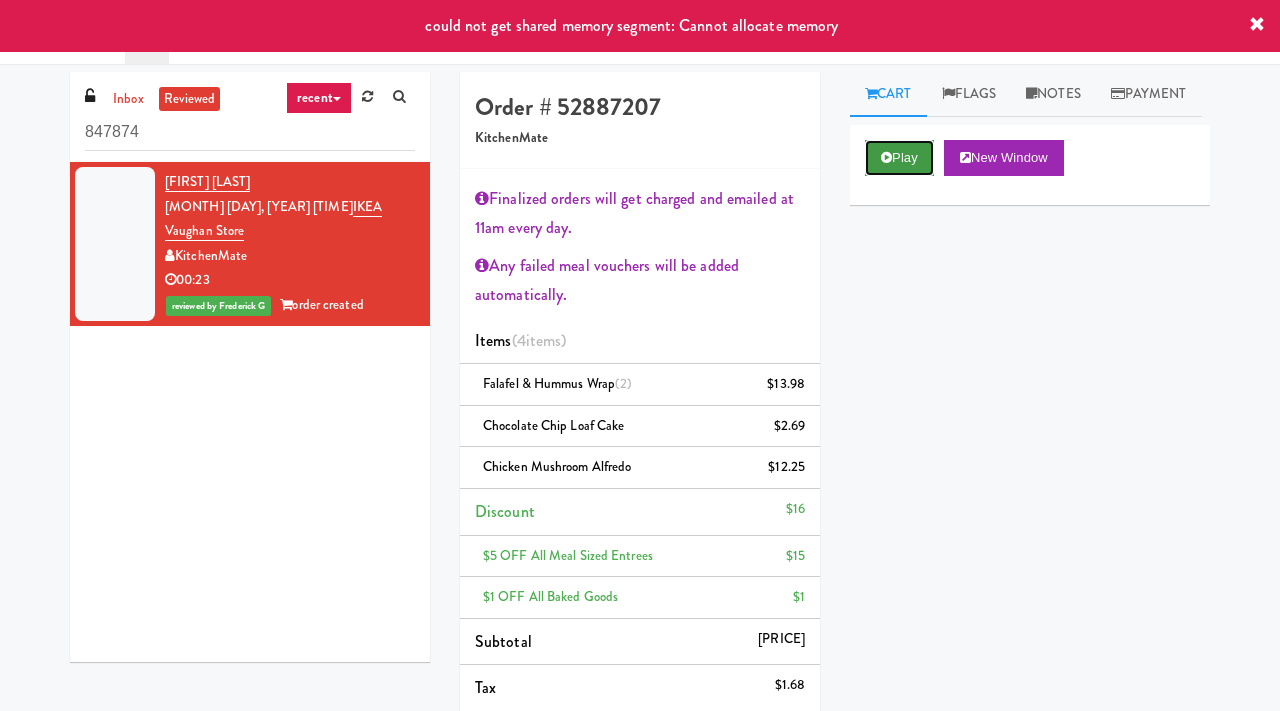 click at bounding box center (886, 157) 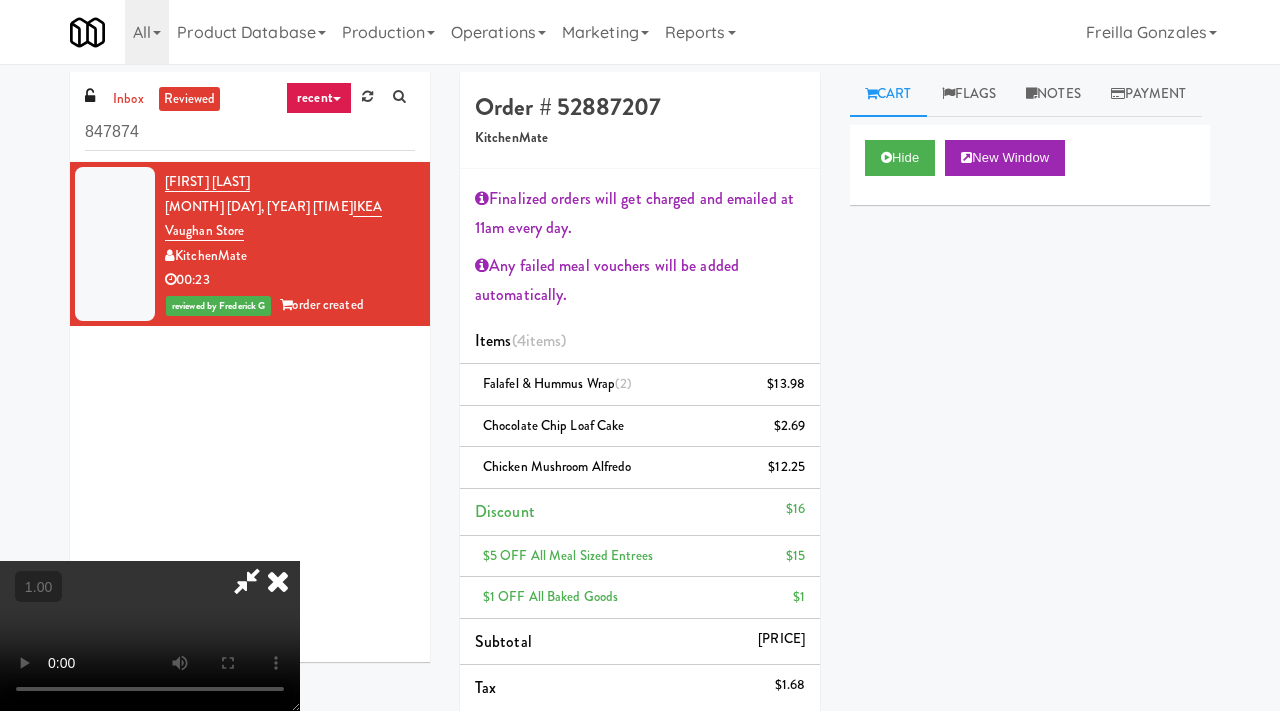 click at bounding box center [150, 636] 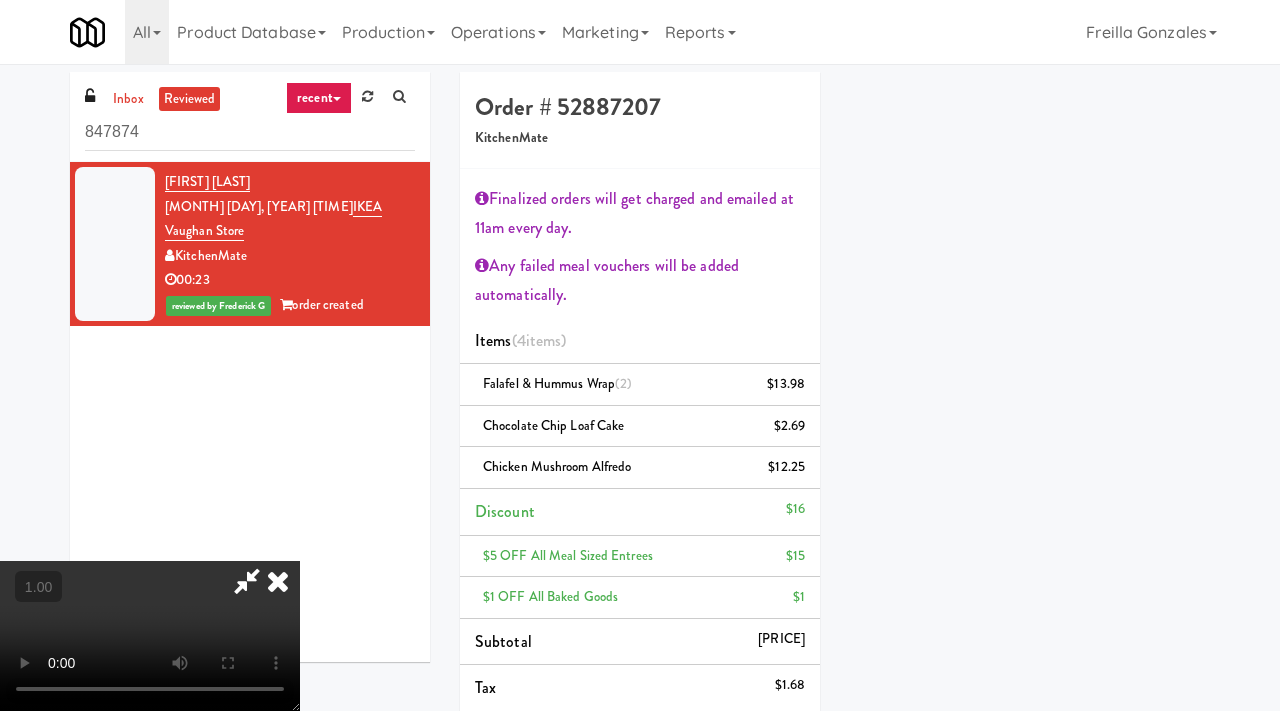 scroll, scrollTop: 215, scrollLeft: 0, axis: vertical 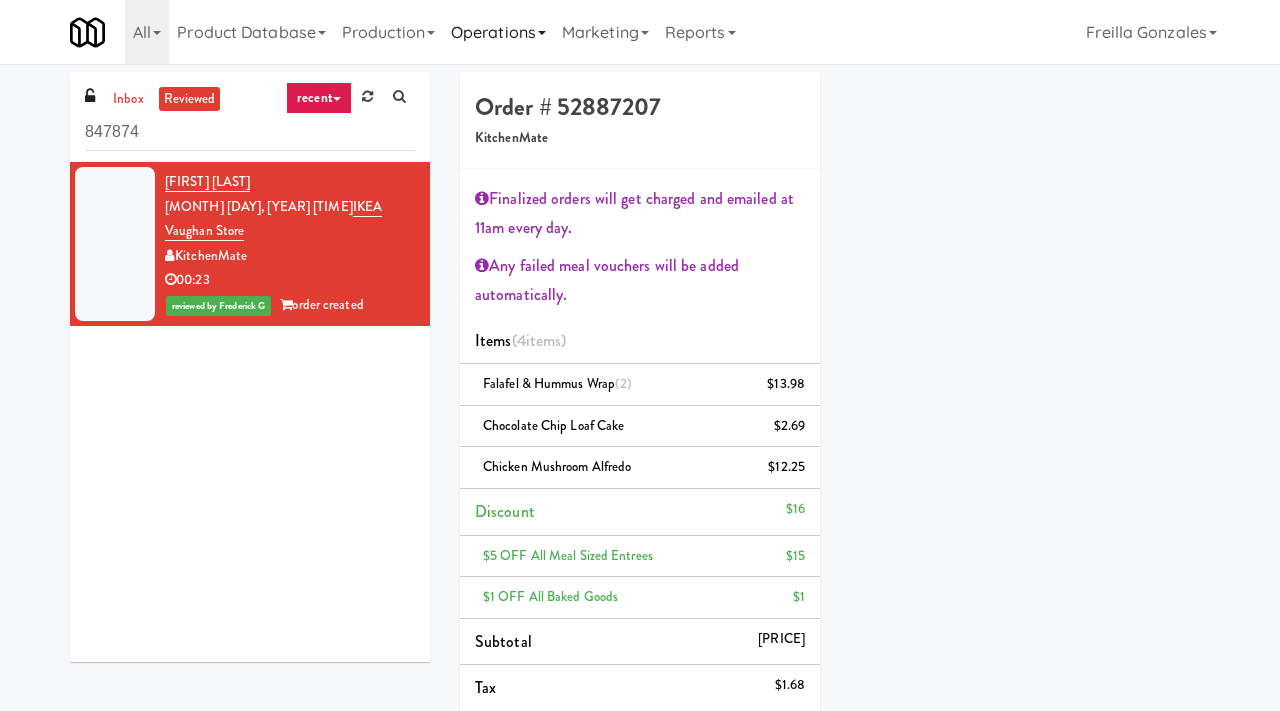 click on "Operations" at bounding box center (498, 32) 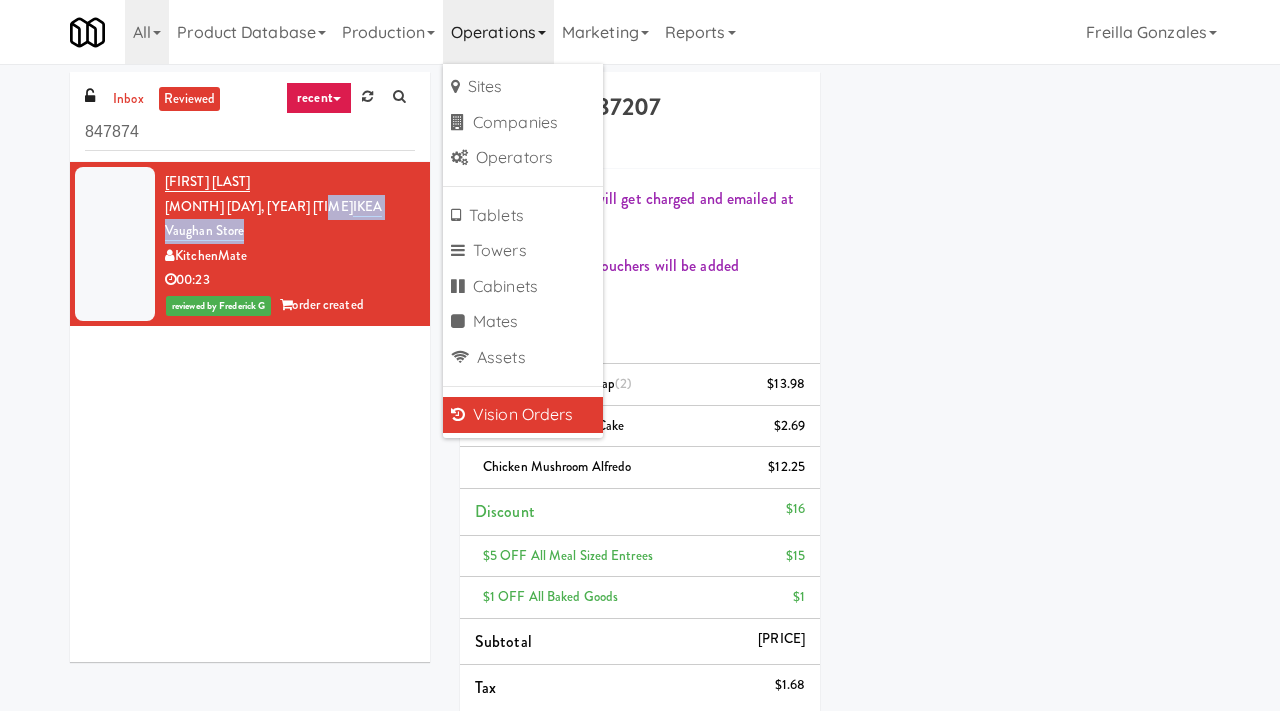 drag, startPoint x: 205, startPoint y: 237, endPoint x: 314, endPoint y: 207, distance: 113.053085 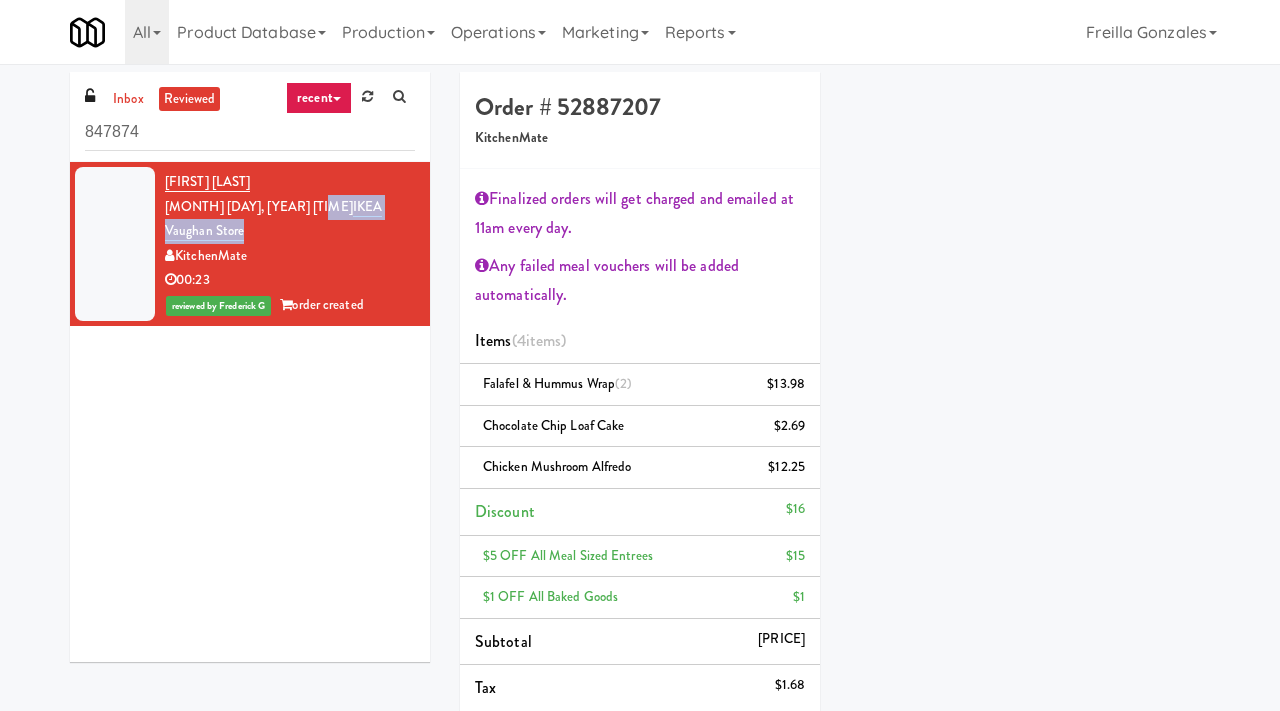 type 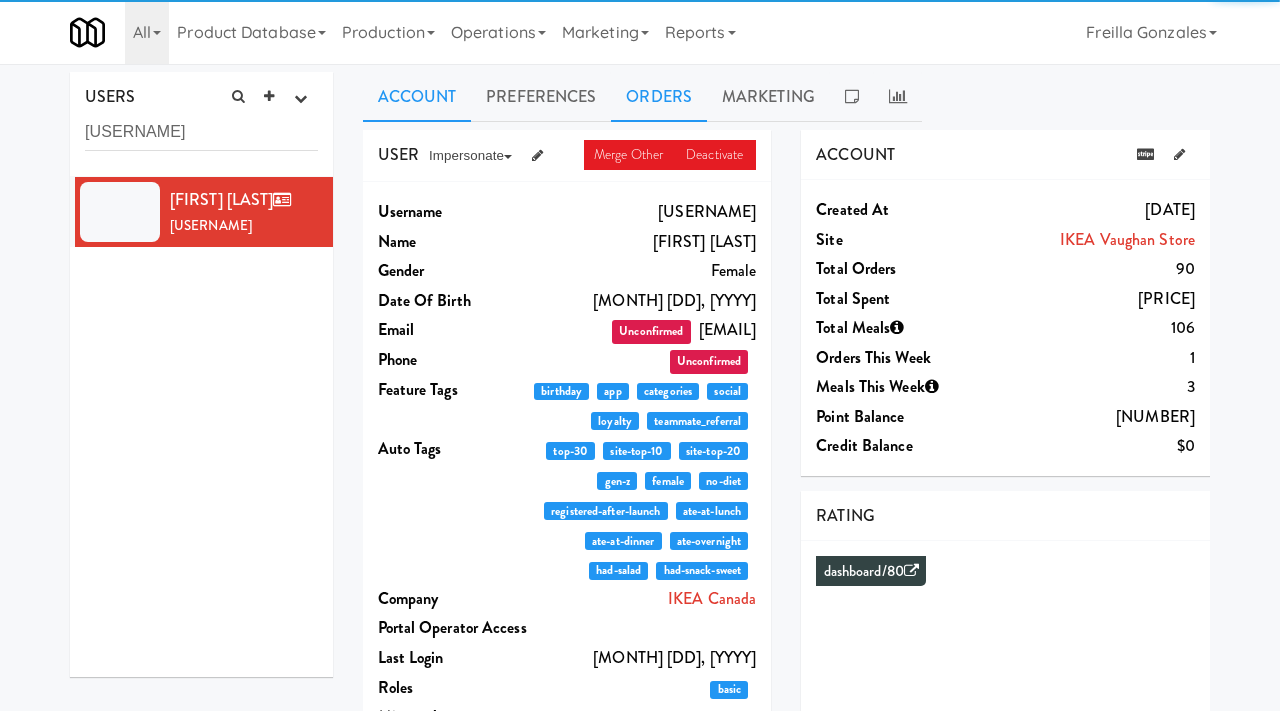 click on "Orders" at bounding box center [659, 97] 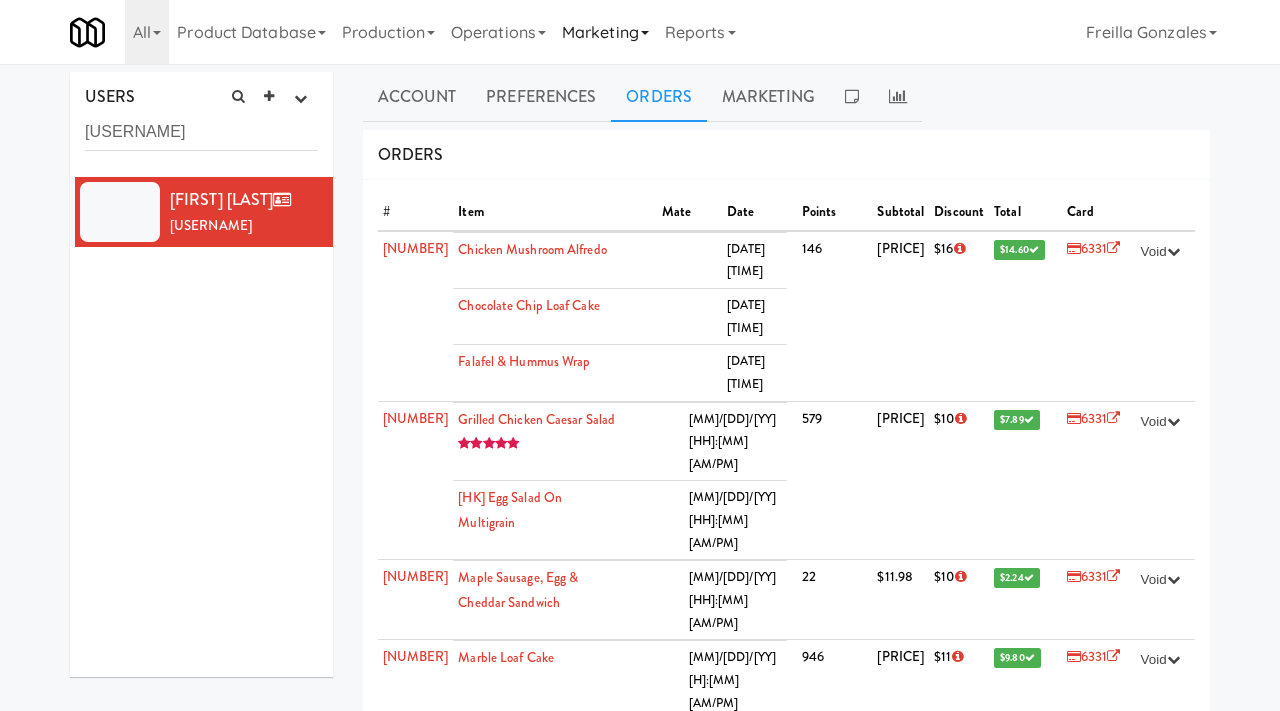 click on "Marketing" at bounding box center [605, 32] 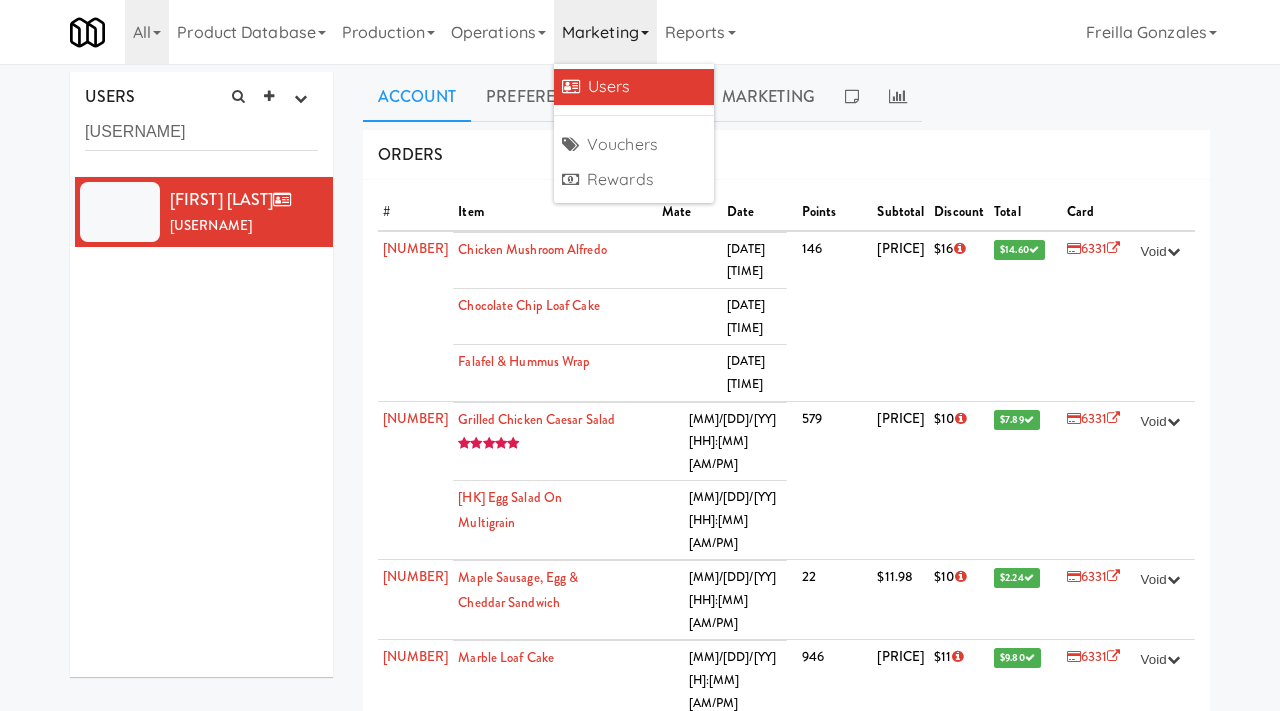 click on "Account" at bounding box center [417, 97] 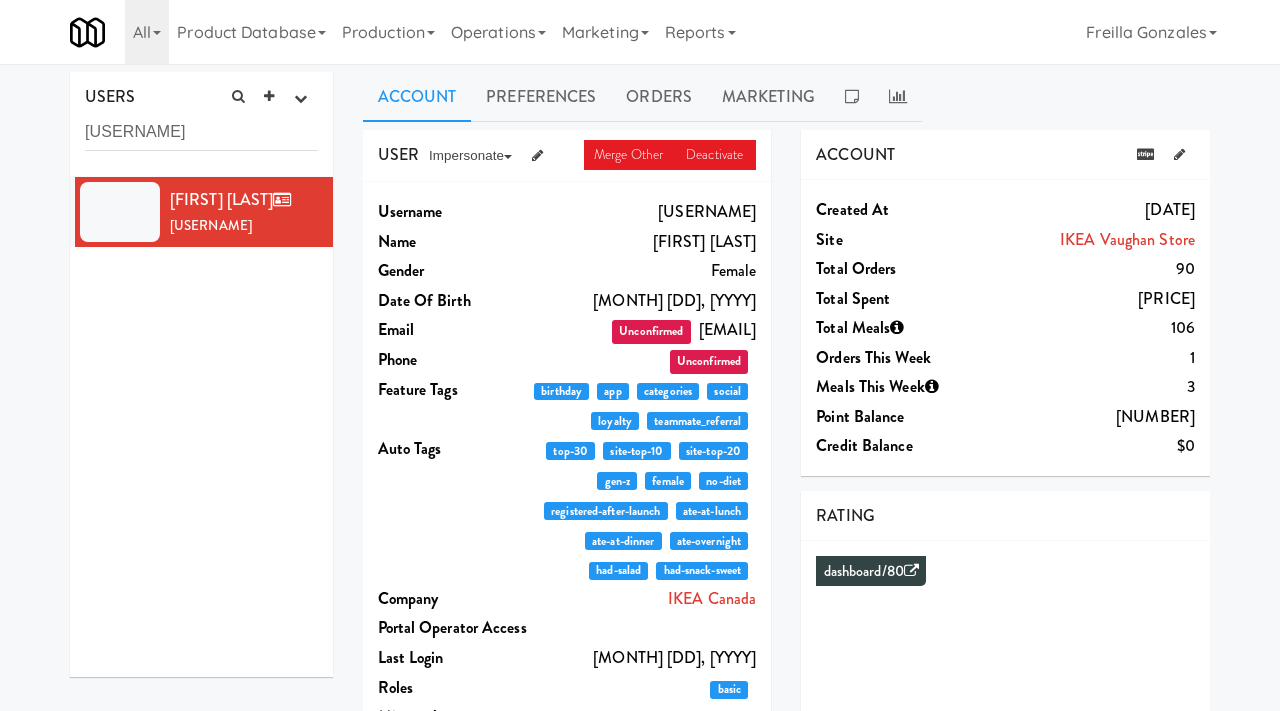 drag, startPoint x: 662, startPoint y: 211, endPoint x: 753, endPoint y: 215, distance: 91.08787 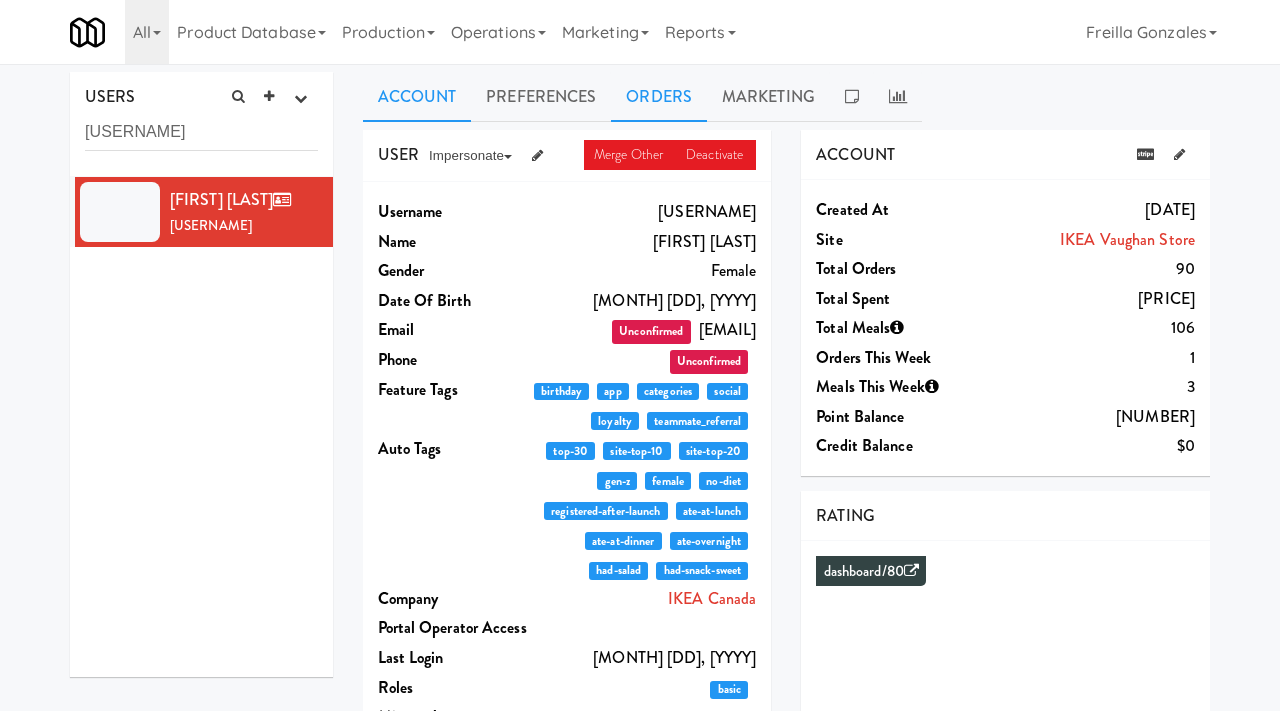 click on "Orders" at bounding box center (659, 97) 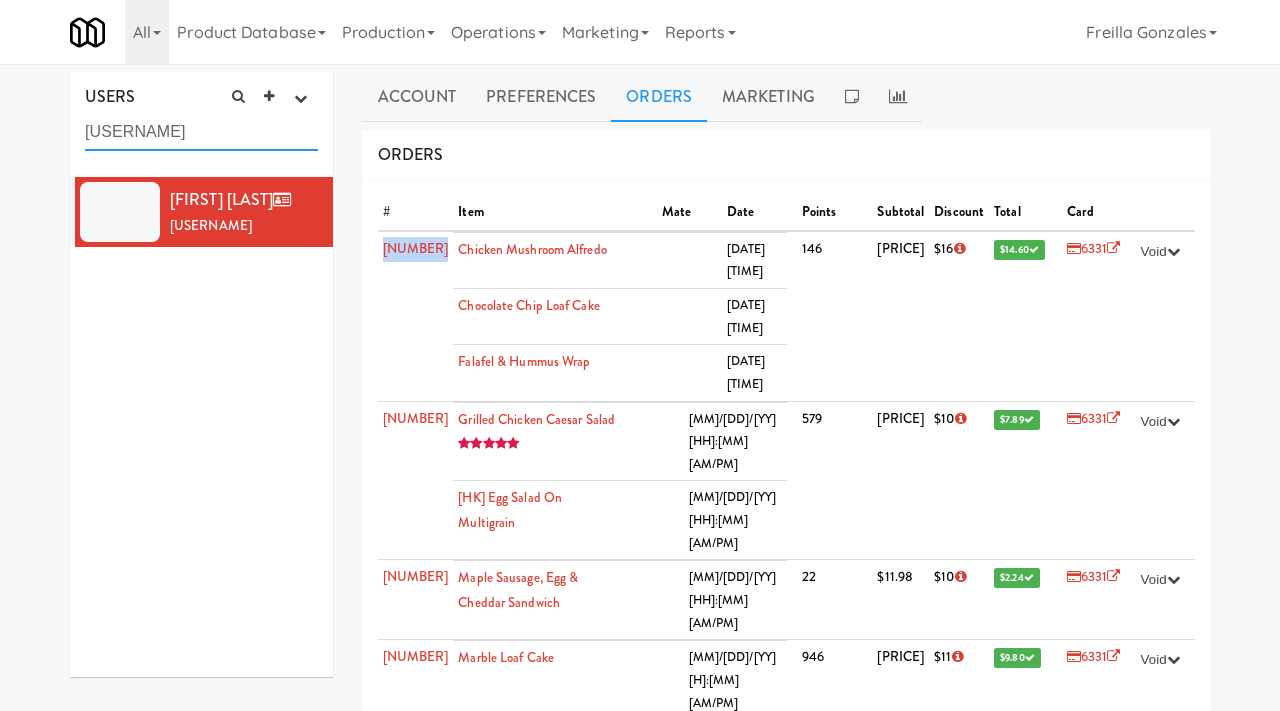 click on "selenneh4995" at bounding box center [201, 132] 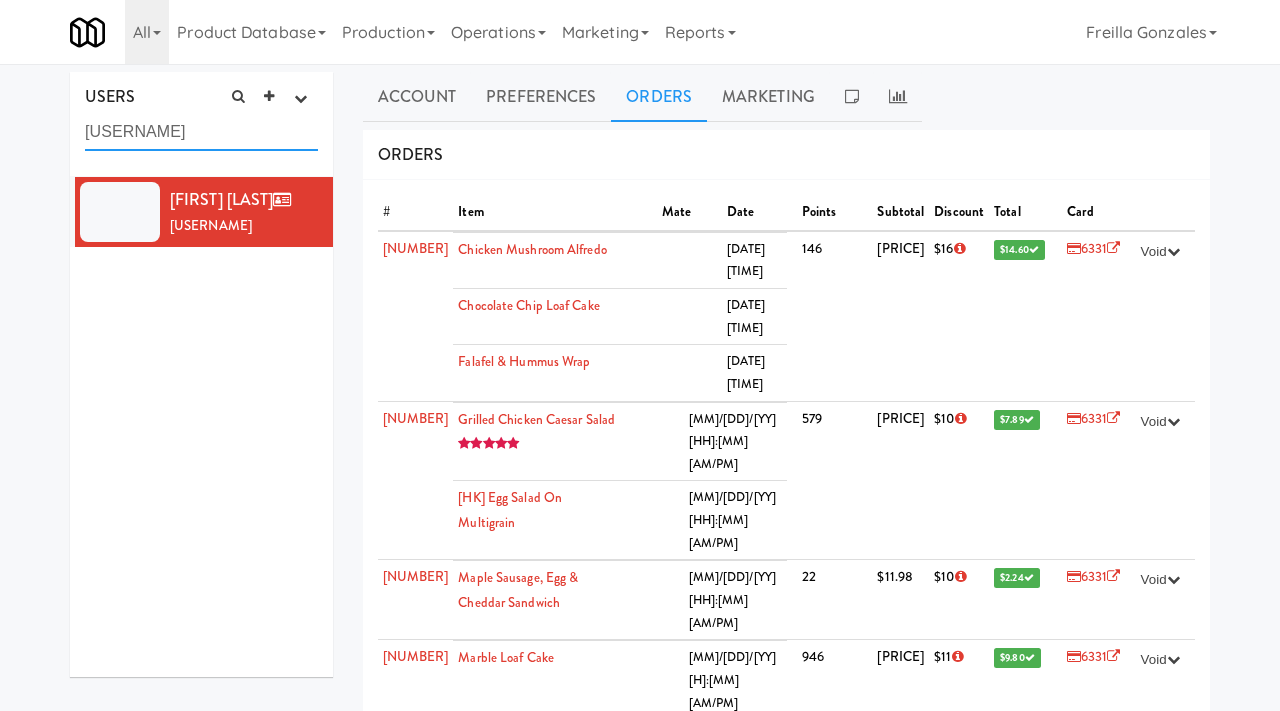 paste on "asif.iqbal@gvalighting.com" 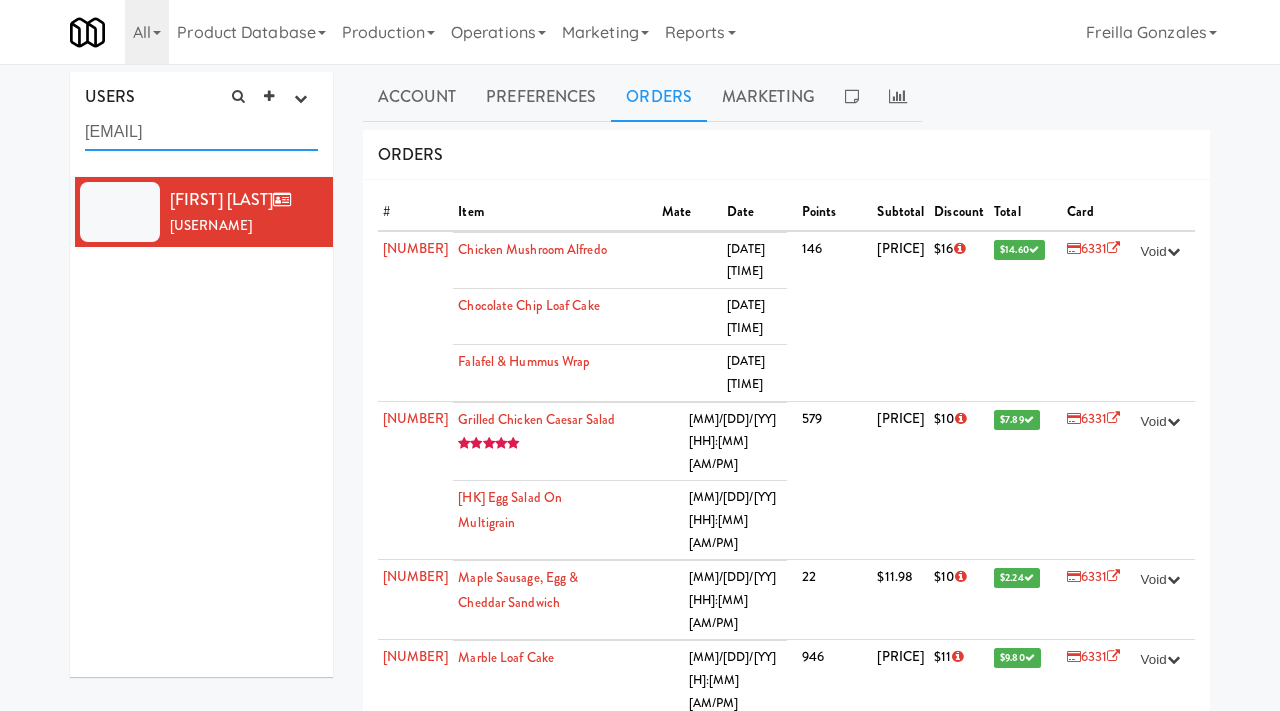 type on "asif.iqbal@gvalighting.com" 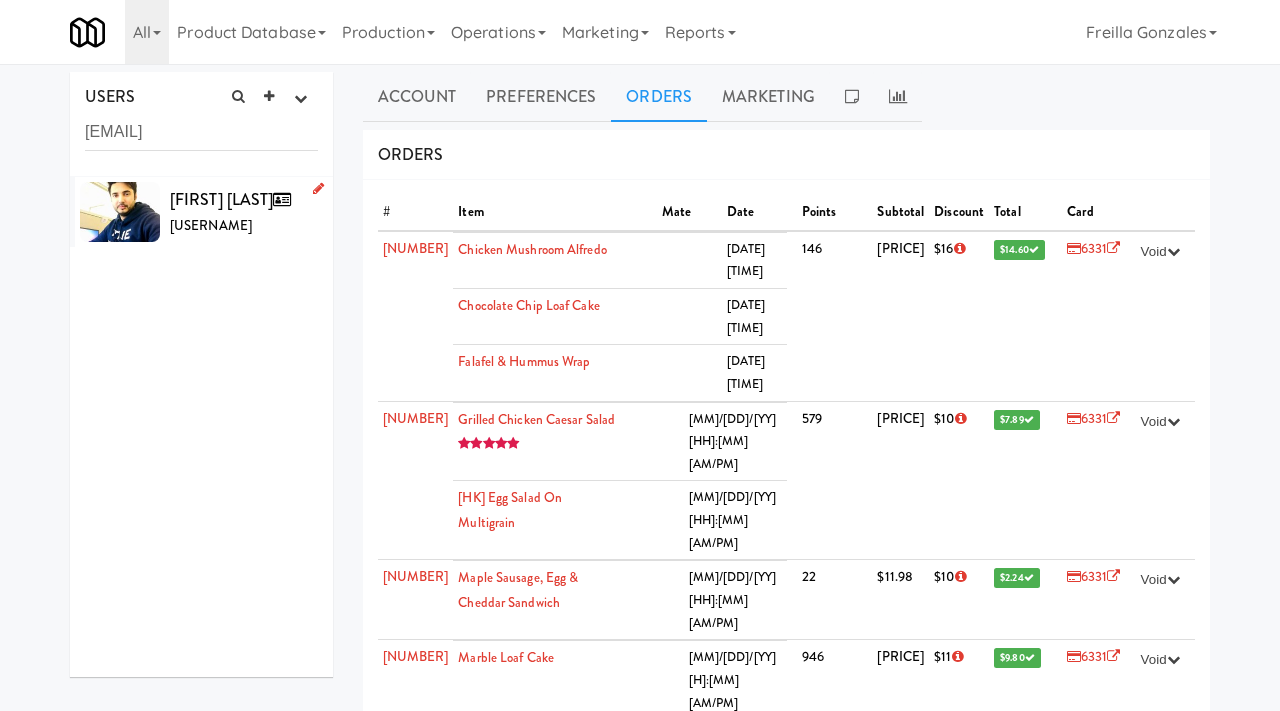 click on "Asif Iqbal  asifiqba2216" at bounding box center [244, 212] 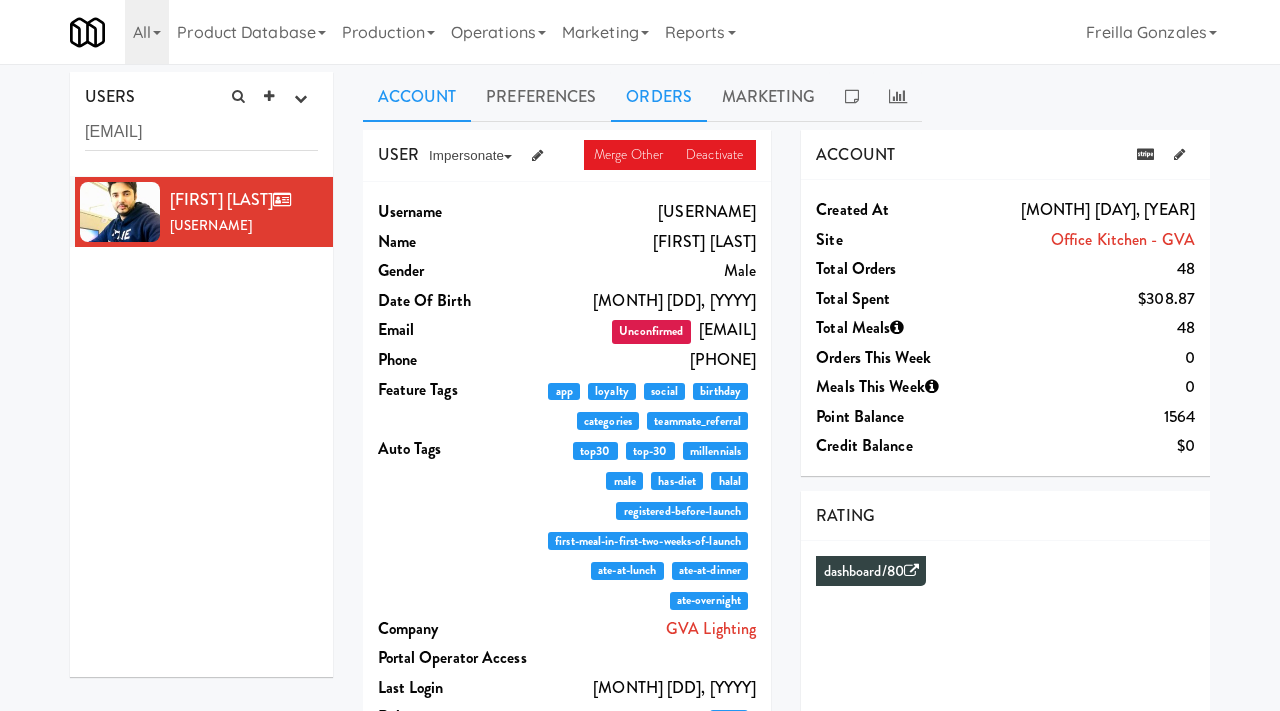click on "Orders" at bounding box center (659, 97) 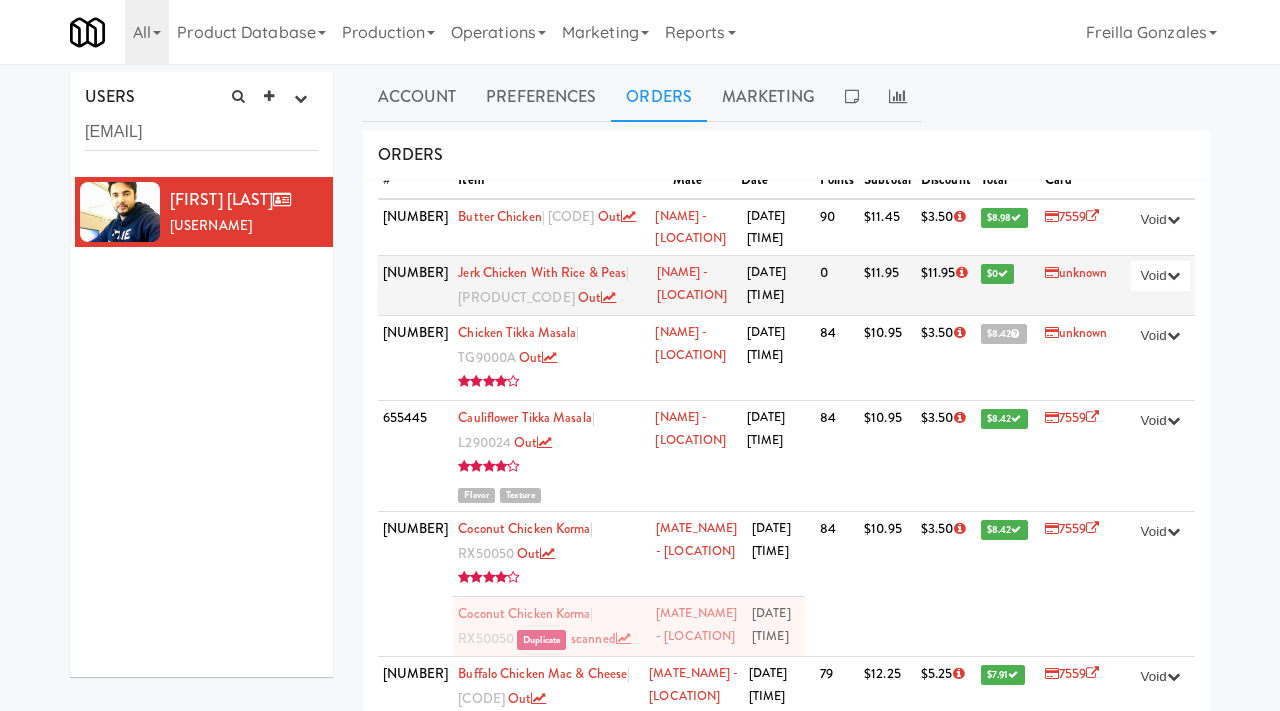 scroll, scrollTop: 35, scrollLeft: 0, axis: vertical 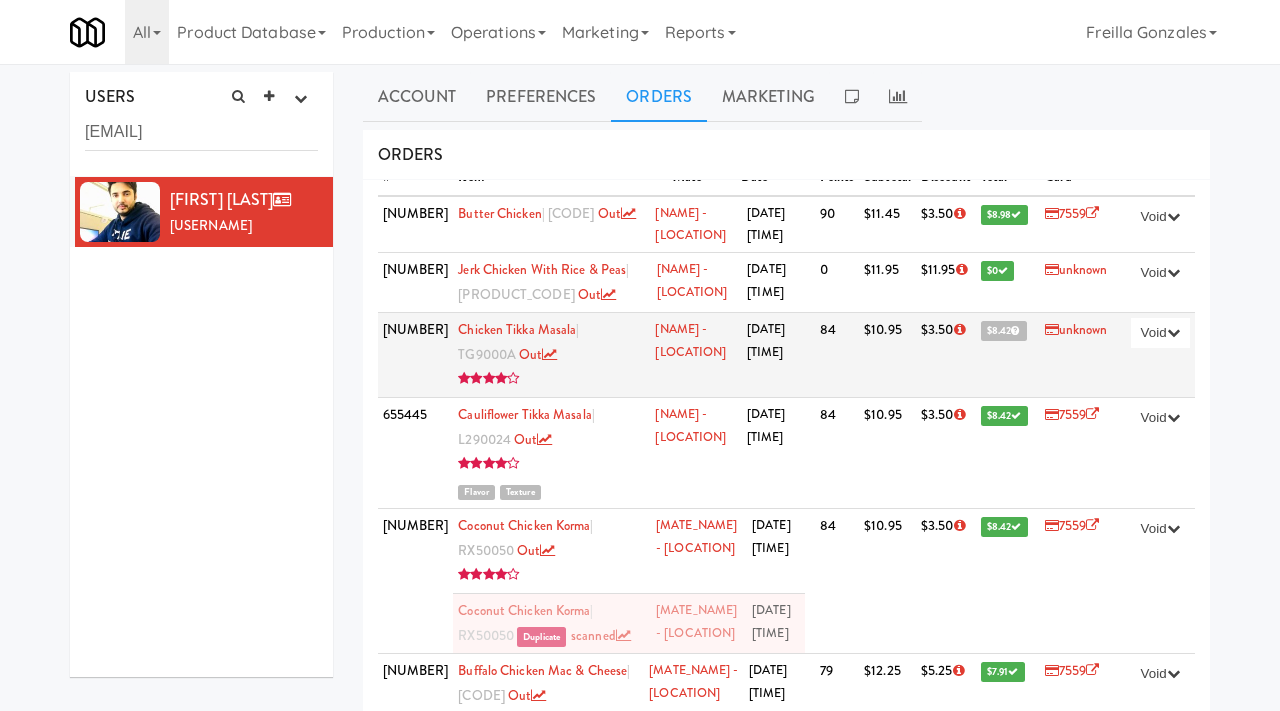 click on "$8.42" at bounding box center (1004, 331) 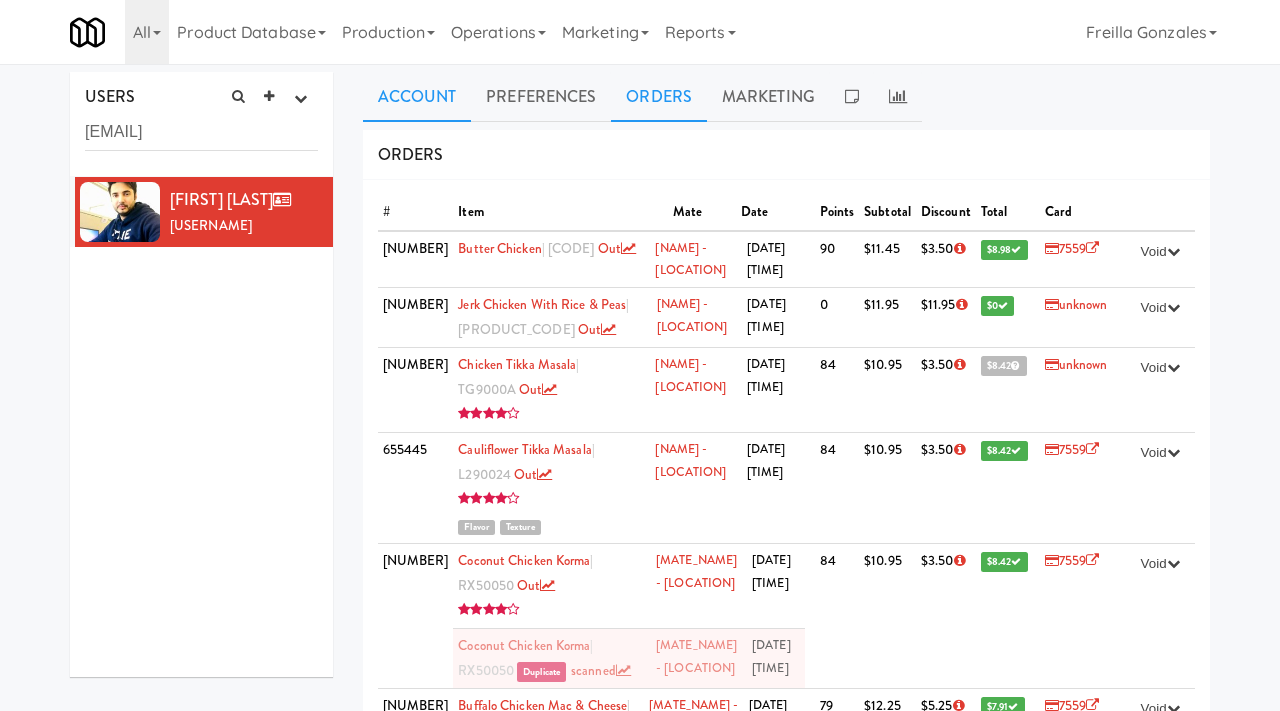 click on "Account" at bounding box center (417, 97) 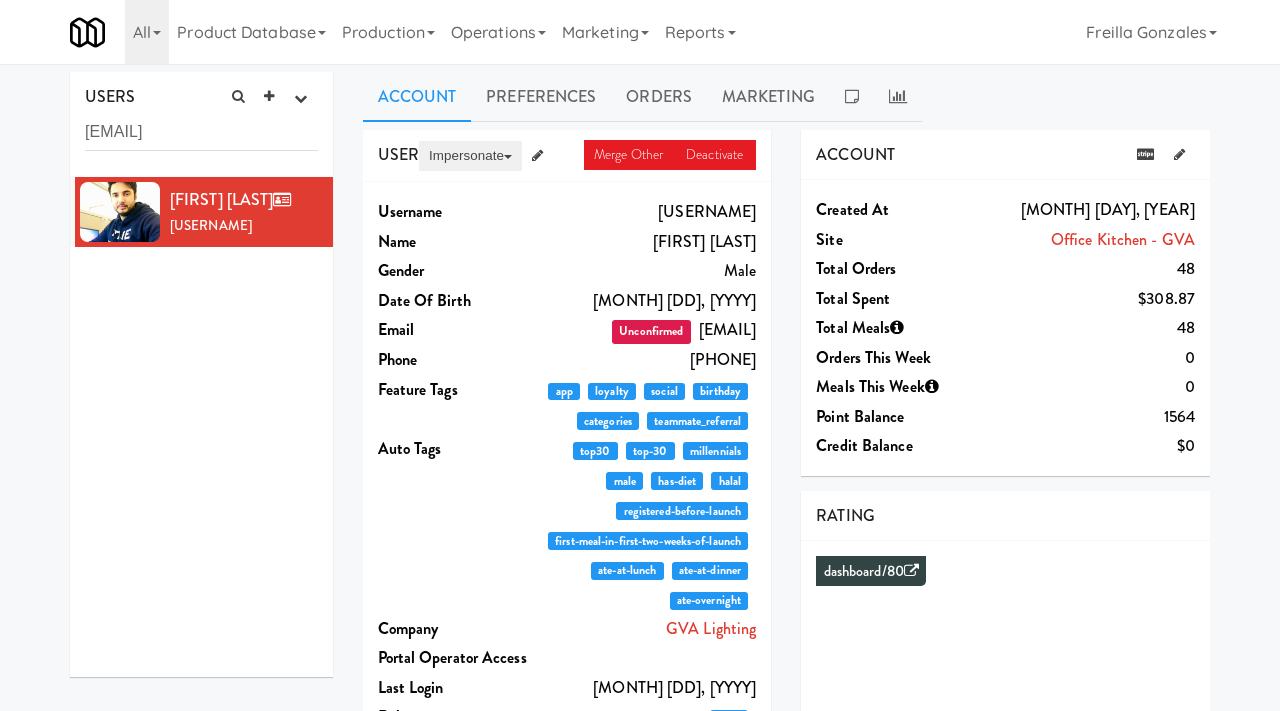 click on "Impersonate" at bounding box center (470, 156) 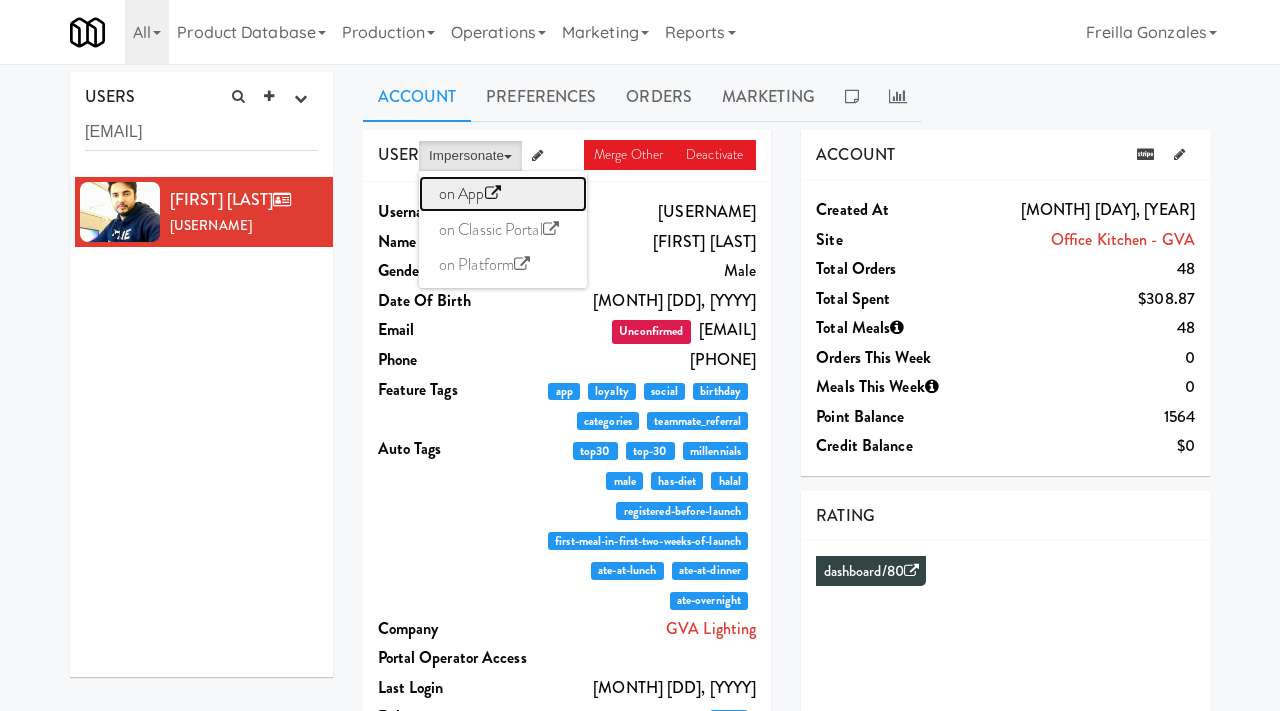 click on "on App" at bounding box center (503, 194) 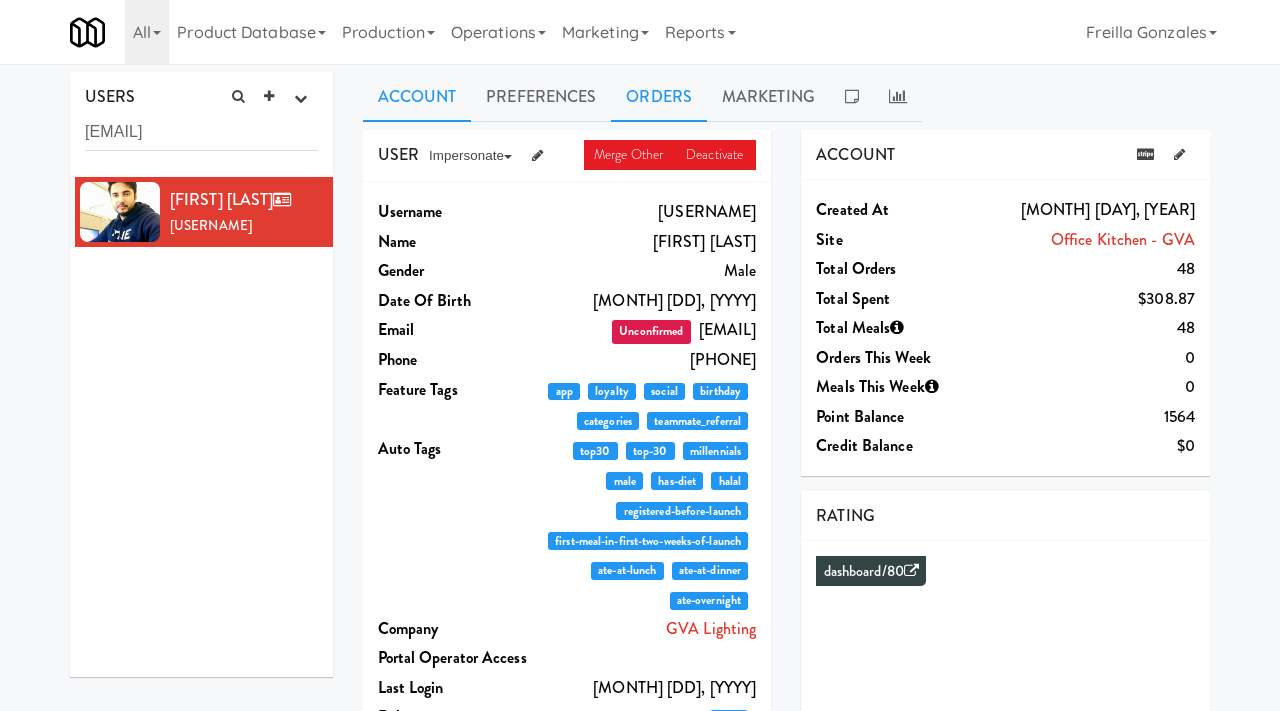 click on "Orders" at bounding box center (659, 97) 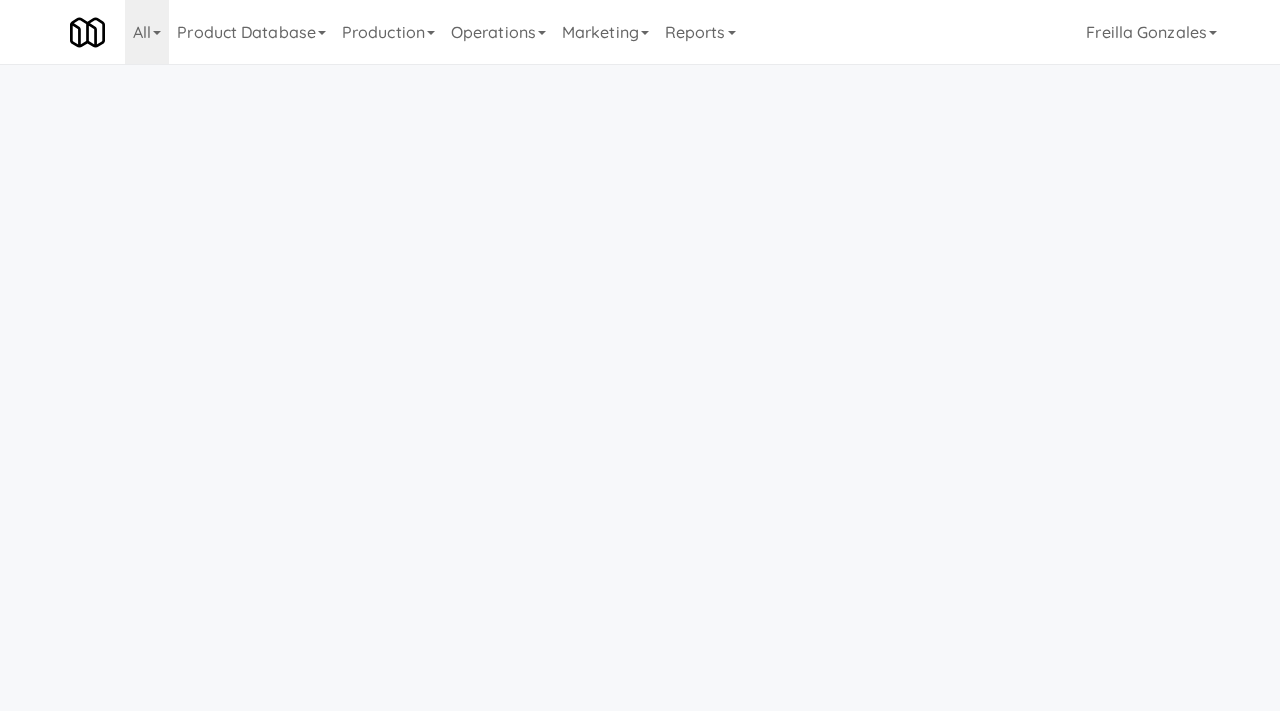 scroll, scrollTop: 0, scrollLeft: 0, axis: both 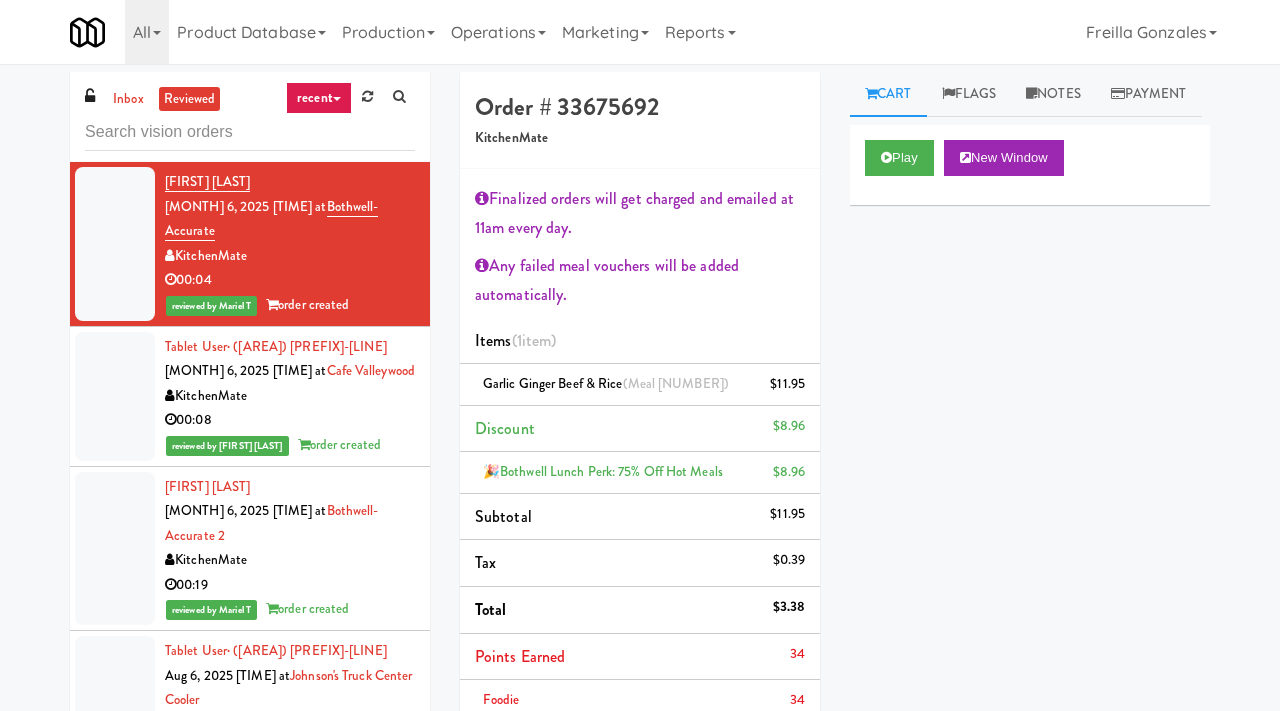 click at bounding box center [250, 132] 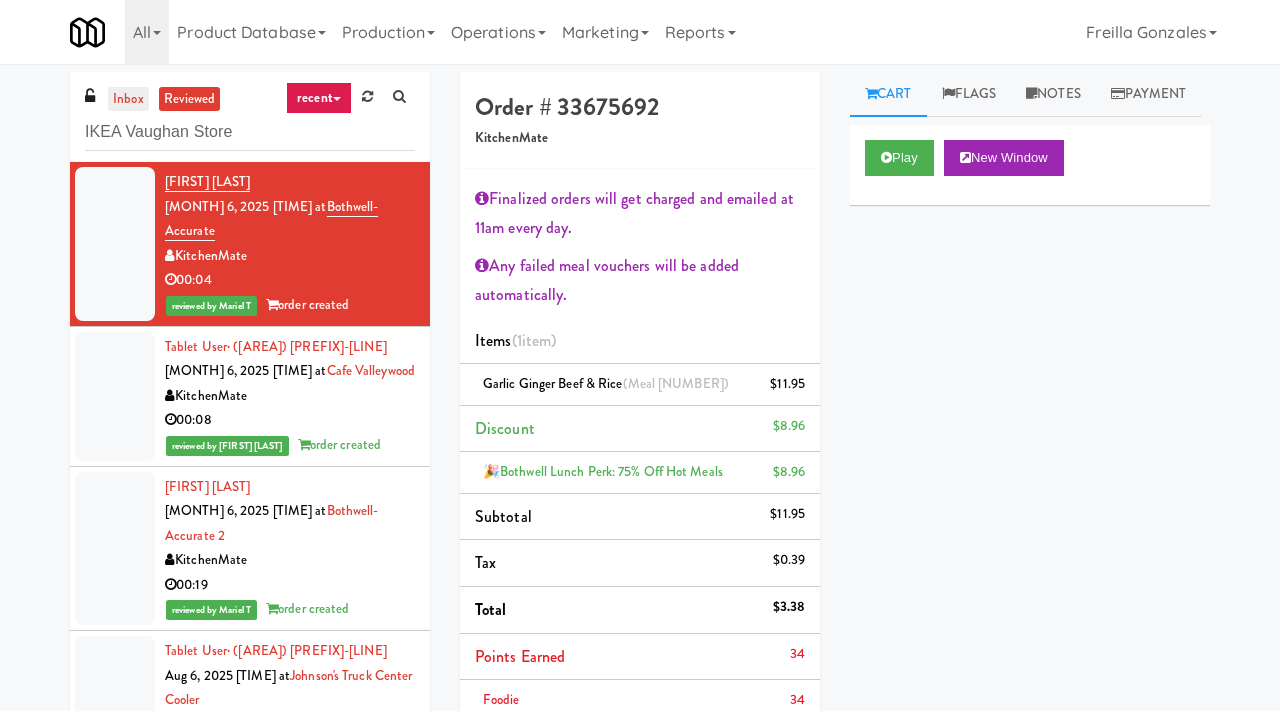 type on "IKEA Vaughan Store" 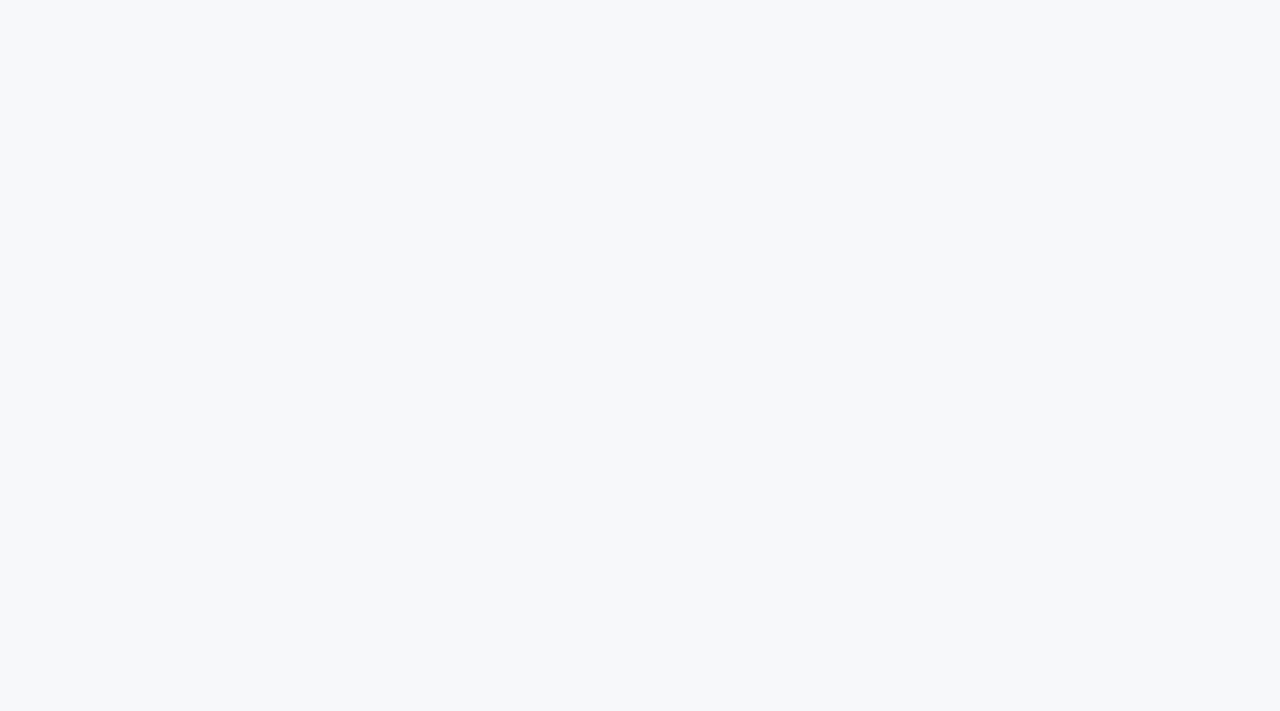 scroll, scrollTop: 0, scrollLeft: 0, axis: both 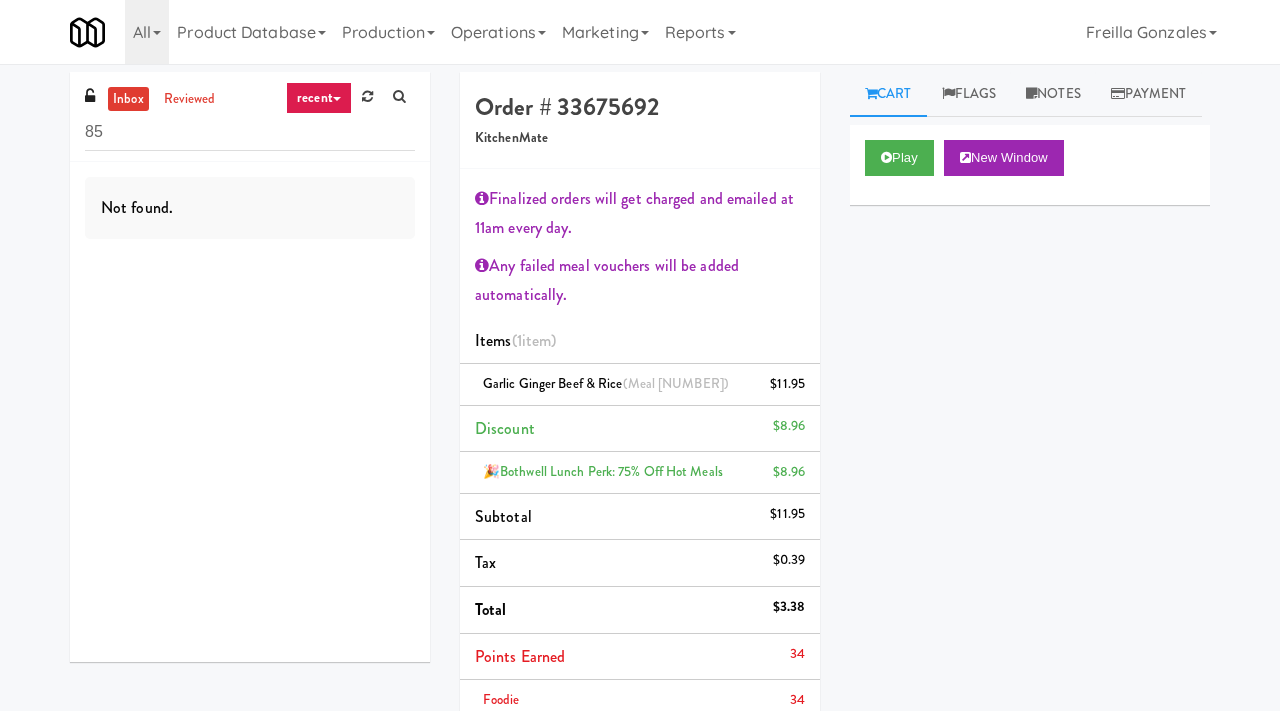 type on "8" 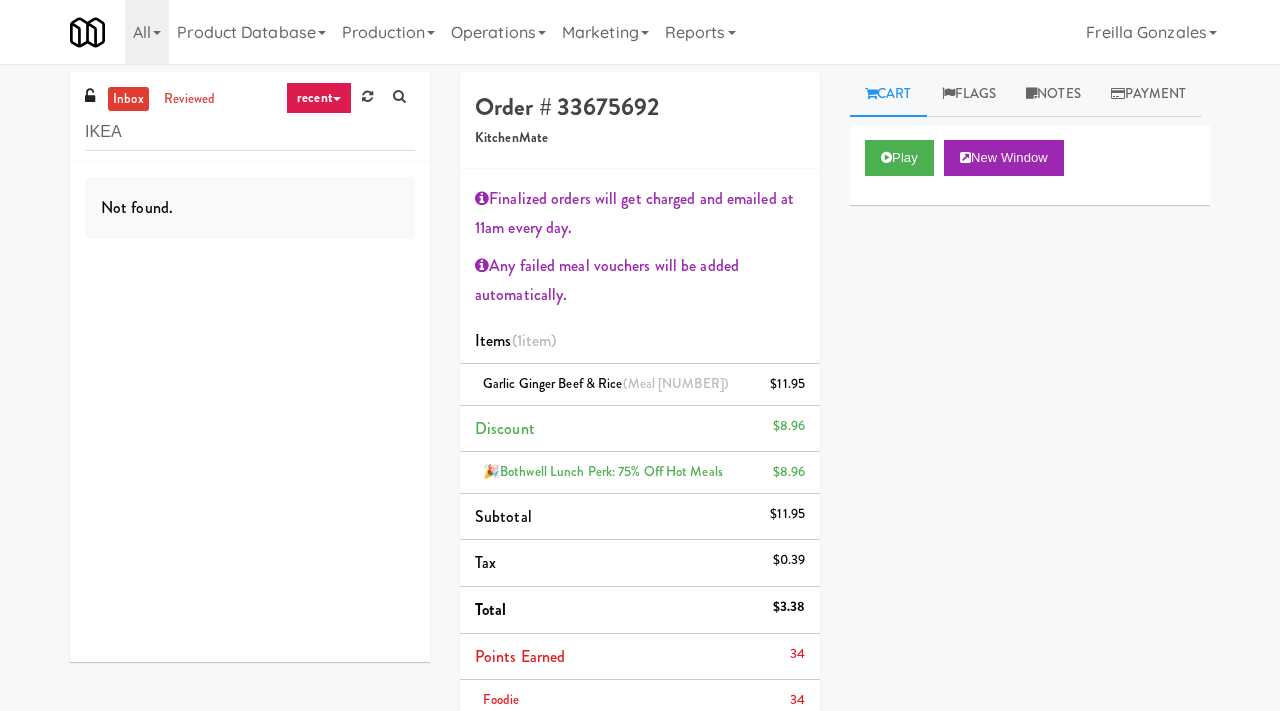 type on "IKEA" 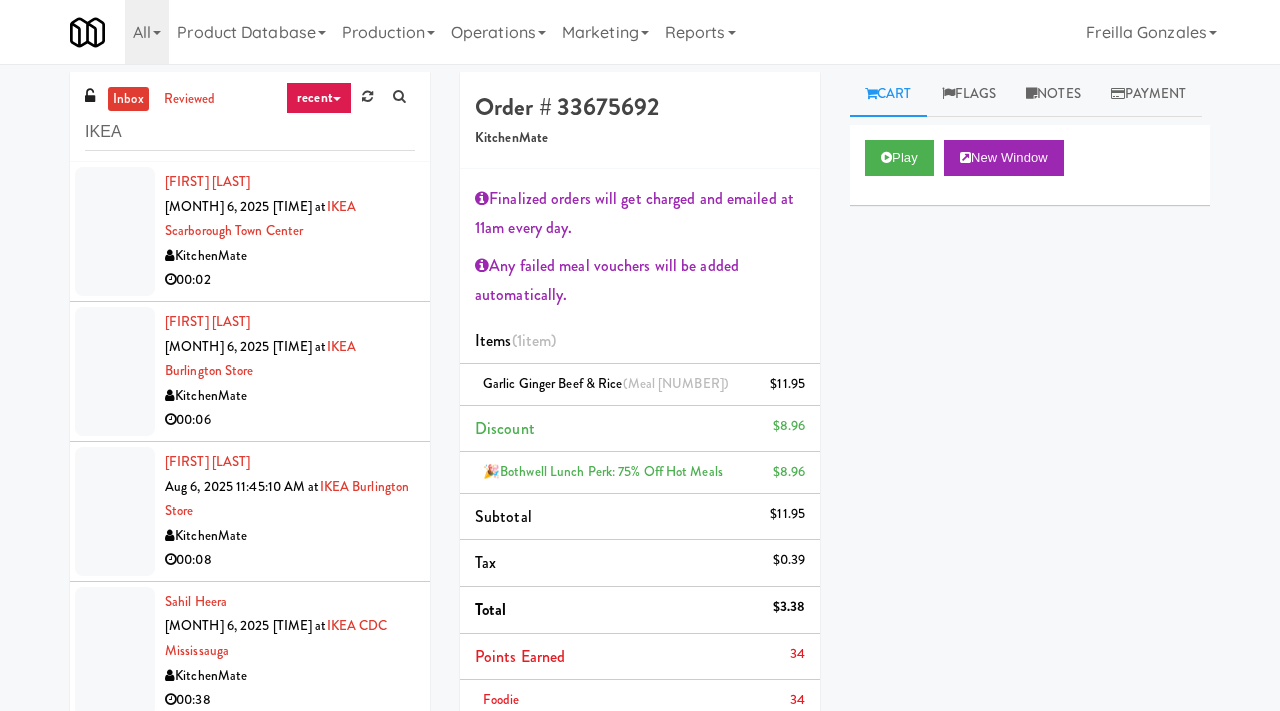 click on "David Fu Aug 6, 2025 10:58:31 AM at  IKEA Scarborough Town Center  KitchenMate  00:02" at bounding box center (290, 231) 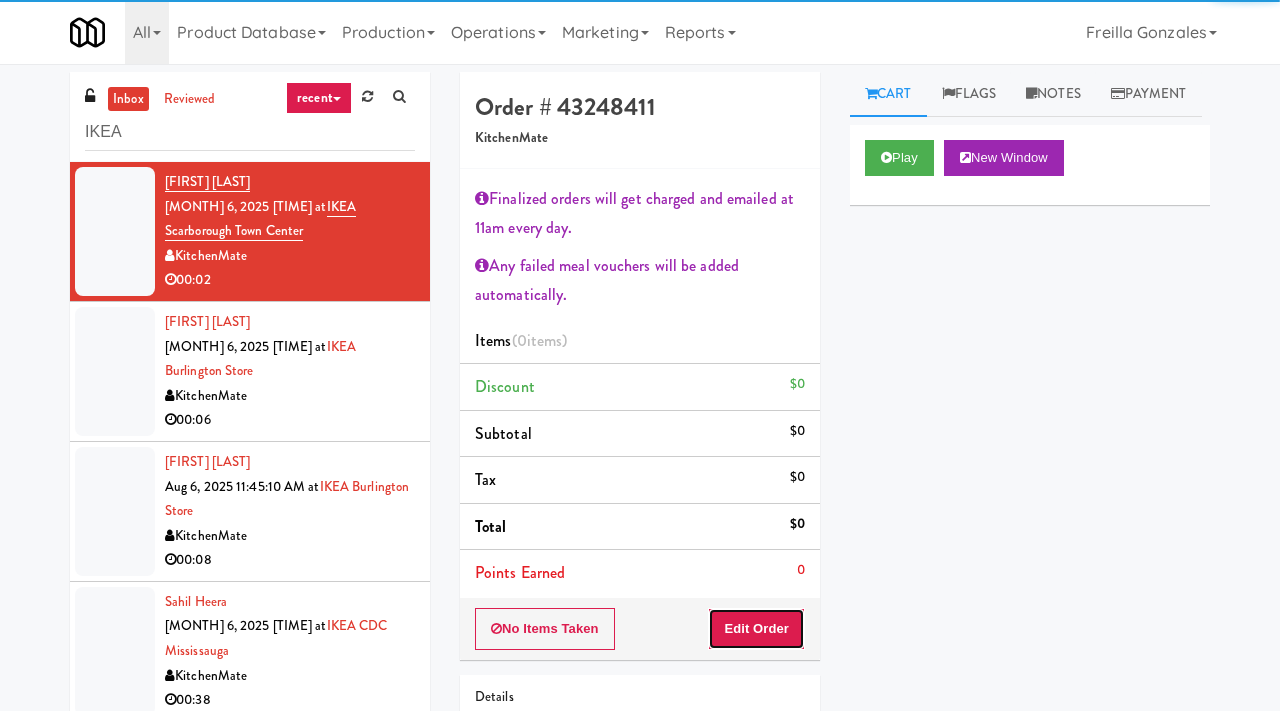 click on "Edit Order" at bounding box center [756, 629] 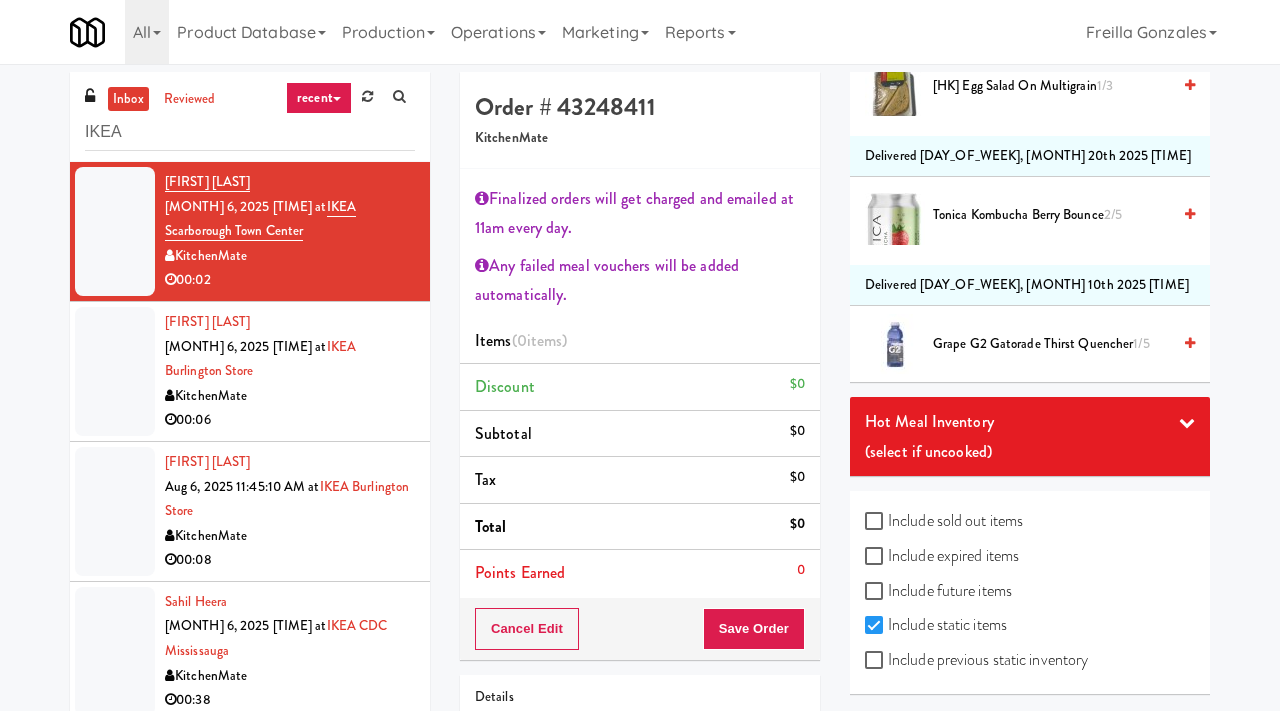 click on "Hot Meal Inventory" at bounding box center [1030, 422] 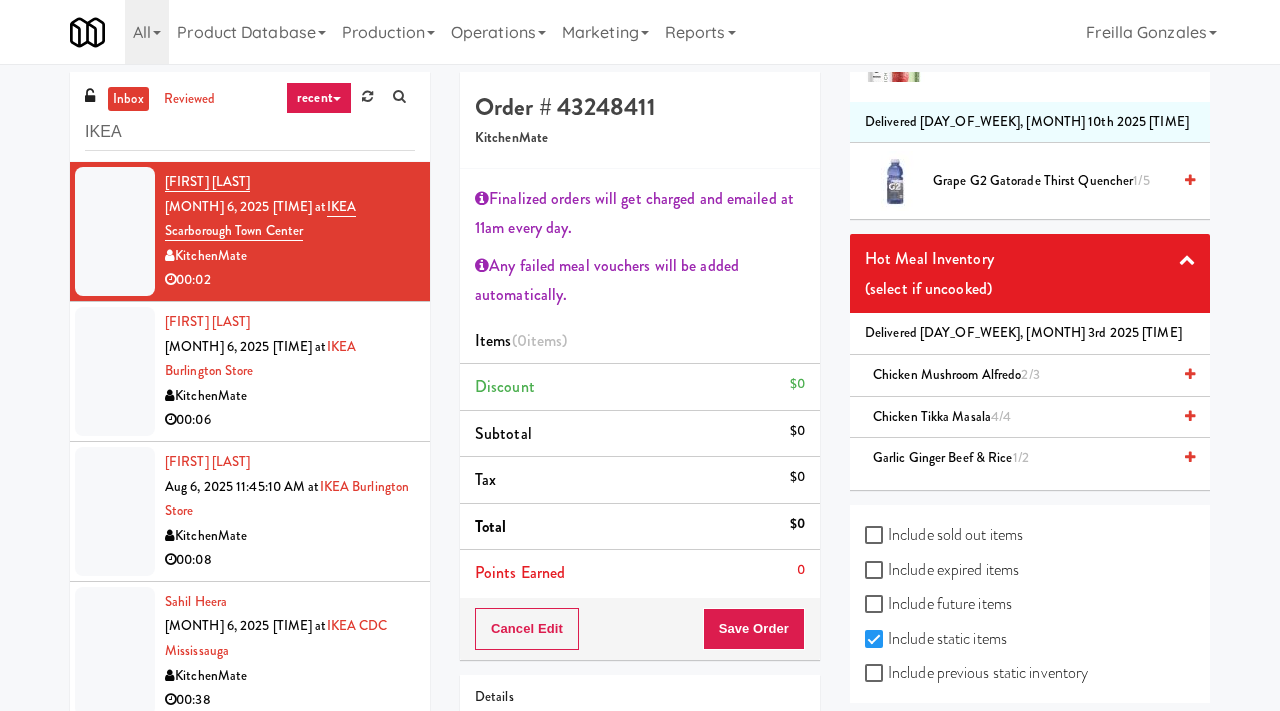 scroll, scrollTop: 1644, scrollLeft: 0, axis: vertical 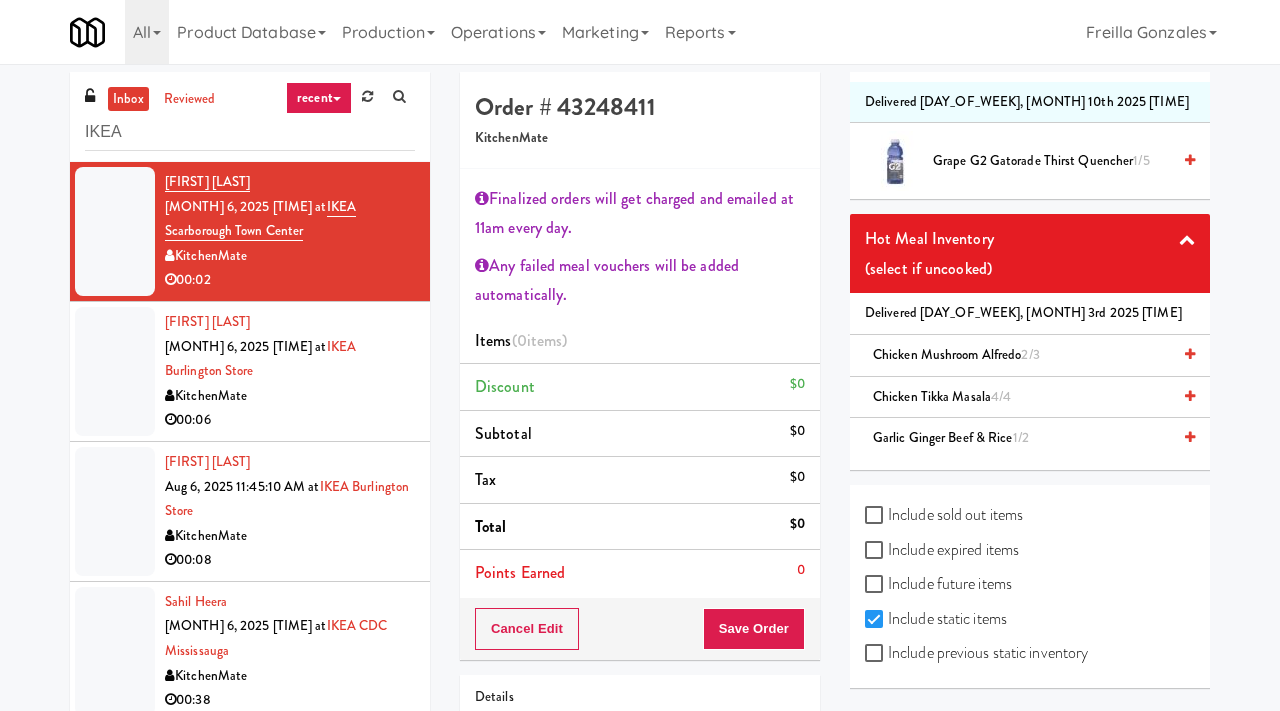 click on "Garlic Ginger Beef & Rice  1/2" at bounding box center (951, 437) 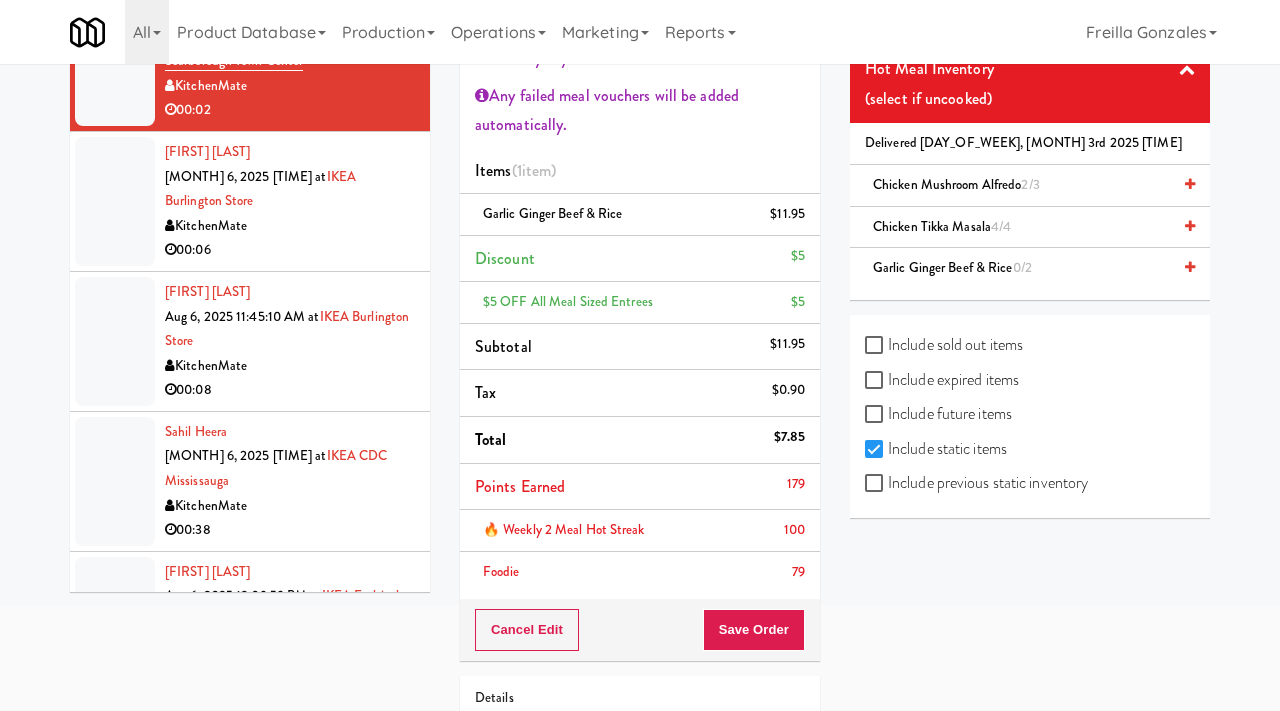 scroll, scrollTop: 178, scrollLeft: 0, axis: vertical 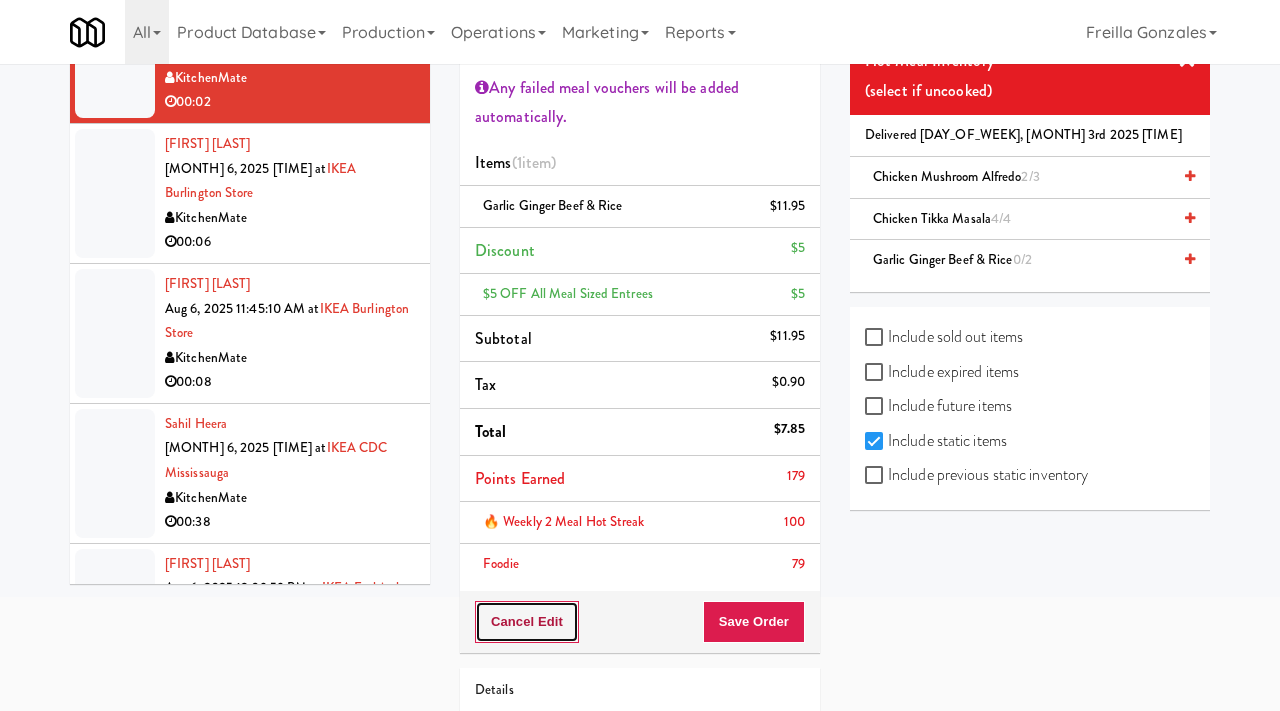 click on "Cancel Edit" at bounding box center (527, 622) 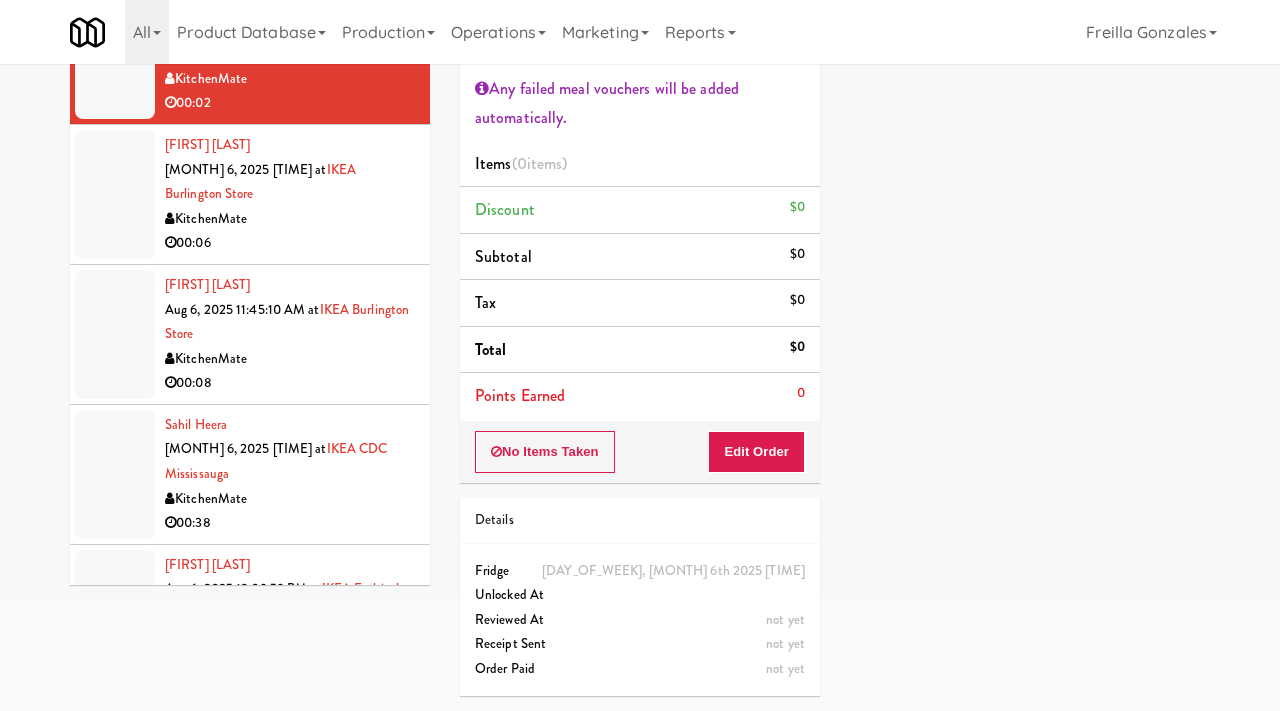 scroll, scrollTop: 215, scrollLeft: 0, axis: vertical 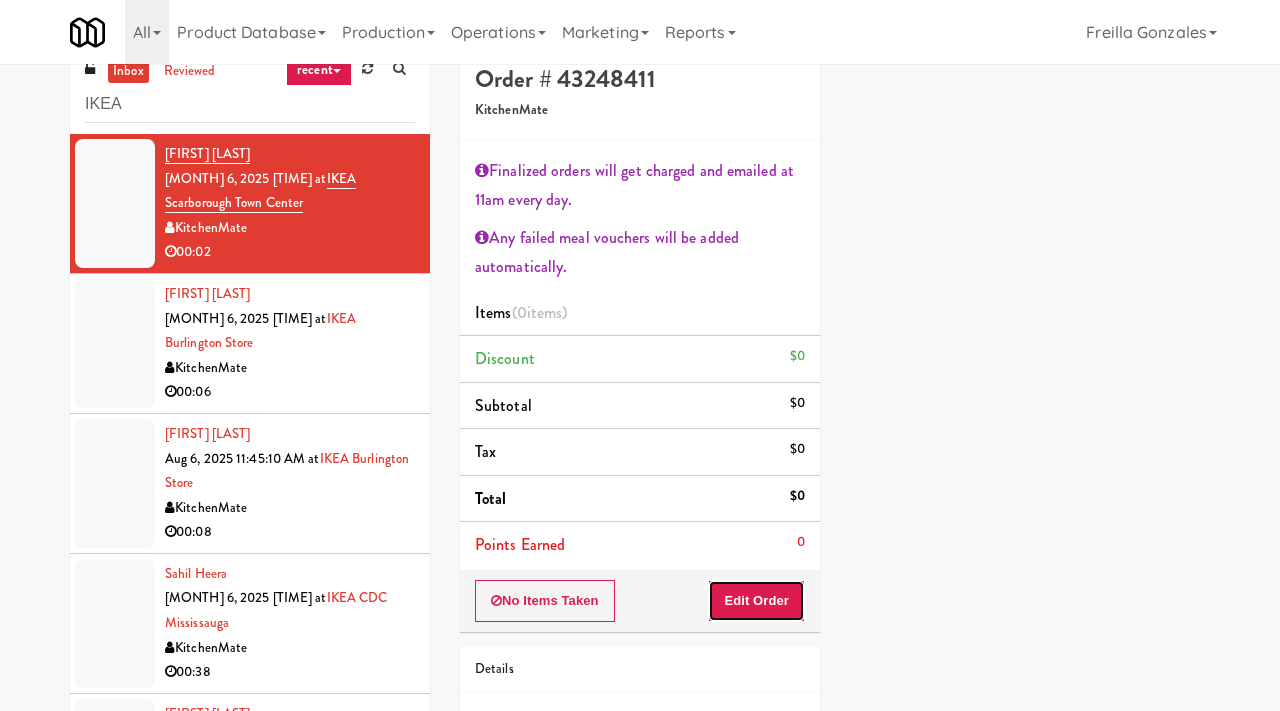 click on "Edit Order" at bounding box center (756, 601) 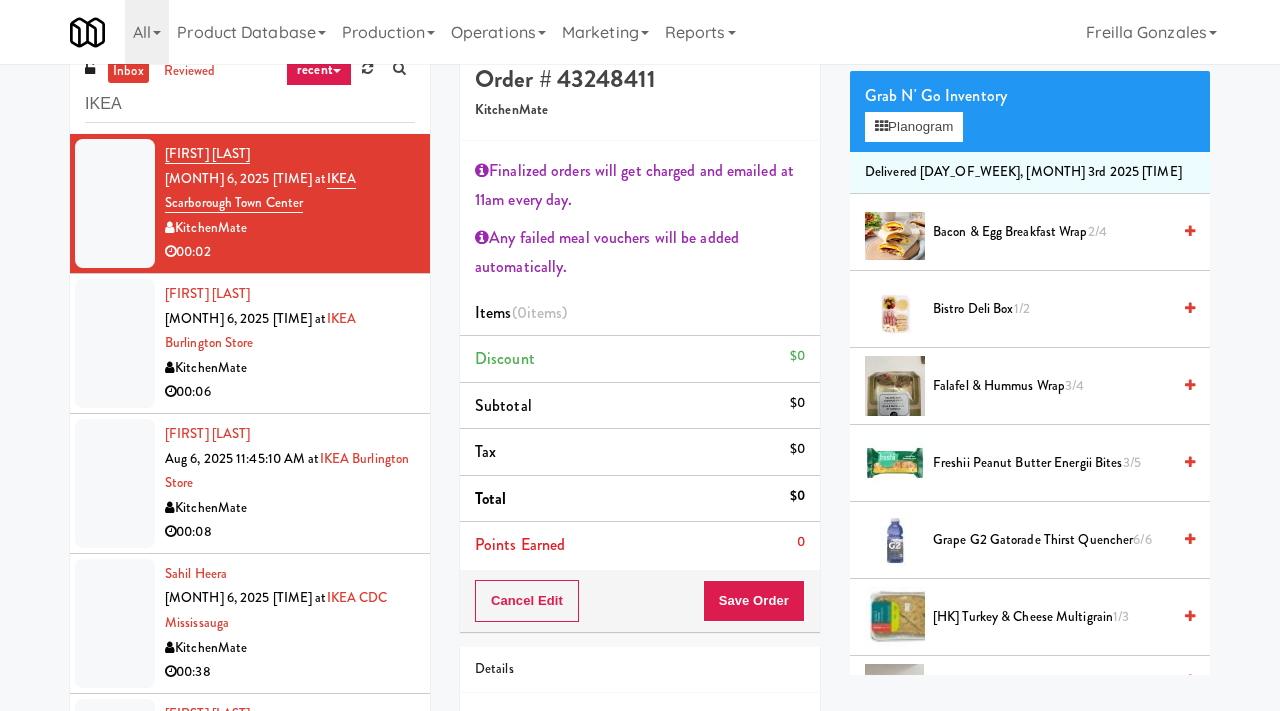scroll, scrollTop: 1644, scrollLeft: 0, axis: vertical 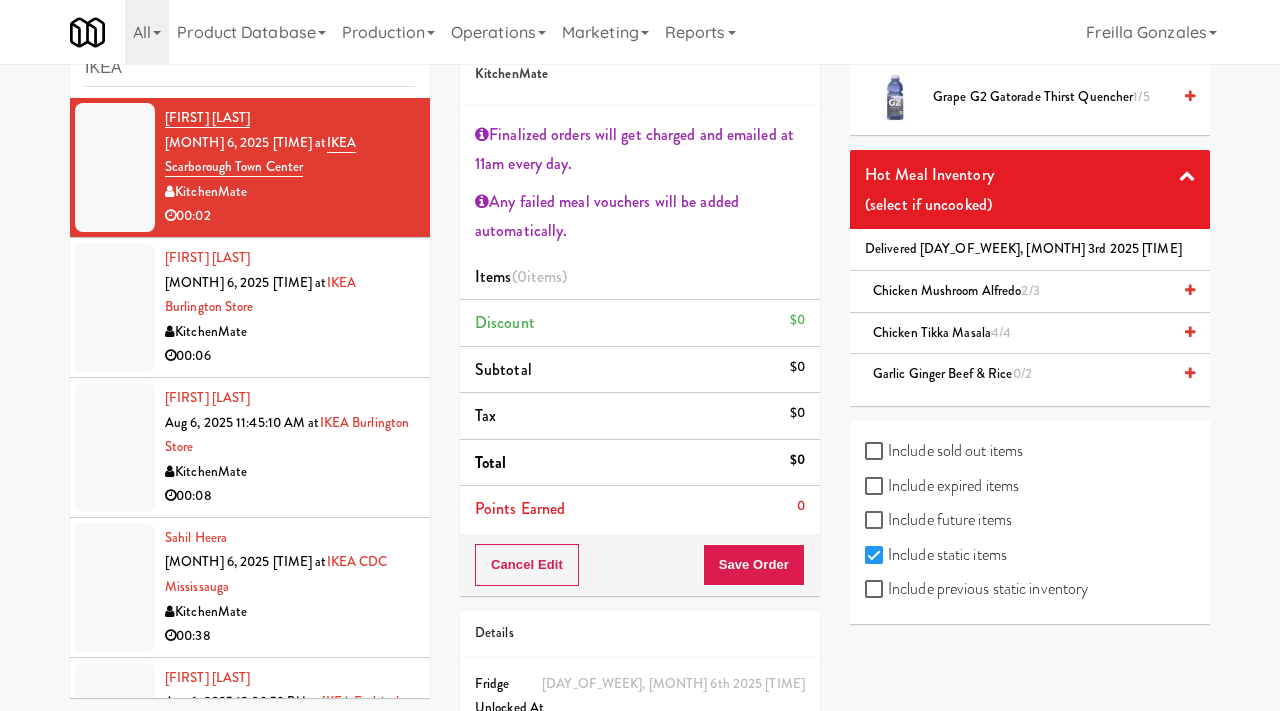 click on "Garlic Ginger Beef & Rice  0/2" at bounding box center (952, 373) 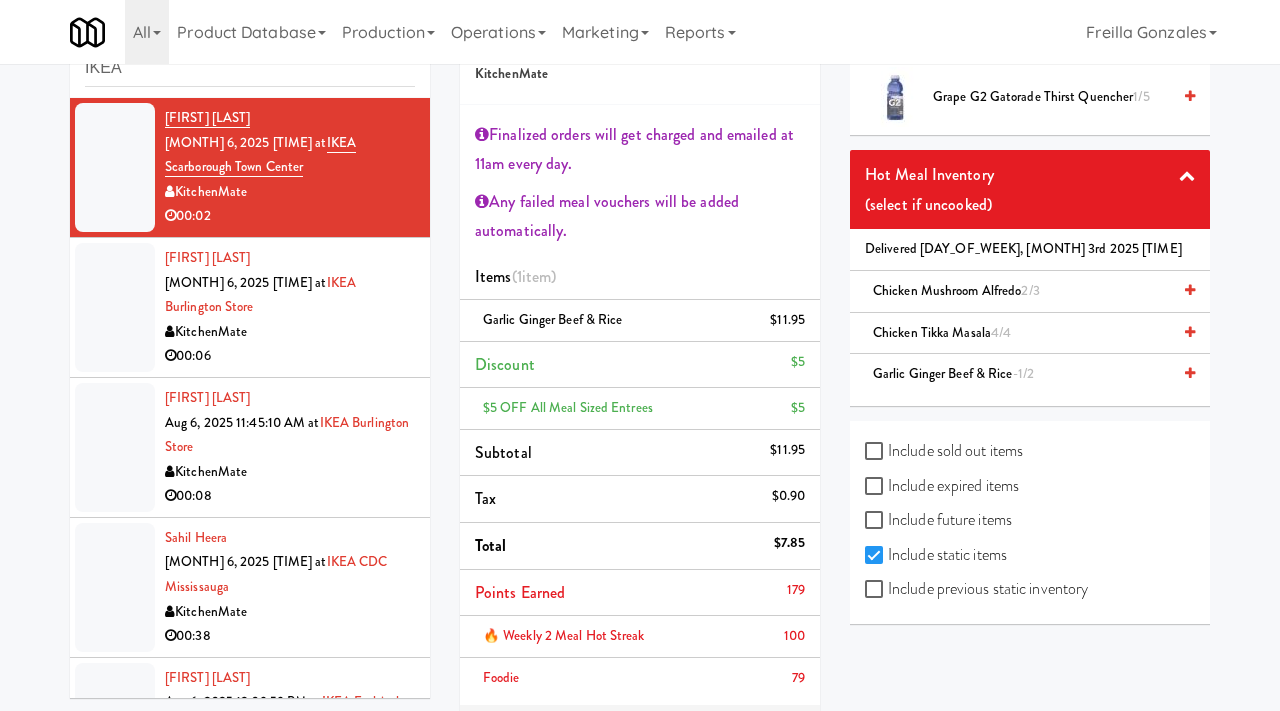 scroll, scrollTop: 0, scrollLeft: 0, axis: both 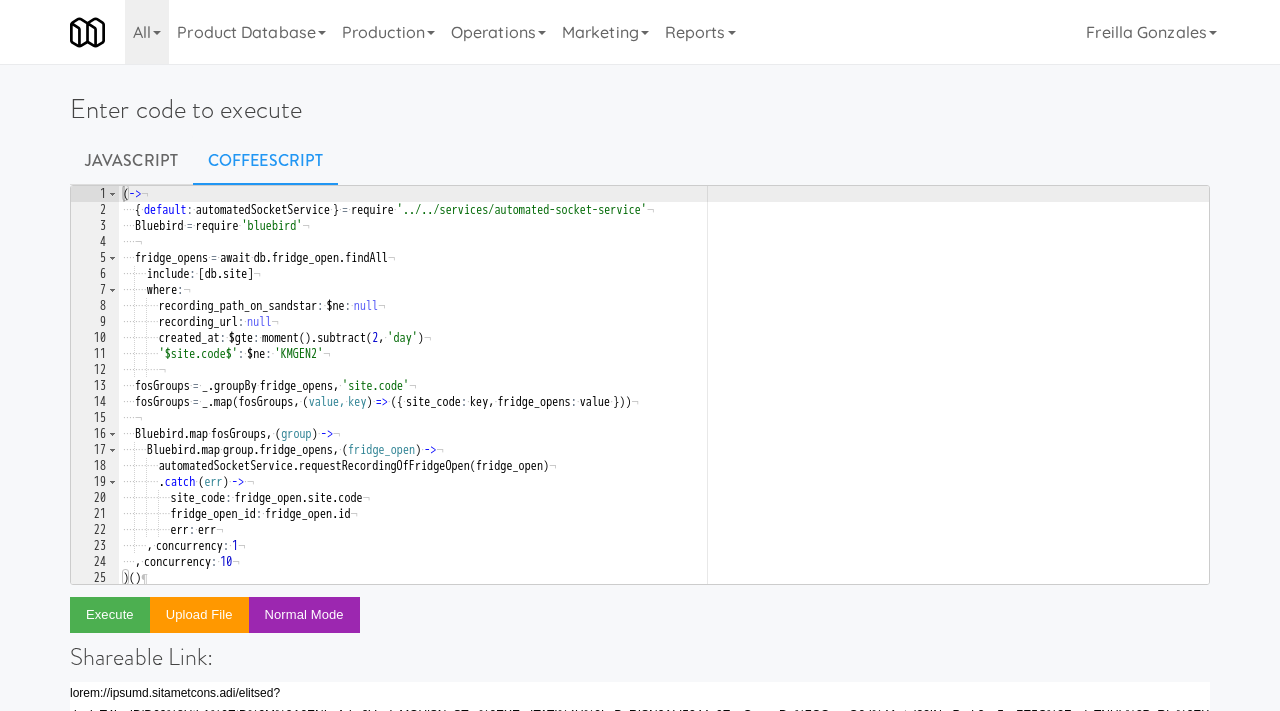 click on "( -> ¬ ···· { · default : · automatedSocketService · } · = · require · '../../services/automated-socket-service' ¬ ···· Bluebird · = · require · 'bluebird' ¬ ···· ¬ ···· fridge_opens · = · await · db . fridge_open . findAll ¬ ···· ···· include : · [ db . site ] ¬ ···· ···· where : ¬ ···· ···· ···· recording_path_on_sandstar : · $ne : · null ¬ ···· ···· ···· recording_url : · null ¬ ···· ···· ···· created_at : · $gte : · moment ( ) . subtract ( 2 , · 'day' ) ¬ ···· ···· ···· '$site.code$' : · $ne : · 'KMGEN2' ¬ ···· ···· ···· ¬ ···· fosGroups · = · _ . groupBy · fridge_opens , · 'site.code' ¬ ···· fosGroups · = · _ . map ( fosGroups , · ( value, · key ) · => · ( { · site_code : · key , · fridge_opens : · value · } )) ¬ ···· ¬ ···· Bluebird . map · fosGroups , · ( group ) · -> ¬ ···· ···· Bluebird . map · group . fridge_opens , · ( ) · -> ." at bounding box center (664, 401) 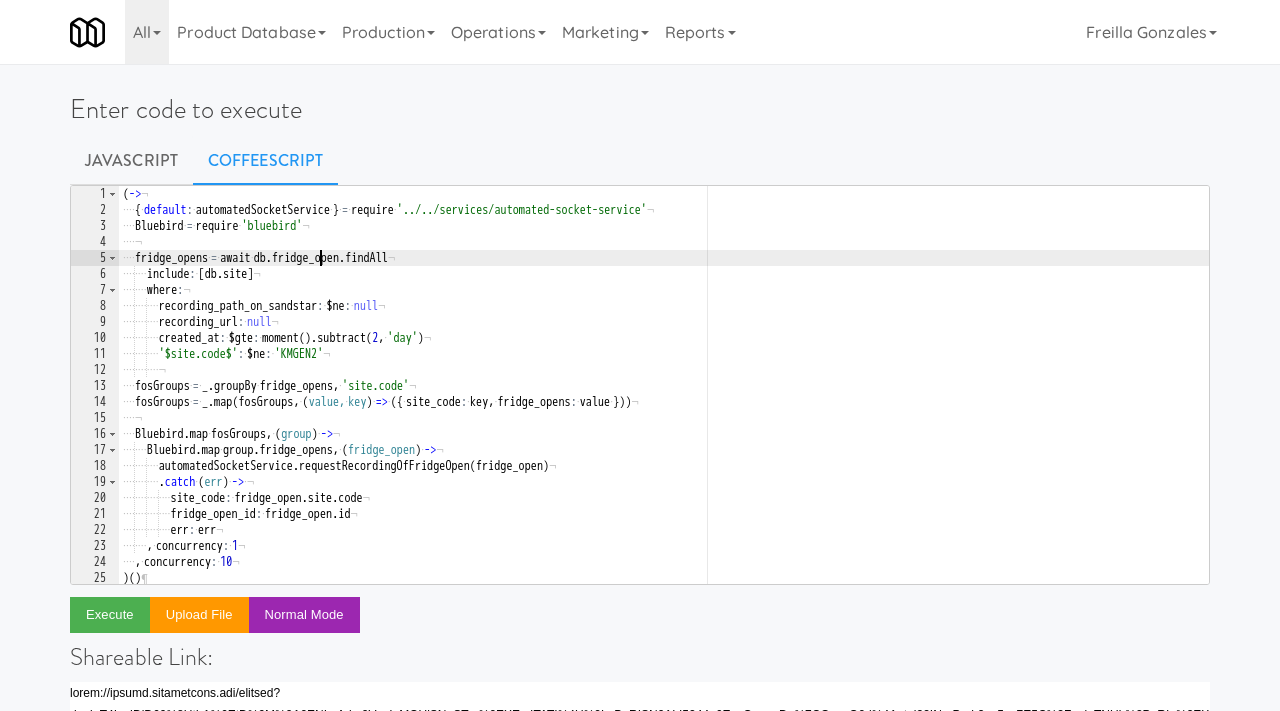 type on ", concurrency: 10
)()" 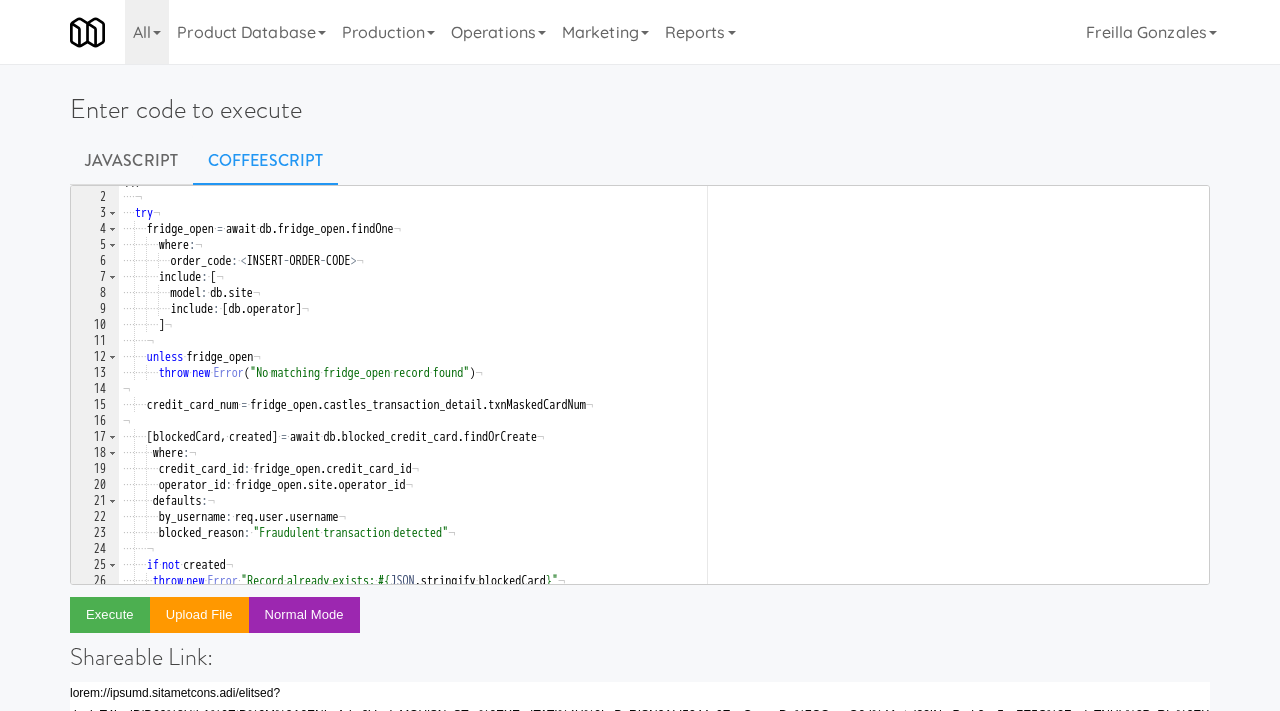 scroll, scrollTop: 0, scrollLeft: 0, axis: both 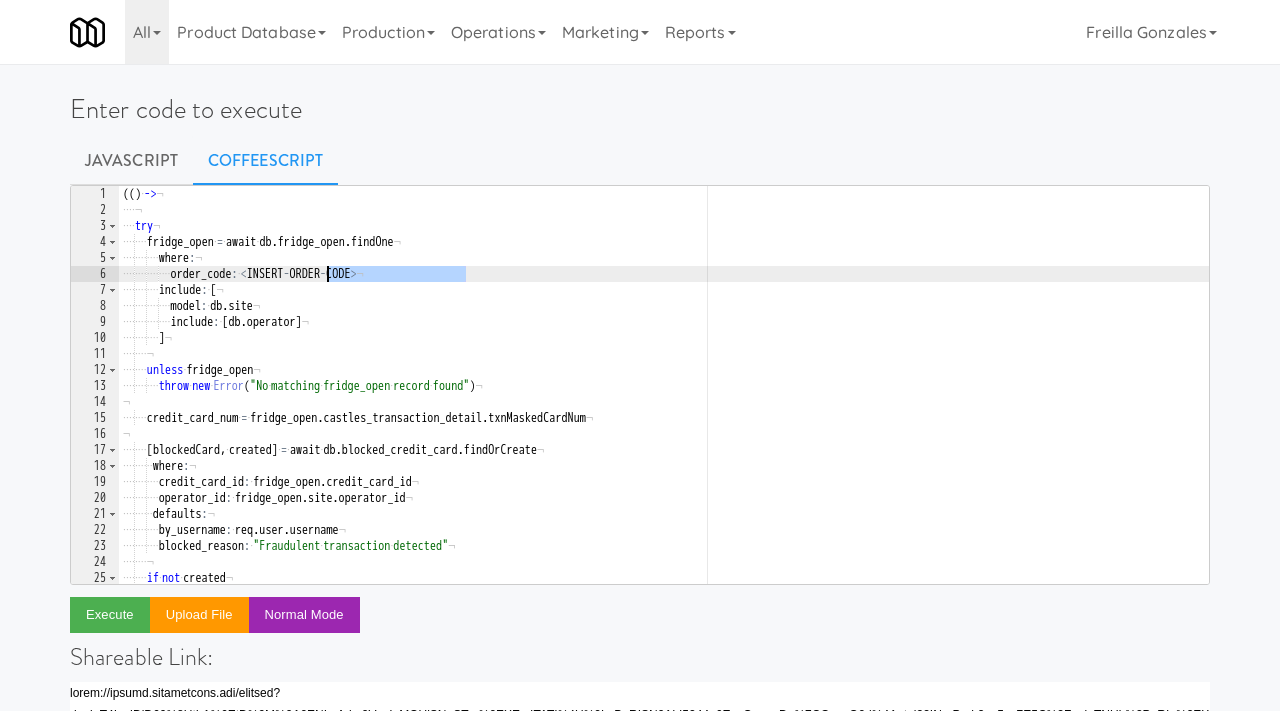 drag, startPoint x: 474, startPoint y: 278, endPoint x: 328, endPoint y: 279, distance: 146.00342 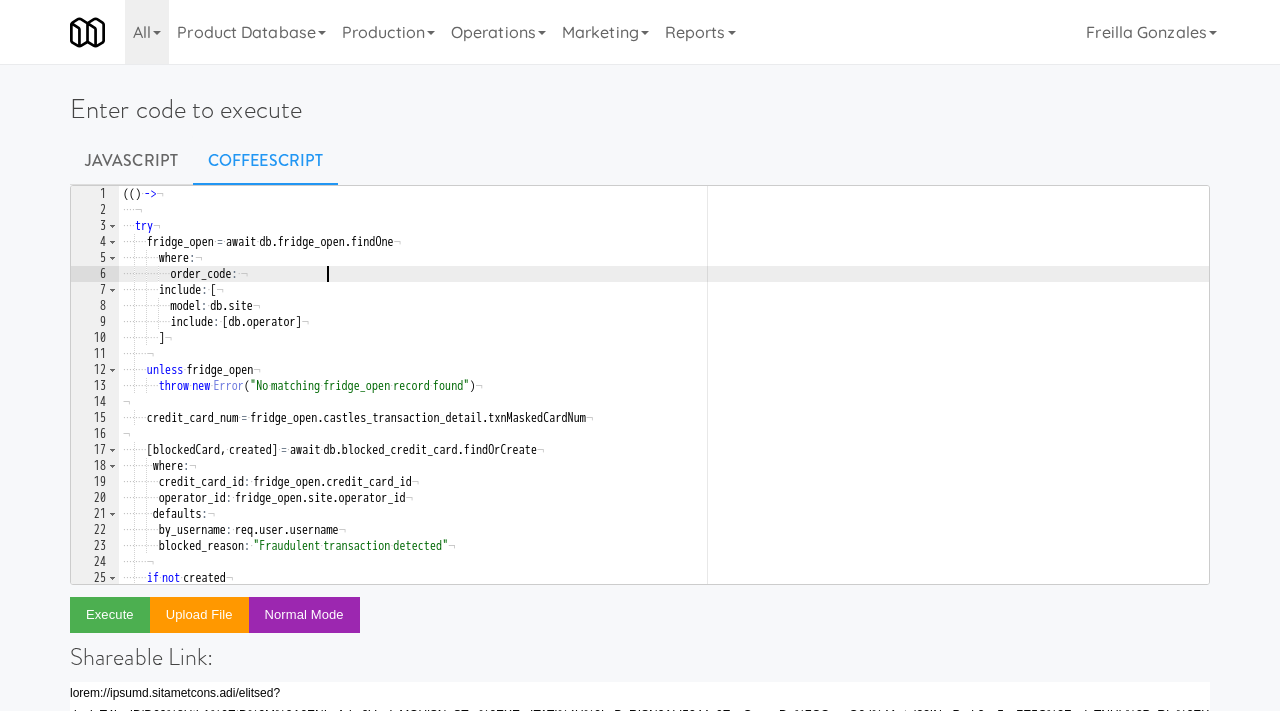 paste on "233178" 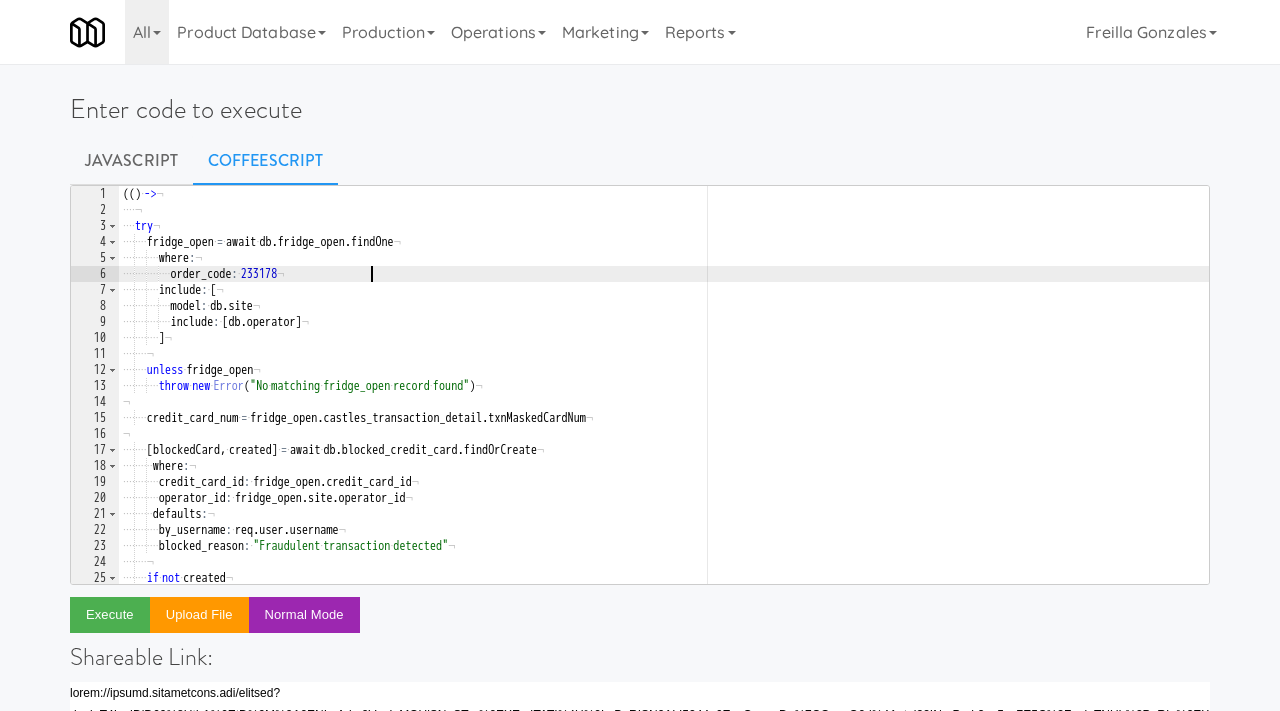 click on "( ( ) · -> ¬ ···· ¬ ···· try ¬ ···· ···· fridge_open · = · await · db . fridge_open . findOne ¬ ···· ···· ···· where : ¬ ···· ···· ···· ···· order_code : · 233178 ¬ ···· ···· ···· include : · [ ¬ ···· ···· ···· ···· model : · db . site ¬ ···· ···· ···· ···· include : · [ db . operator ] ¬ ···· ···· ···· ] ¬ ···· ···· ¬ ···· ···· unless · fridge_open ¬ ···· ···· ···· throw · new · Error ( " No · matching · fridge_open · record · found " ) ¬ ¬ ···· ···· credit_card_num · = · fridge_open . castles_transaction_detail . txnMaskedCardNum ¬ ¬ ···· ···· [ blockedCard , · created ] · = · await · db . blocked_credit_card . findOrCreate ¬ ···· ···· ·· where : ¬ ···· ···· ···· credit_card_id : · fridge_open . credit_card_id ¬ ···· ···· ···· operator_id : · fridge_open . site . operator_id ¬ ···· ··" at bounding box center (664, 401) 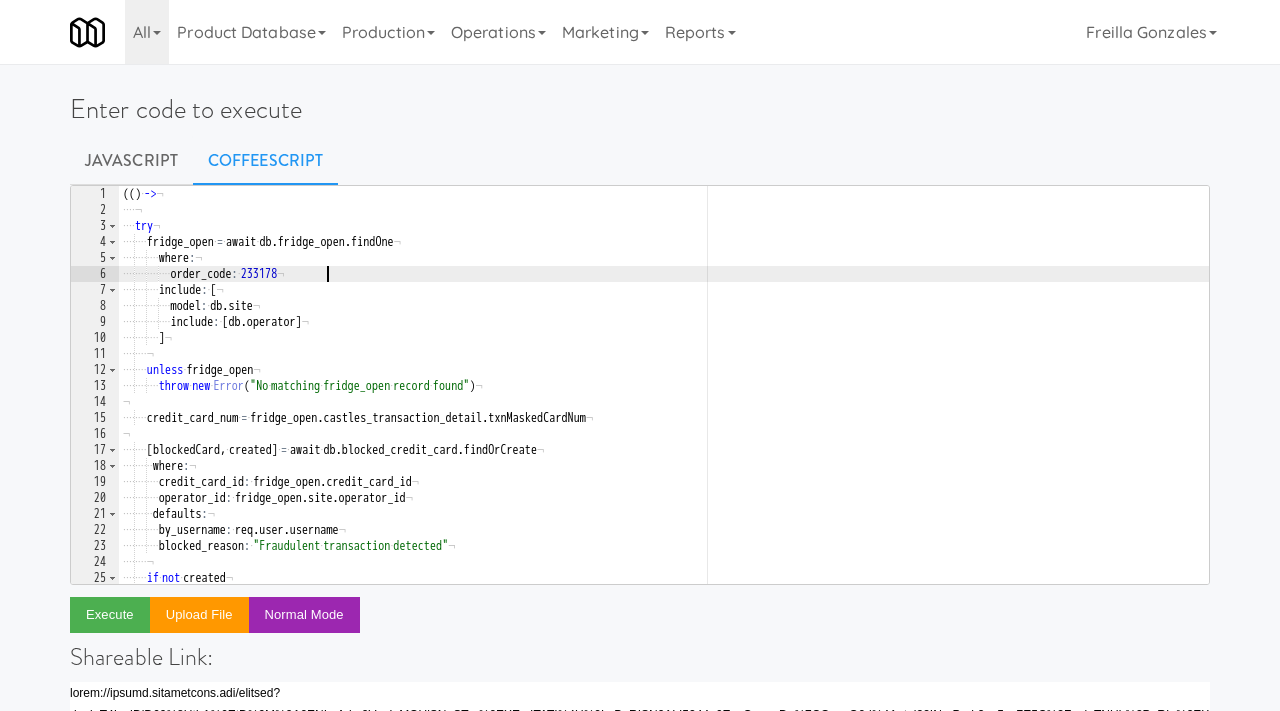 type on "order_code:233178" 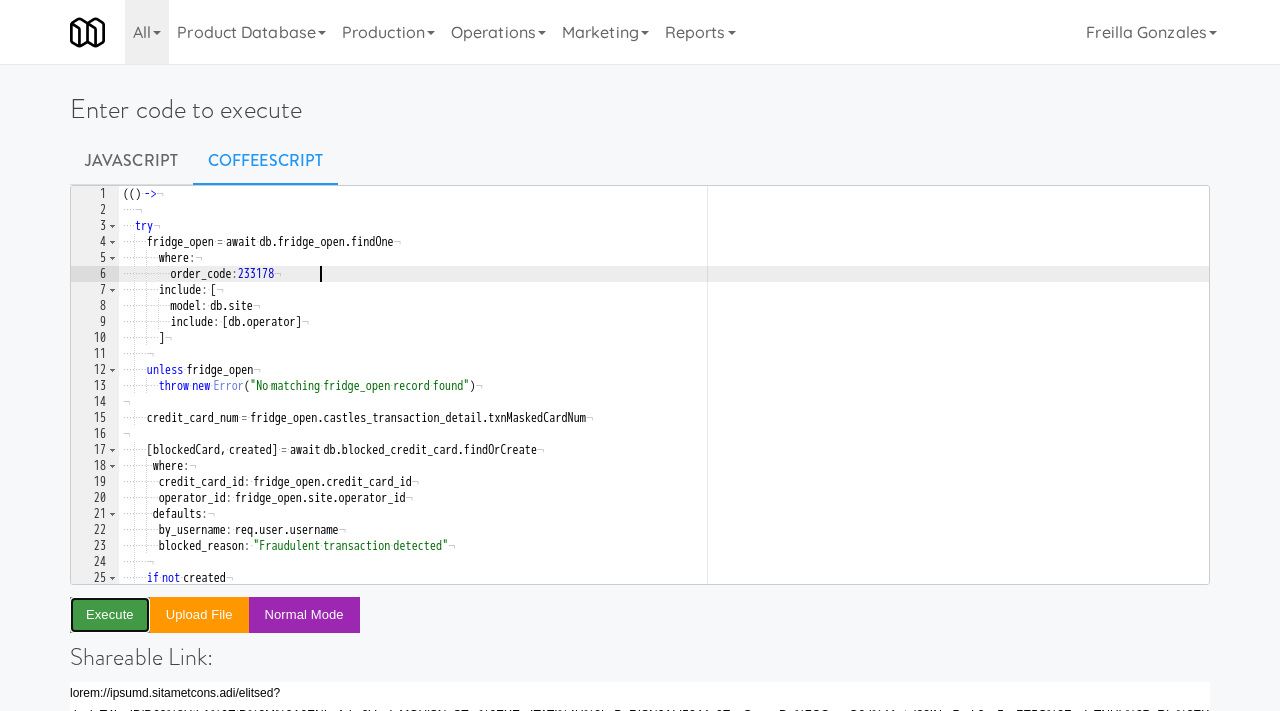 click on "Execute" at bounding box center (110, 615) 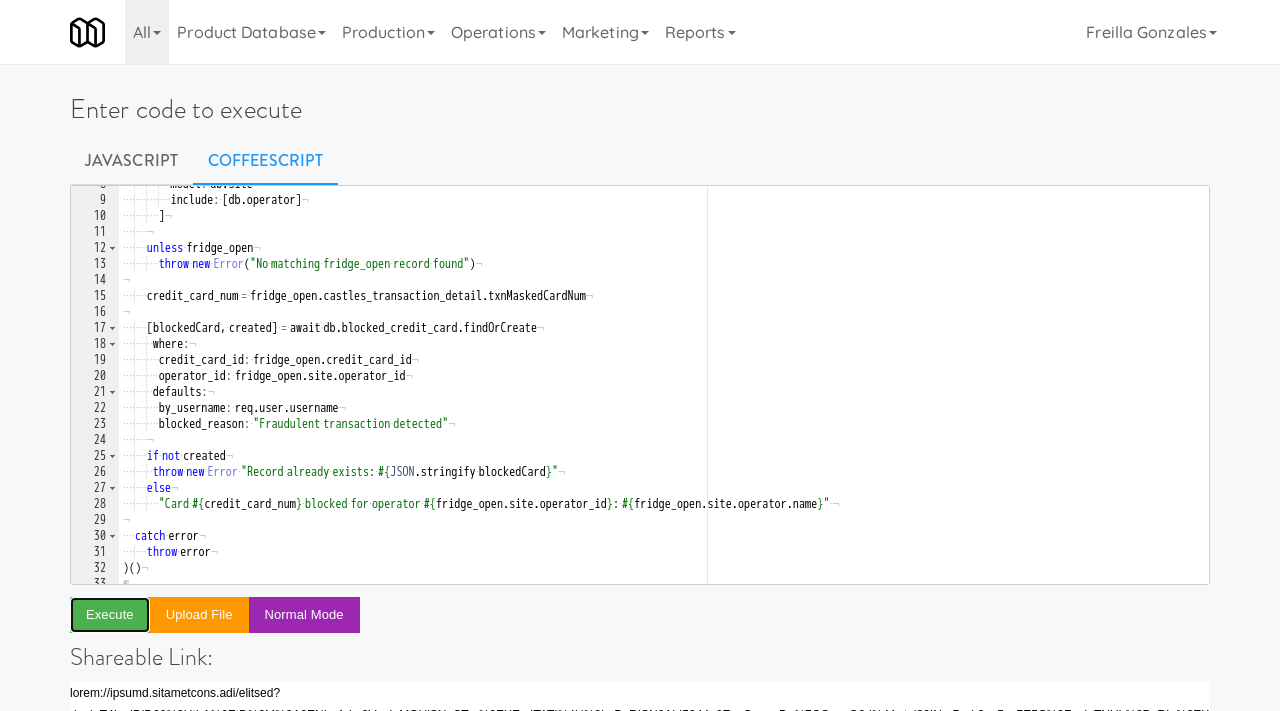 scroll, scrollTop: 130, scrollLeft: 0, axis: vertical 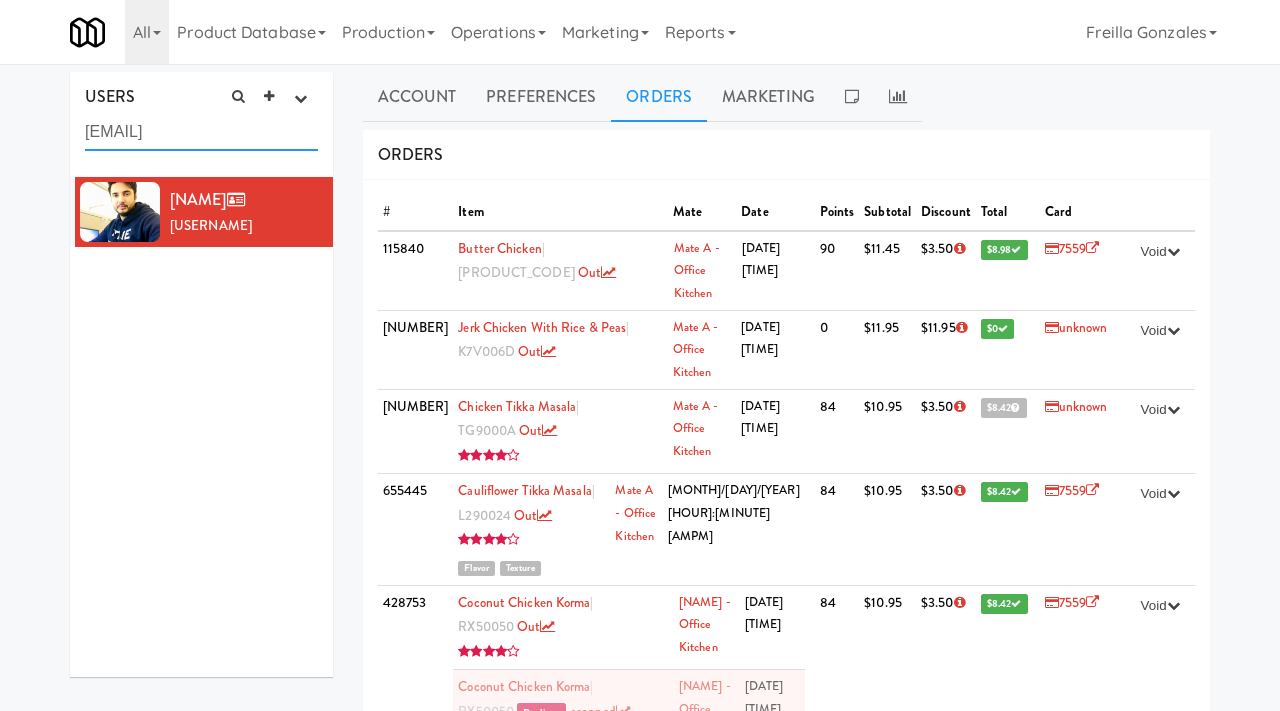 click on "asif.iqbal@gvalighting.com" at bounding box center (201, 132) 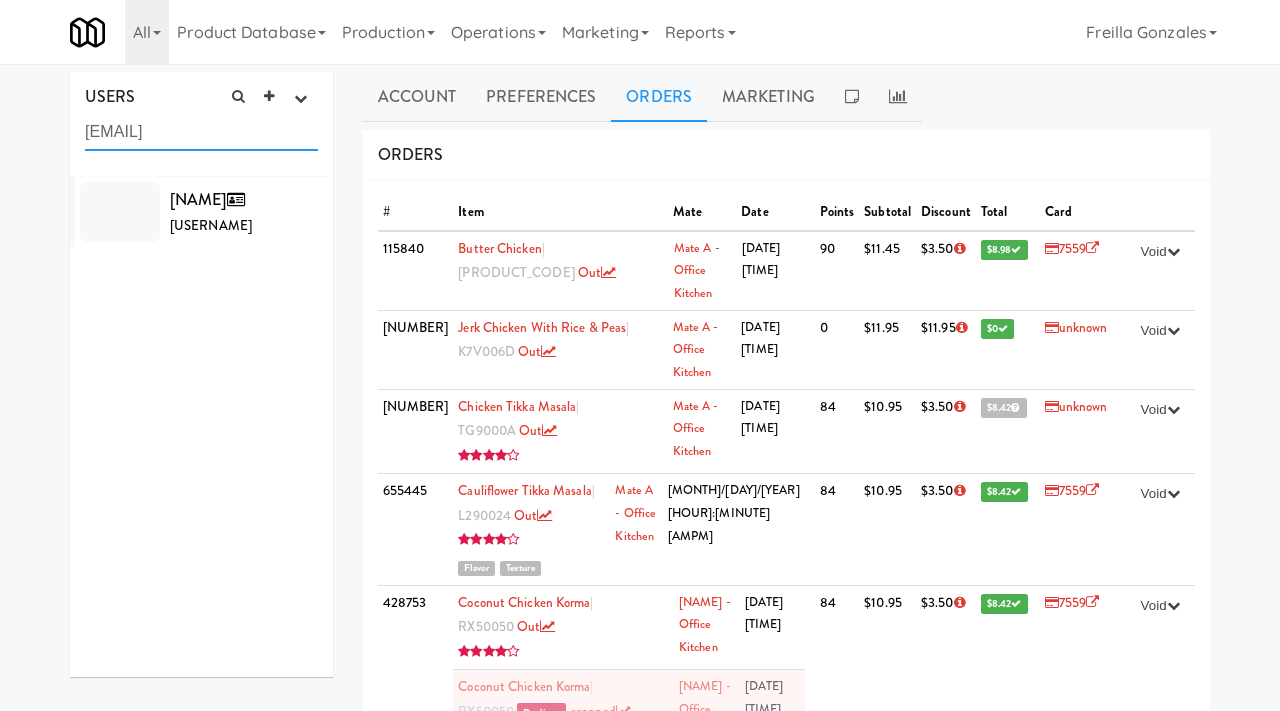 scroll, scrollTop: 0, scrollLeft: 0, axis: both 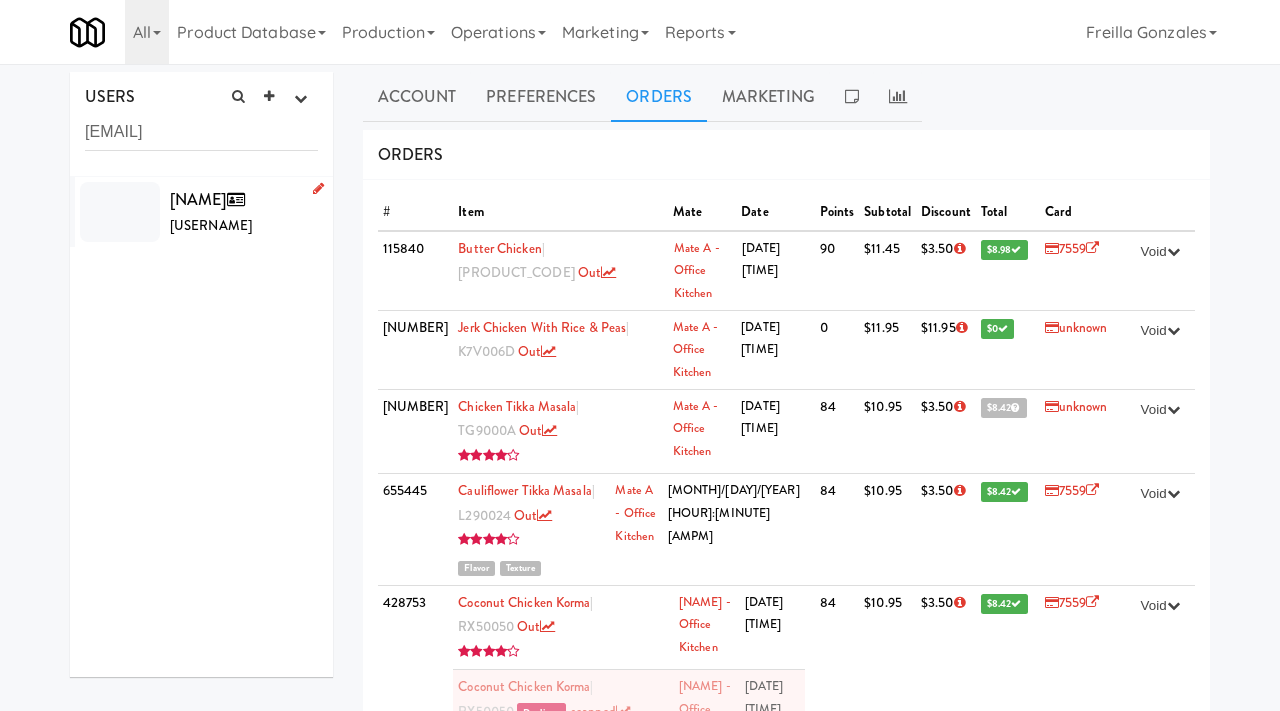 click on "Selenne Hayne  selenneh4995" at bounding box center [244, 212] 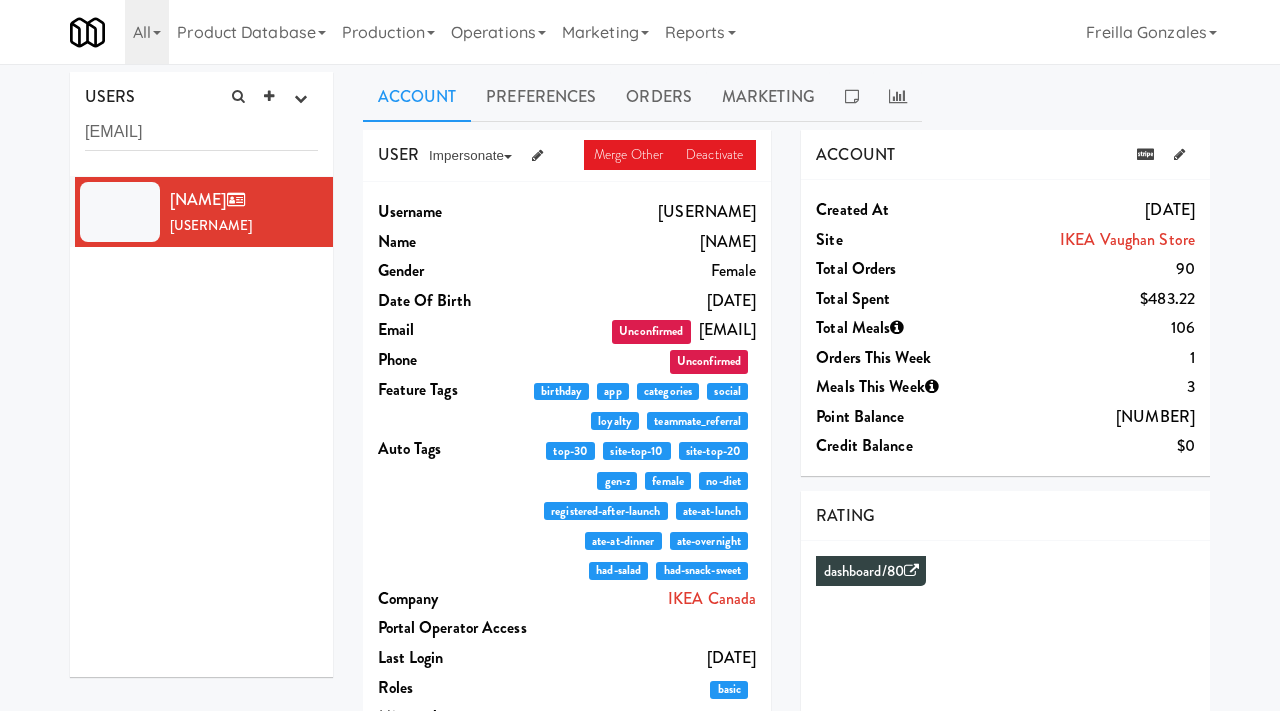 drag, startPoint x: 661, startPoint y: 238, endPoint x: 754, endPoint y: 245, distance: 93.26307 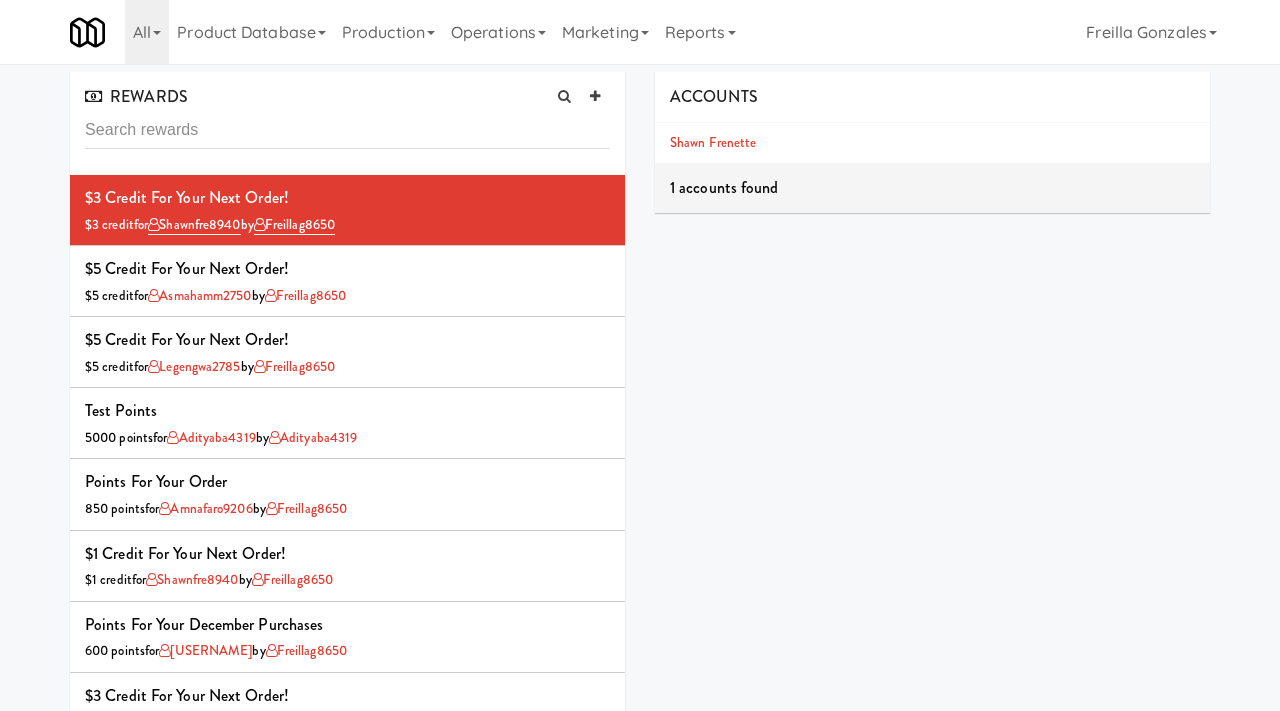 scroll, scrollTop: 0, scrollLeft: 0, axis: both 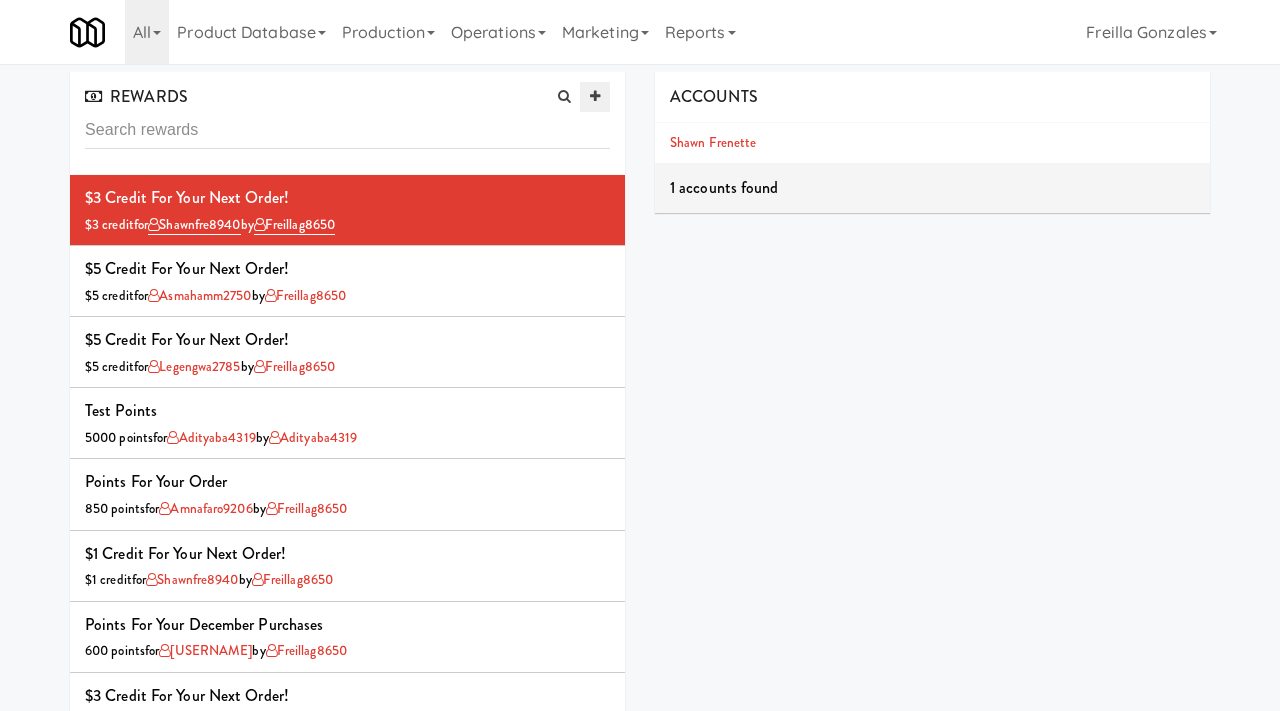 click at bounding box center [595, 96] 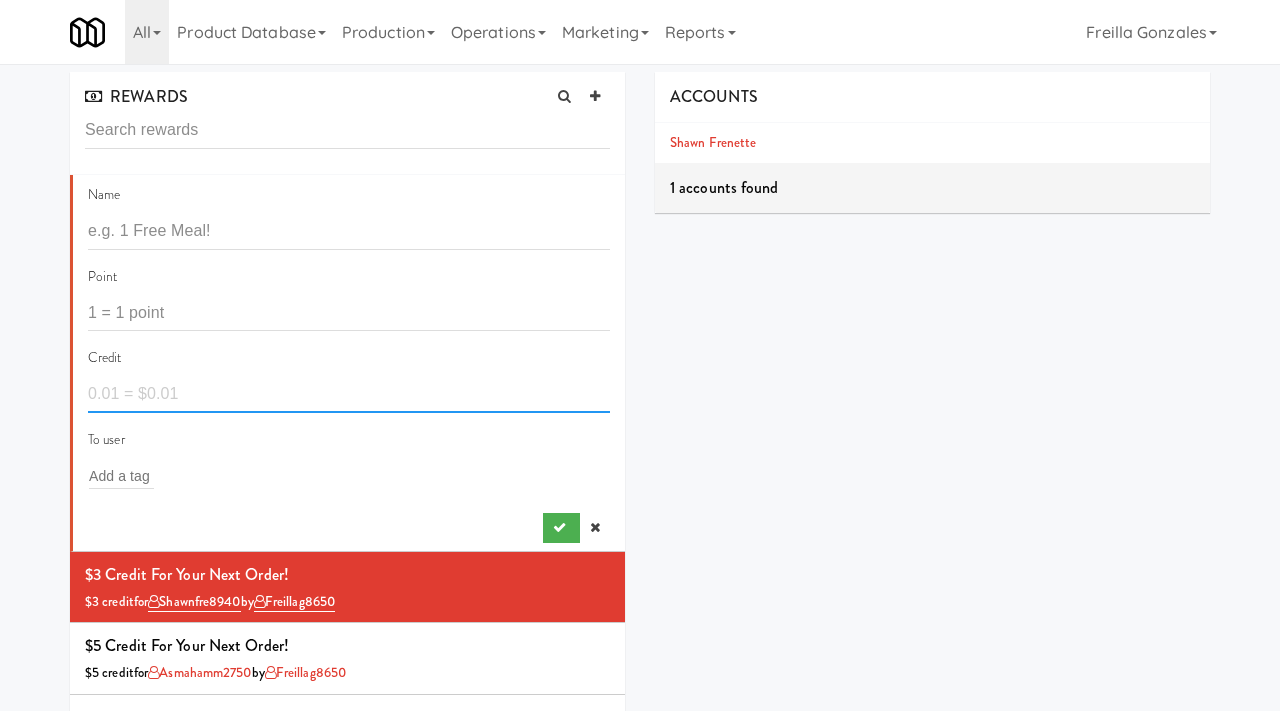 click at bounding box center (349, 394) 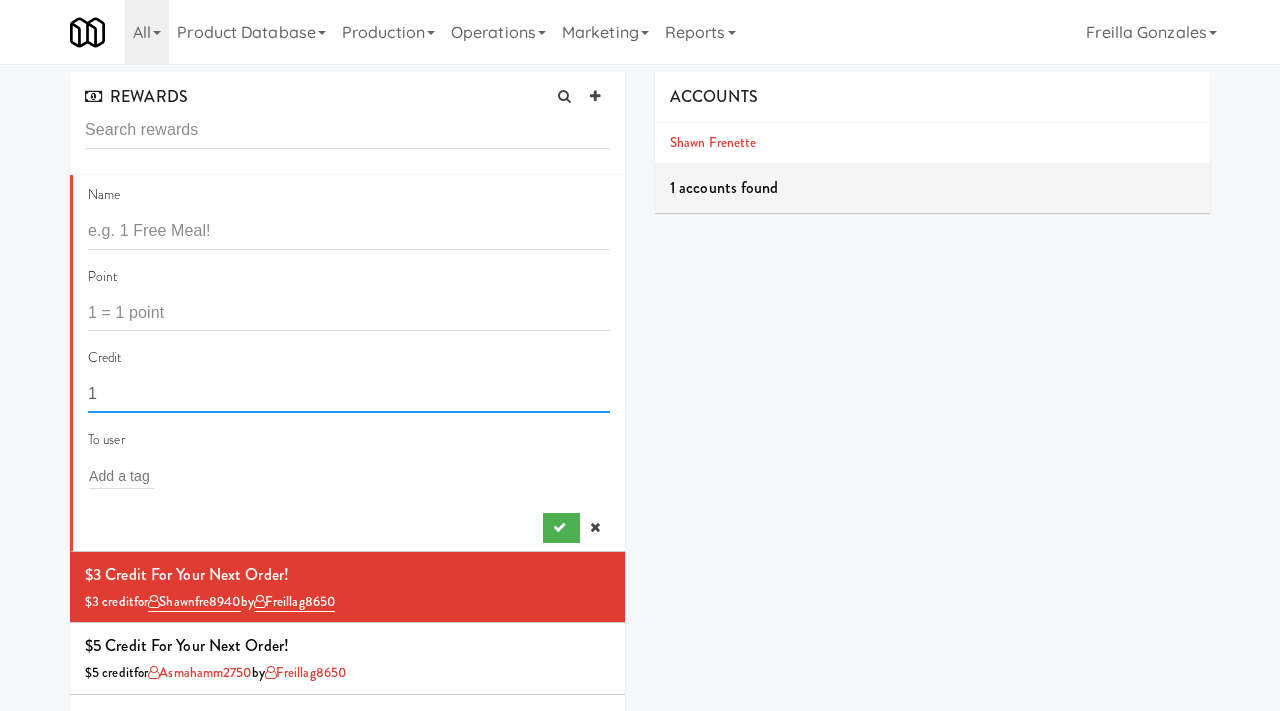 type on "1" 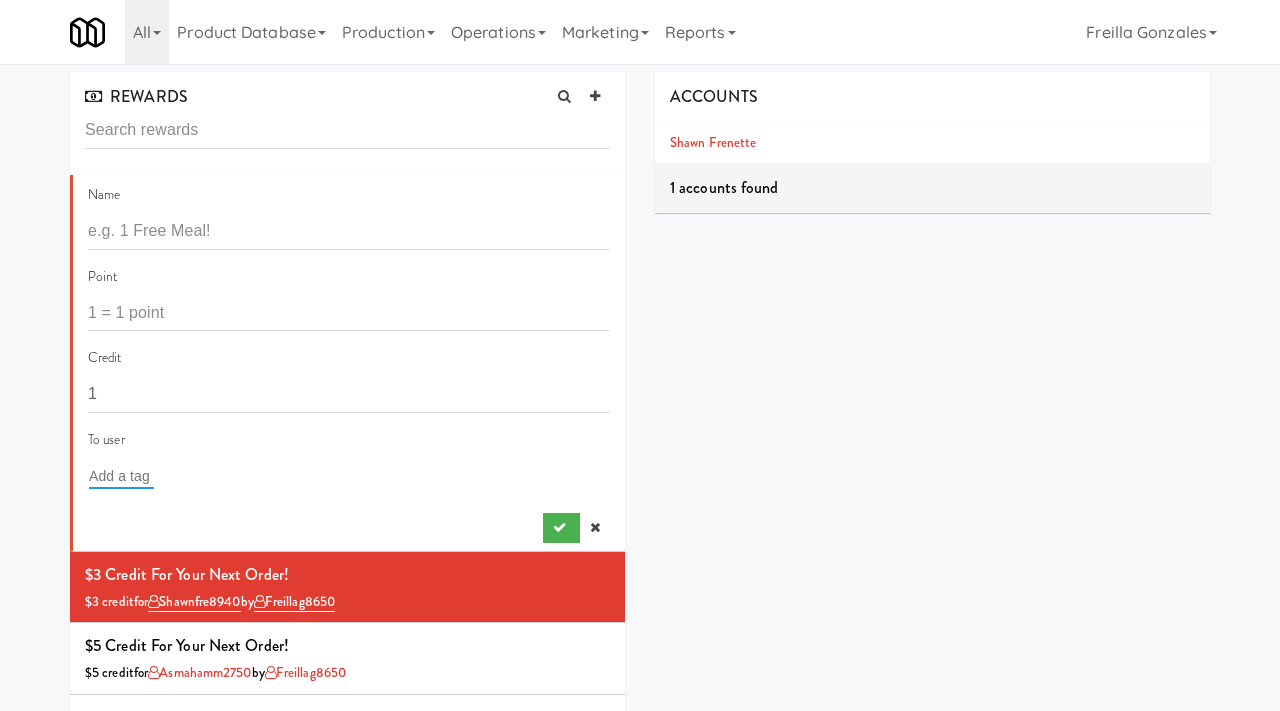click at bounding box center (121, 476) 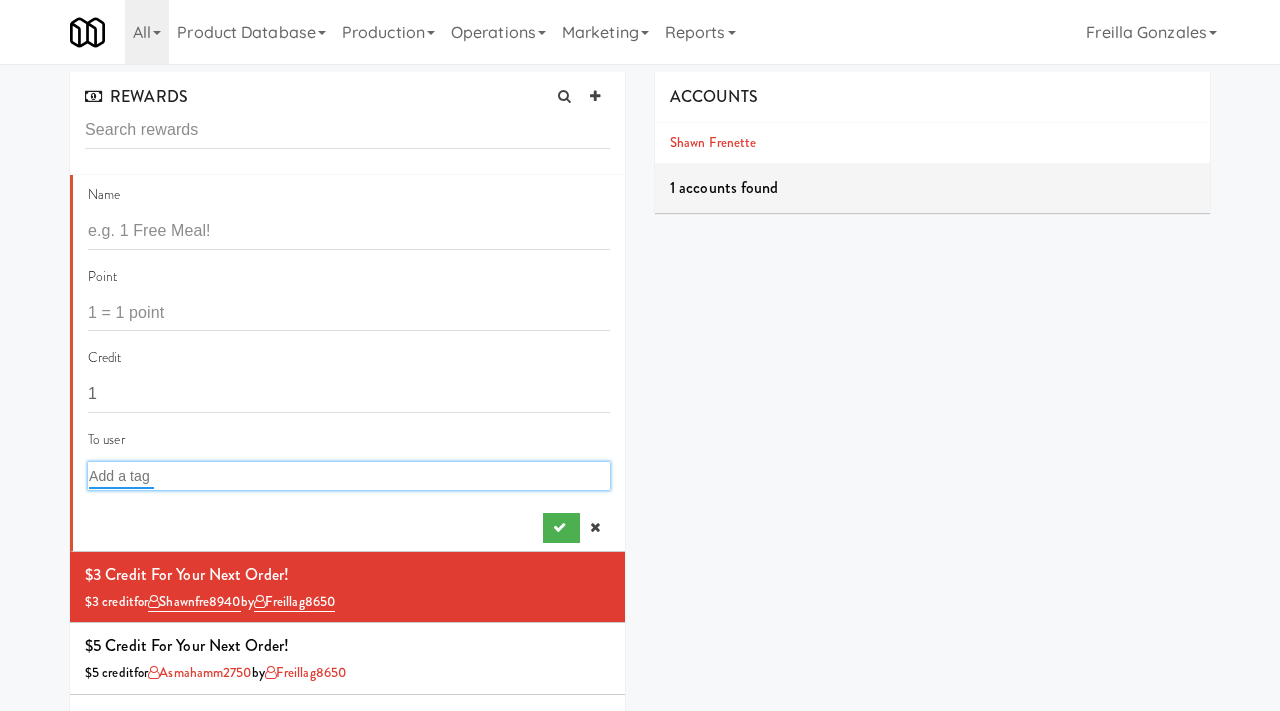 paste on "Selenne Hayne" 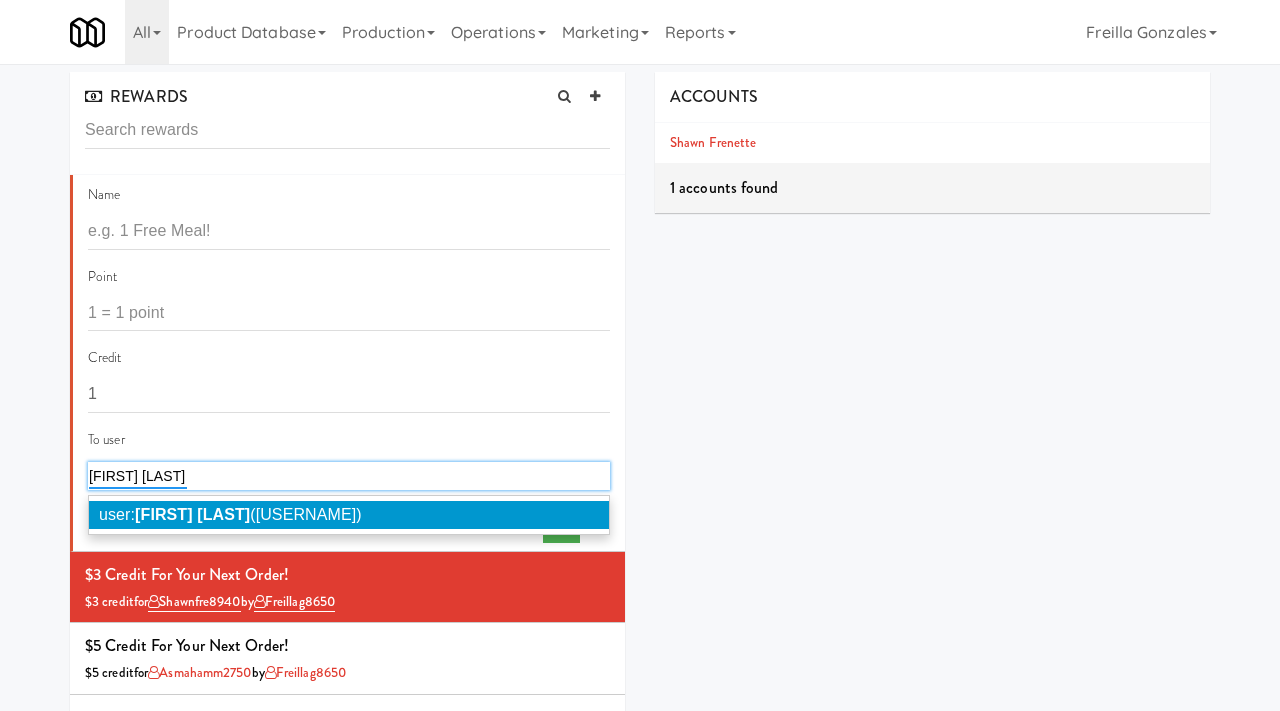 type on "Selenne Hayne" 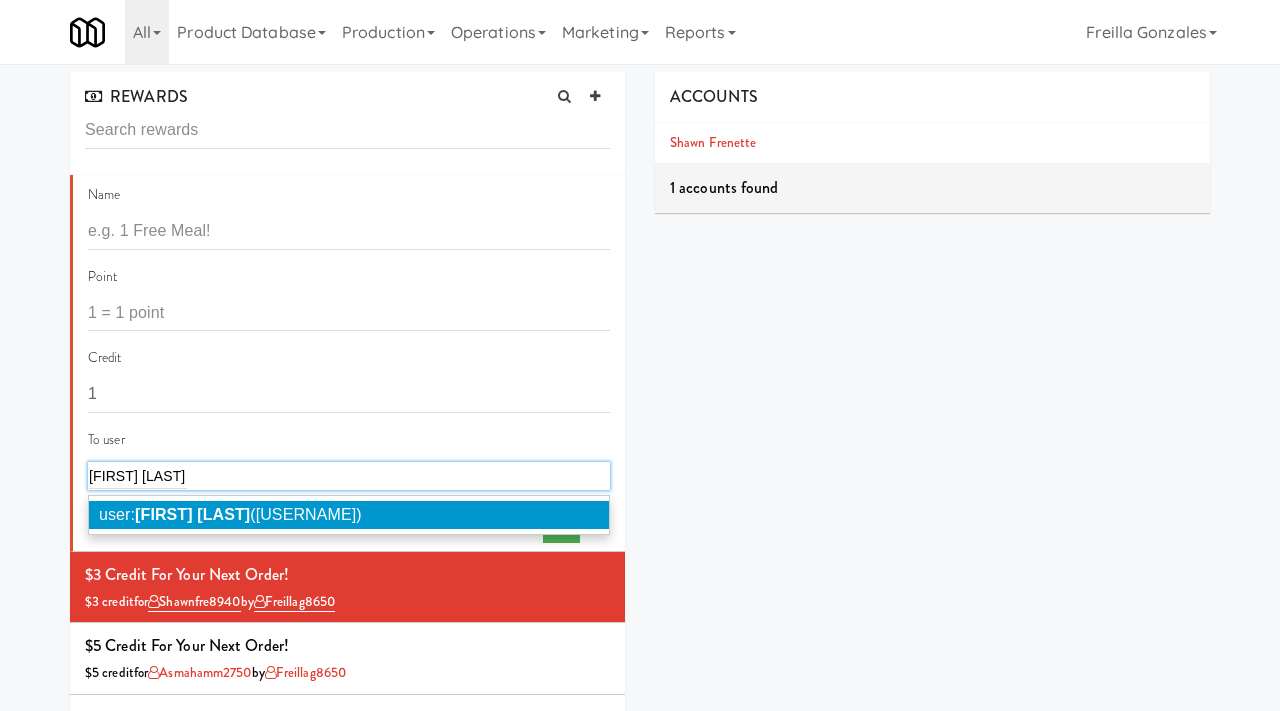 click on "Selenne Hayne" at bounding box center [192, 514] 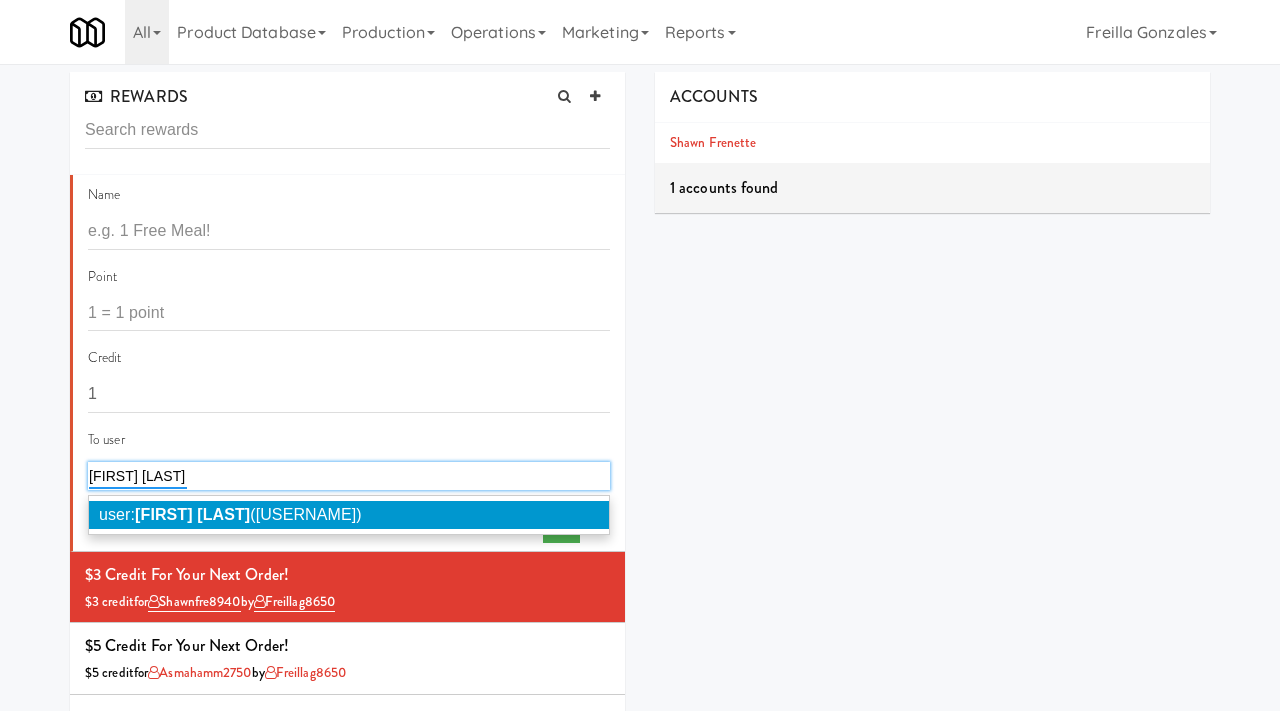 type 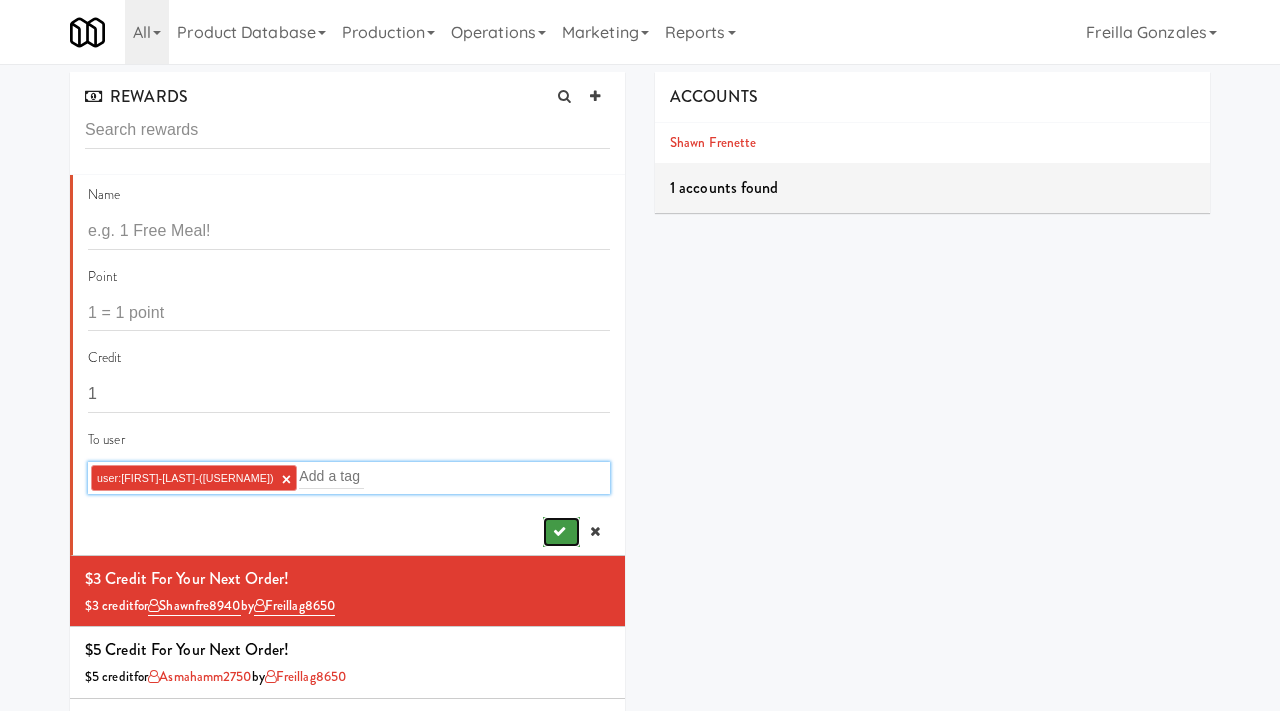 click at bounding box center [561, 532] 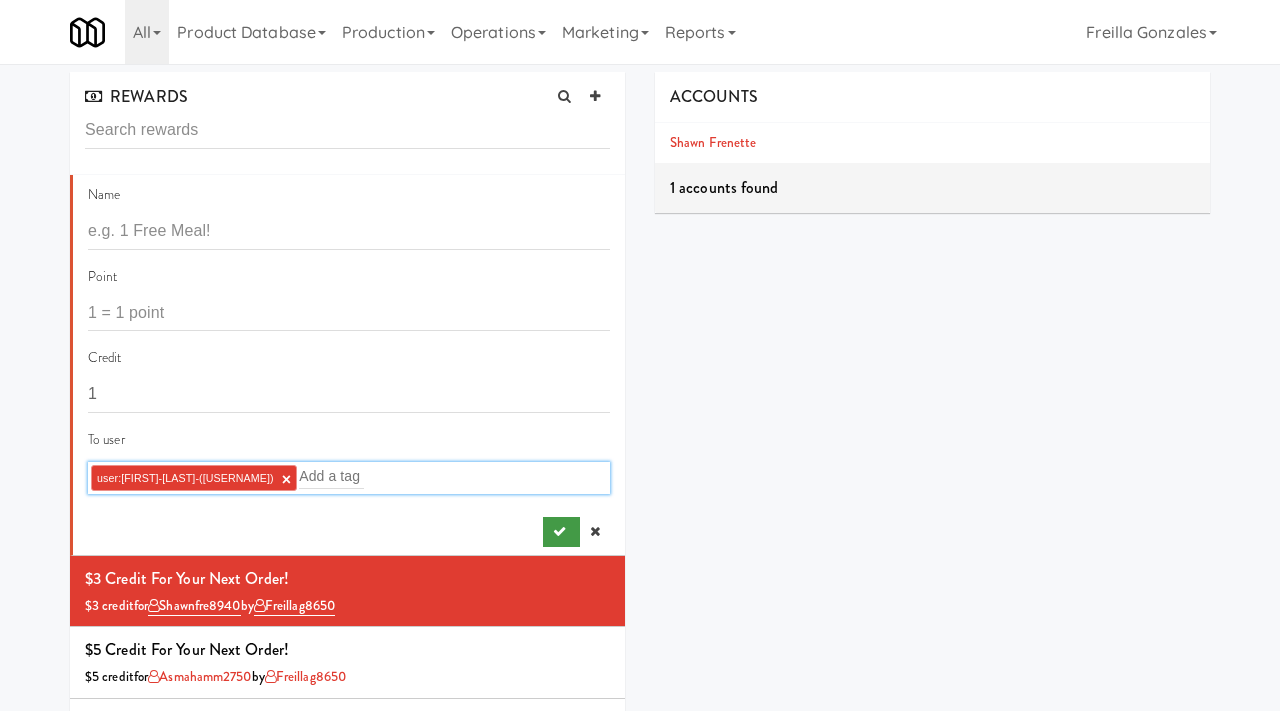 type on "0" 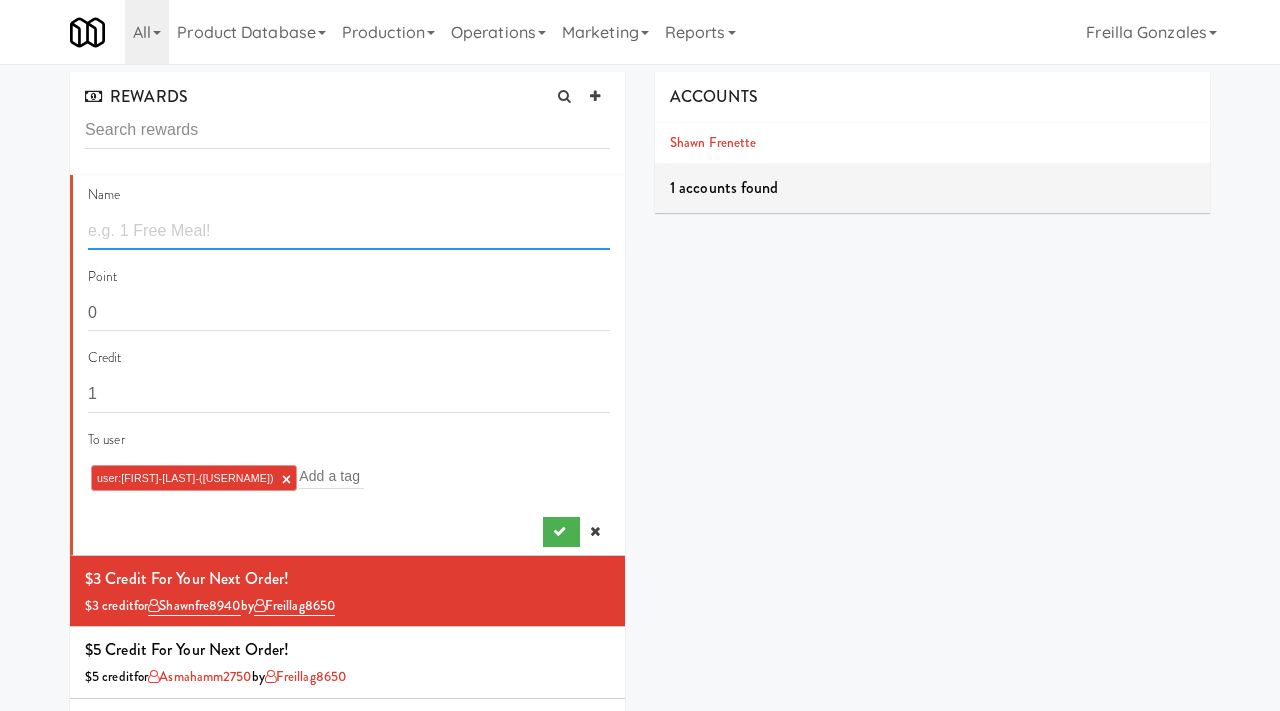 click at bounding box center [349, 231] 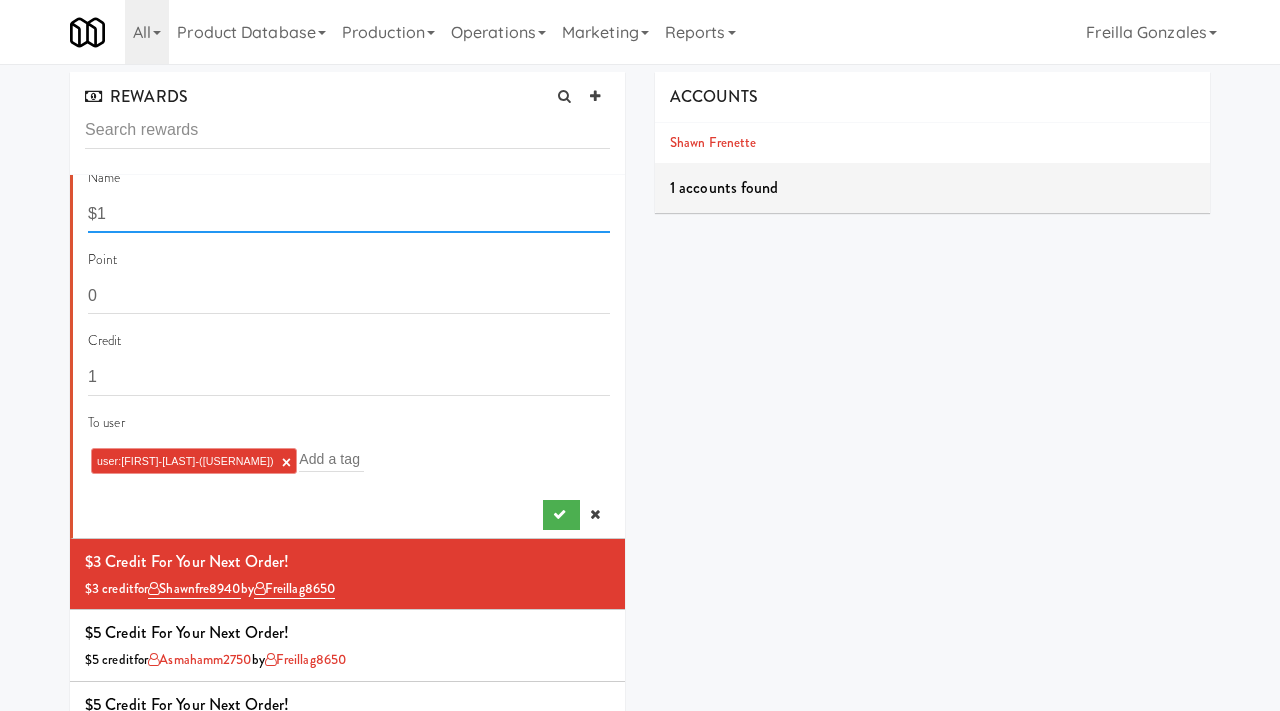 scroll, scrollTop: 16, scrollLeft: 0, axis: vertical 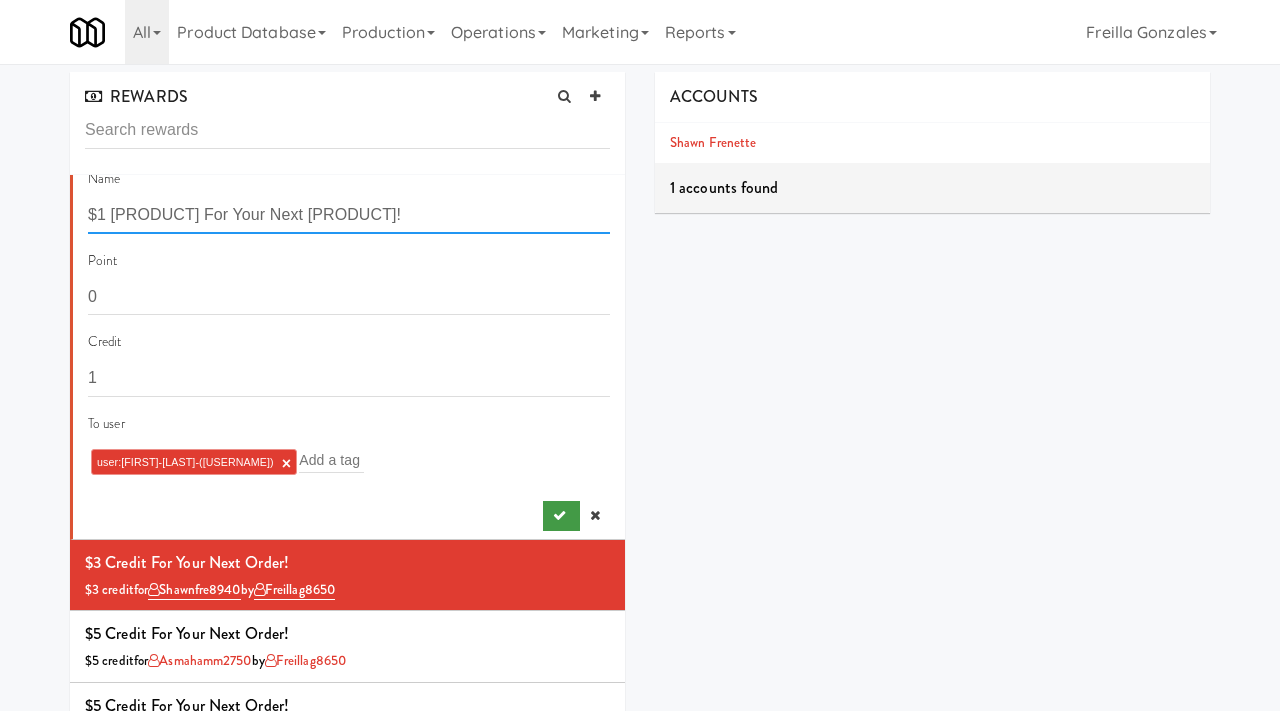 type on "$1 Credit For Your Next Order!" 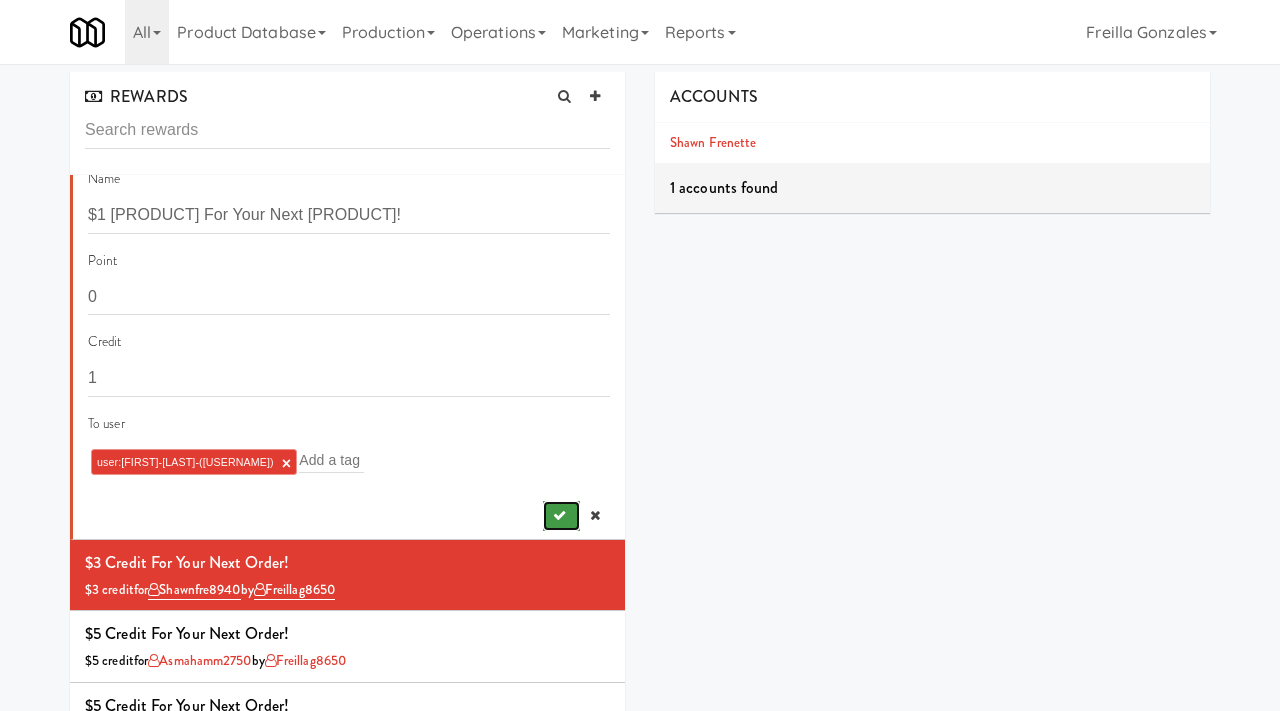click at bounding box center [561, 516] 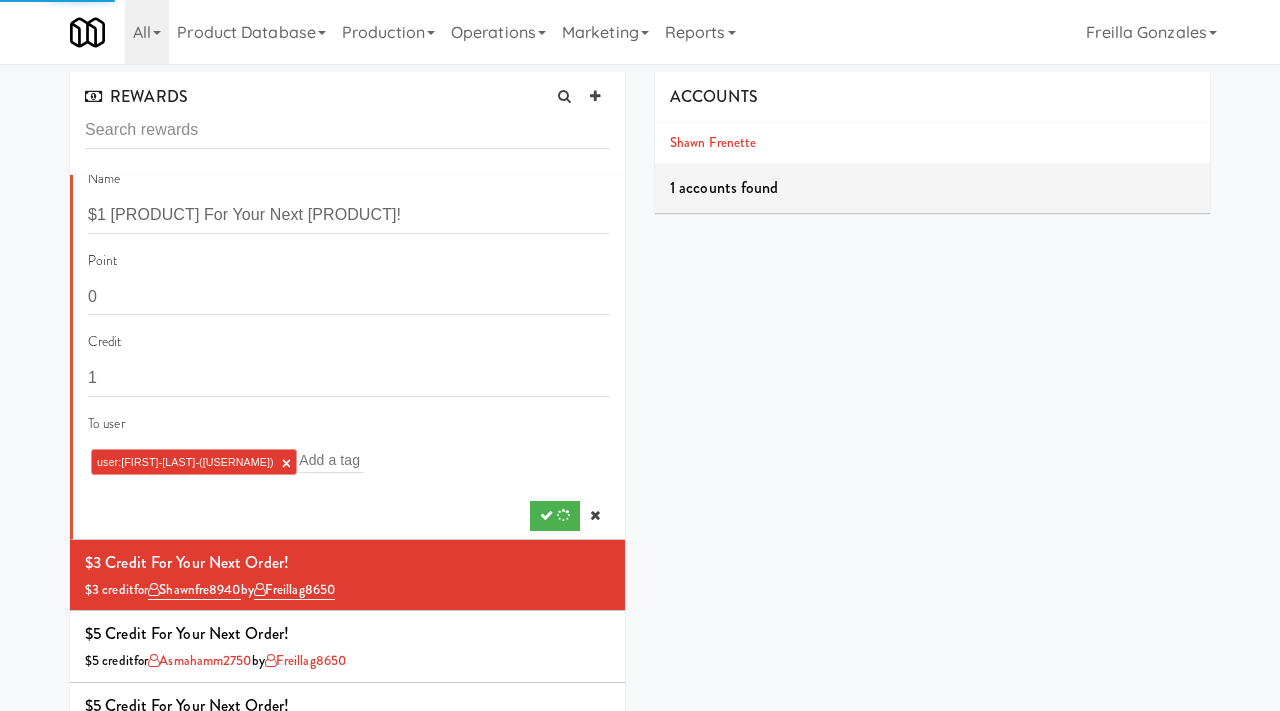 scroll, scrollTop: 0, scrollLeft: 0, axis: both 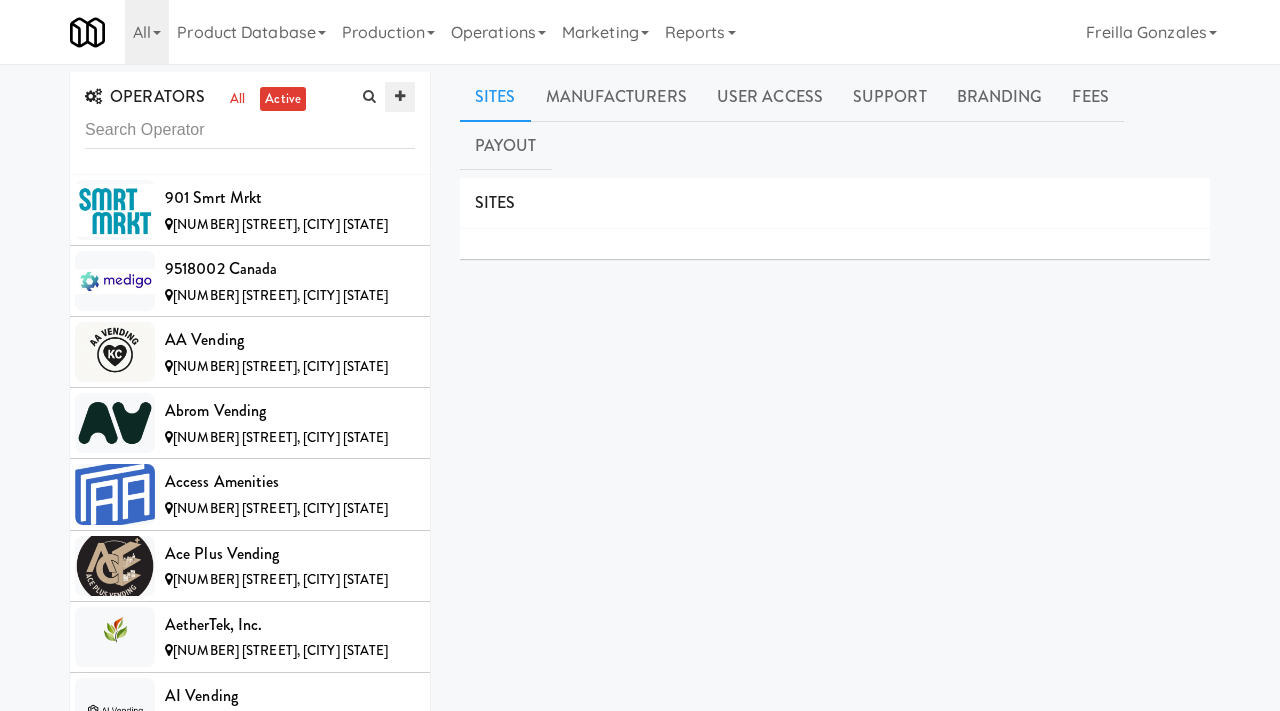 click at bounding box center (400, 97) 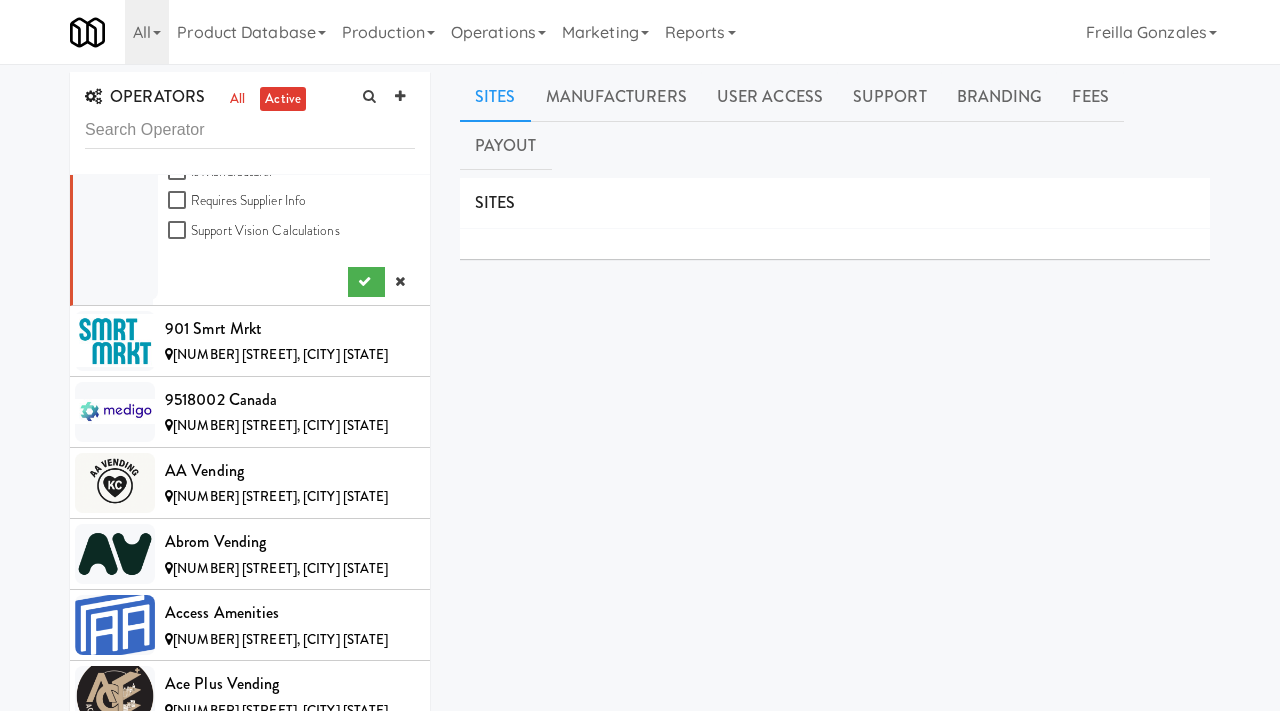 scroll, scrollTop: 0, scrollLeft: 0, axis: both 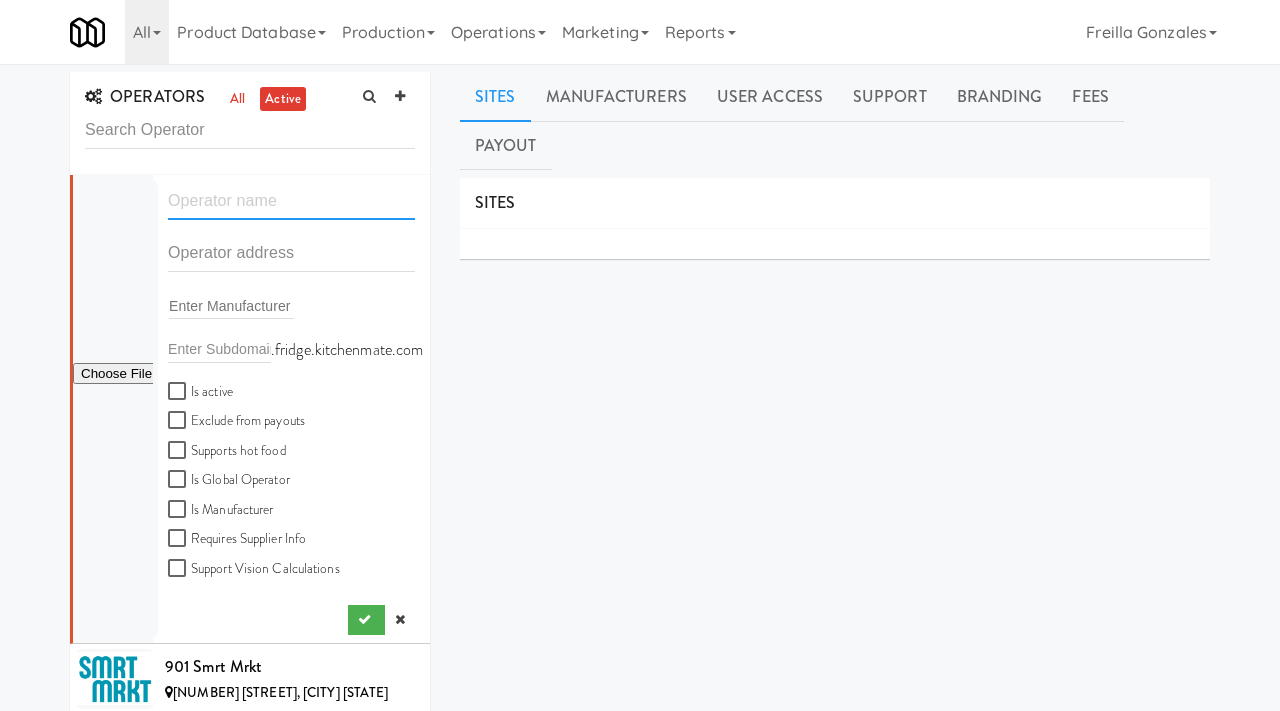 click at bounding box center (291, 201) 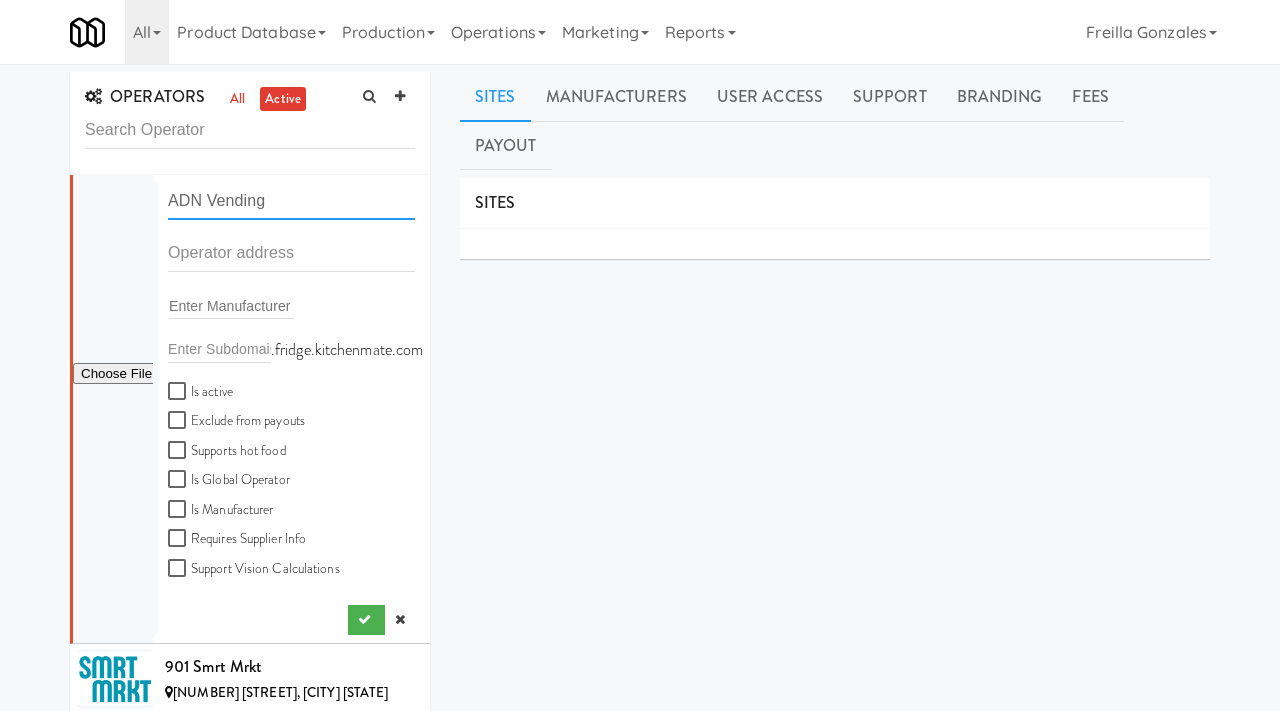 type on "ADN Vending" 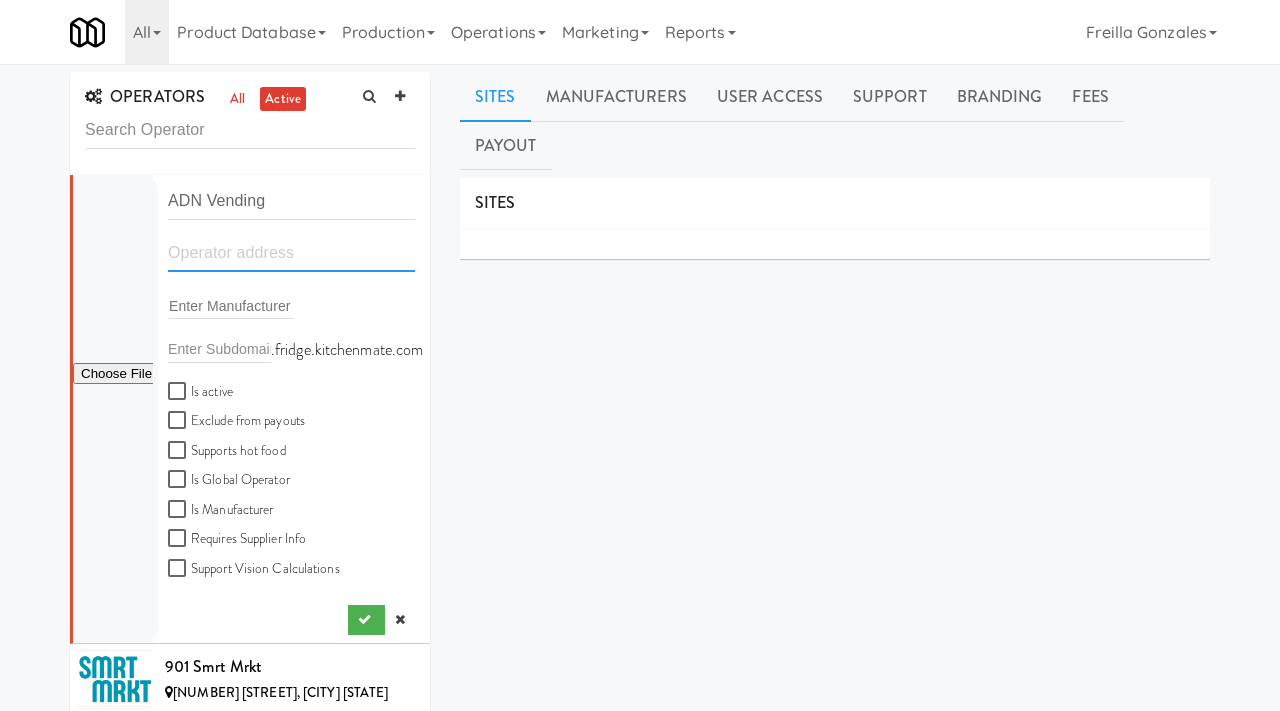 click at bounding box center (291, 253) 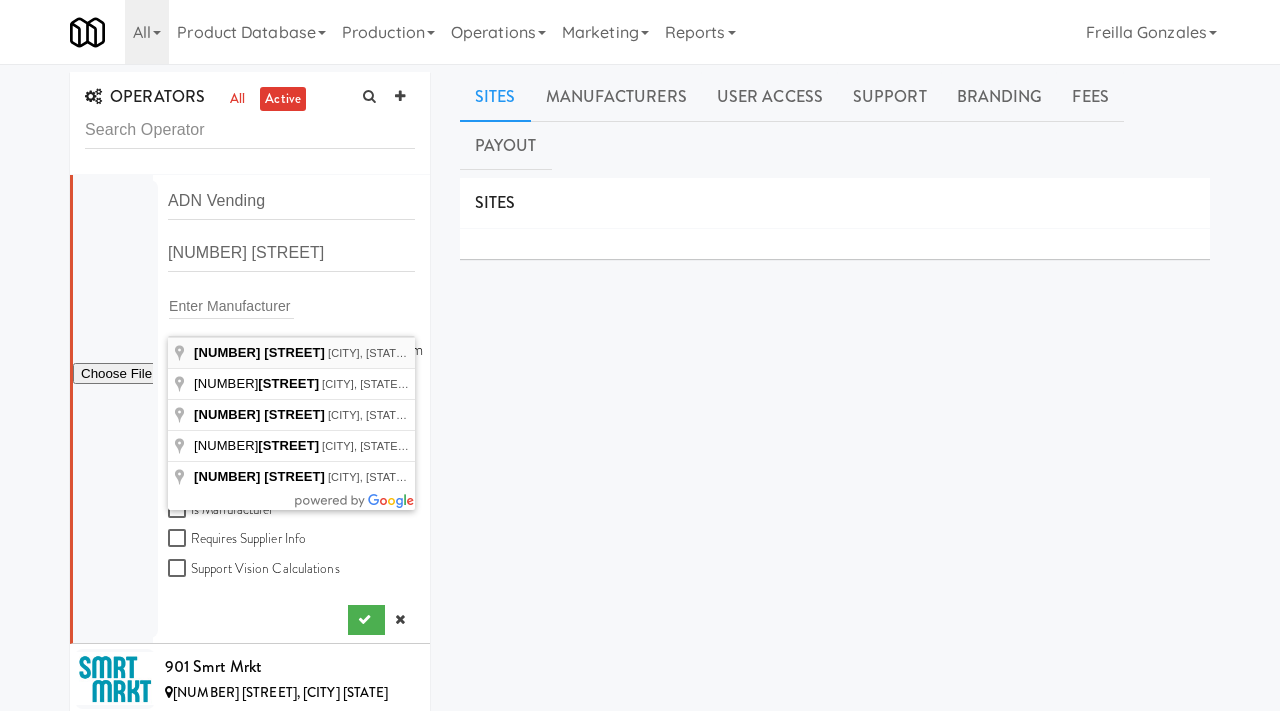 type on "[NUMBER] [STREET], [CITY], [STATE], [COUNTRY]" 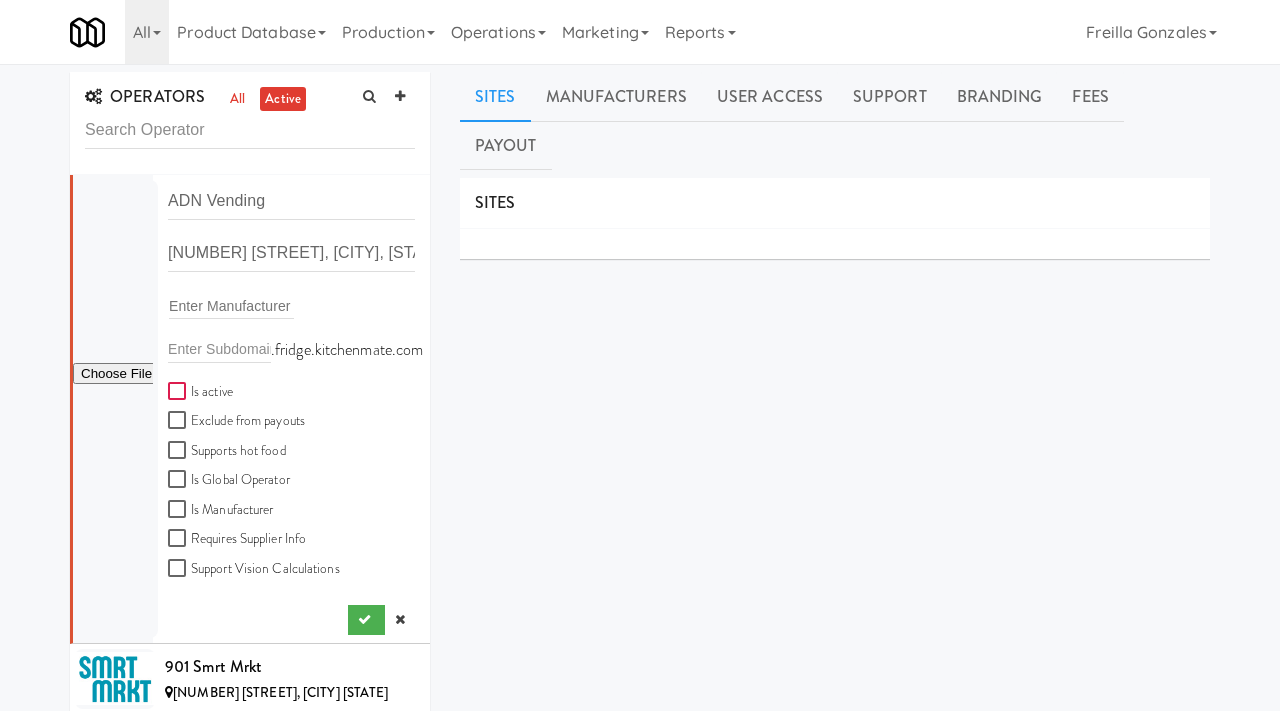 click on "Is active" at bounding box center (179, 392) 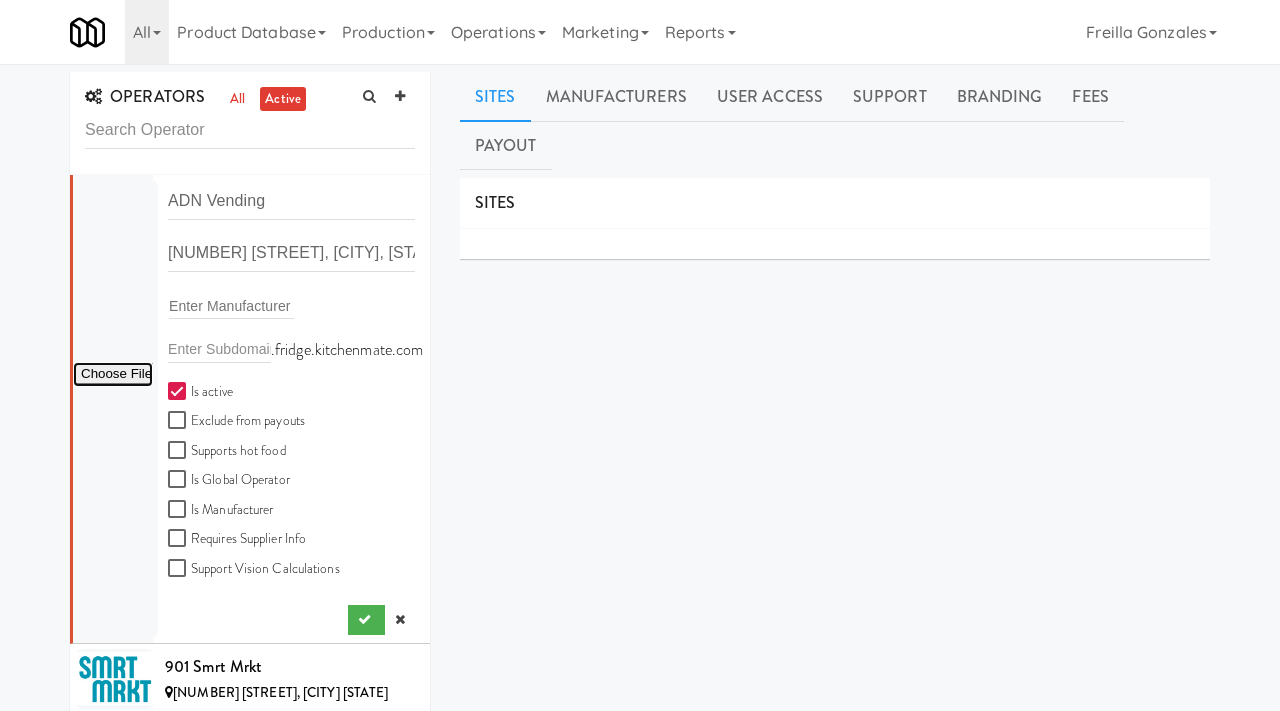 click at bounding box center [113, 374] 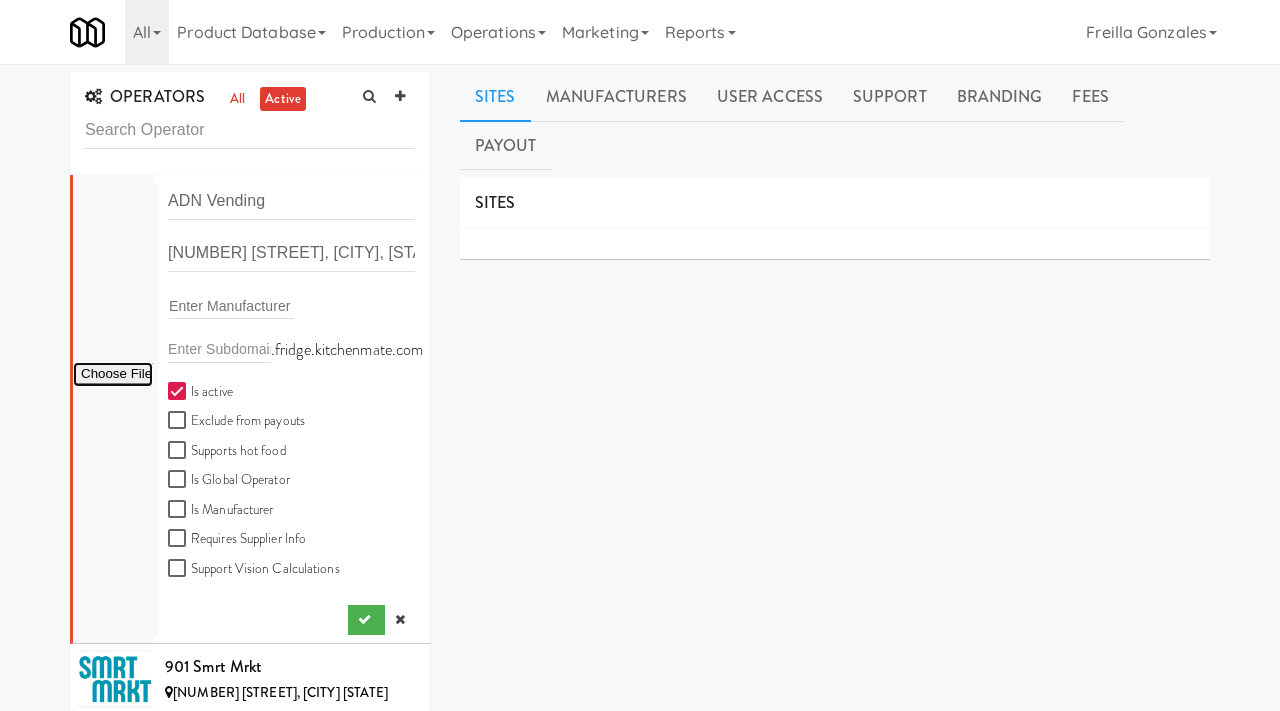 type on "C:\fakepath\f4d926a7-fe06-4049-8473-2728bd1597a2-0-2logo___dark_icon__270_x_270_-ADN-Transparent-back-01-(2).png" 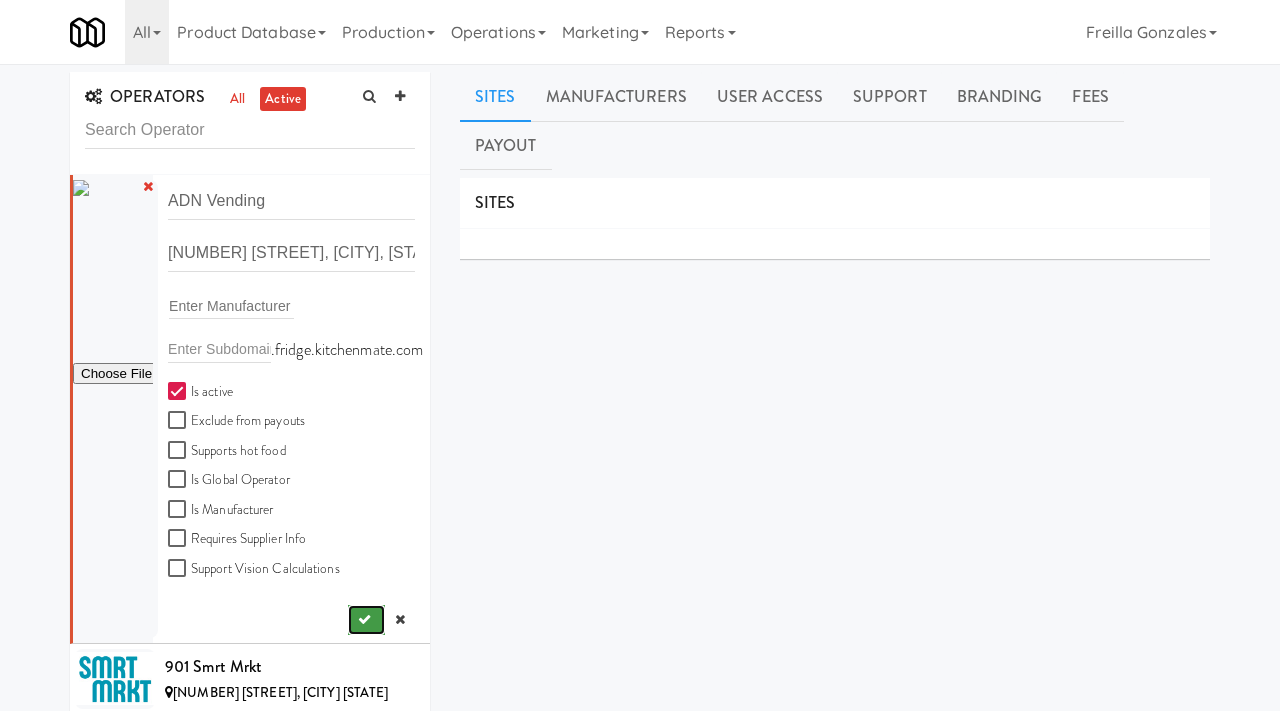 click at bounding box center (366, 620) 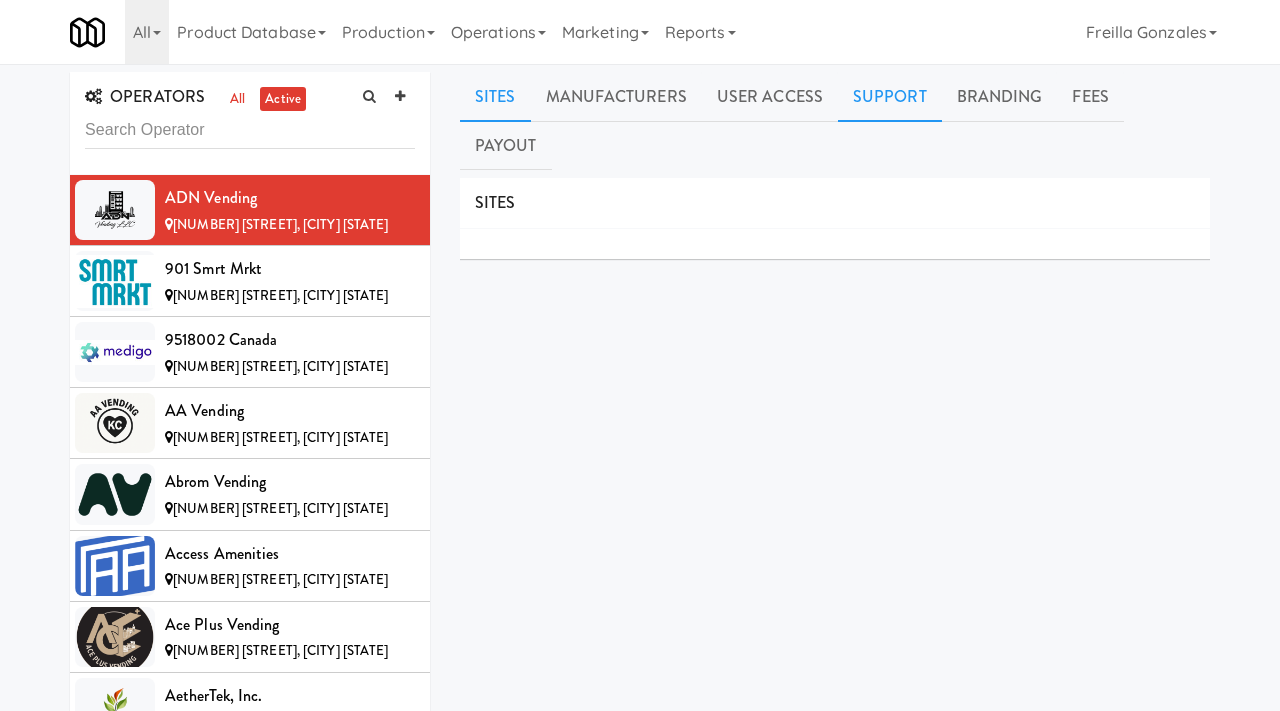 click on "Support" at bounding box center [890, 97] 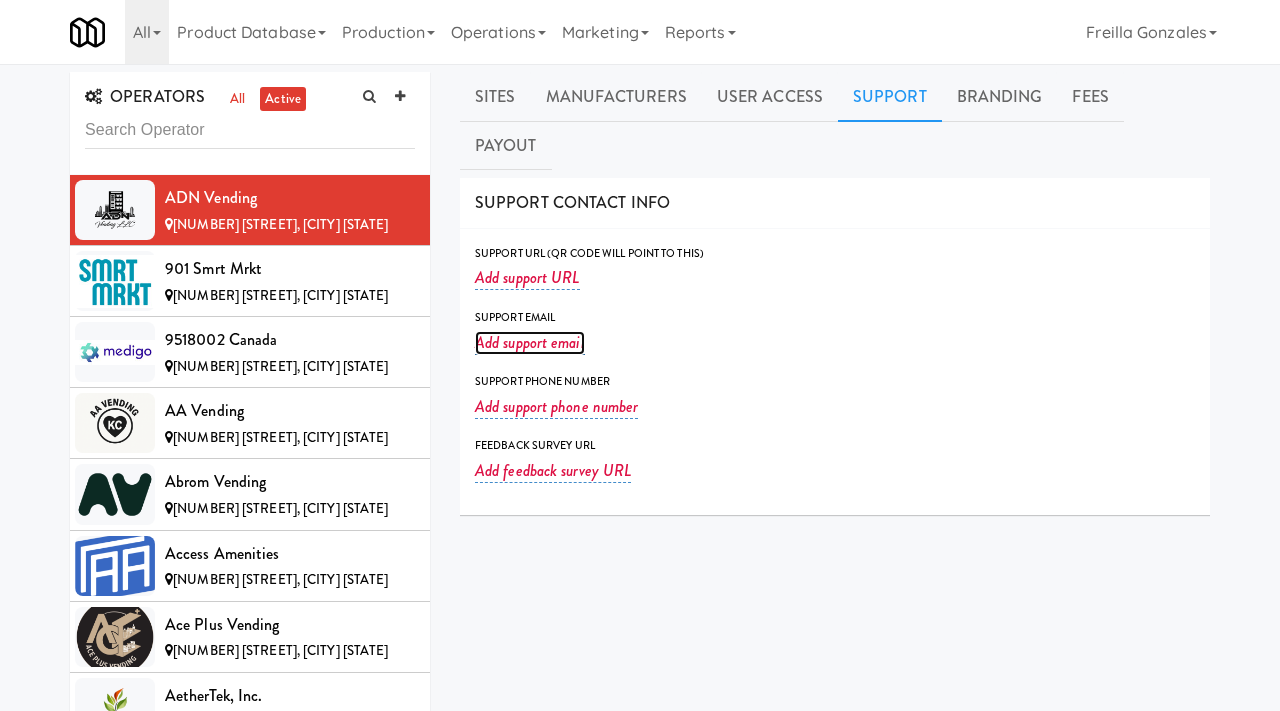 click on "Add support email" at bounding box center [530, 343] 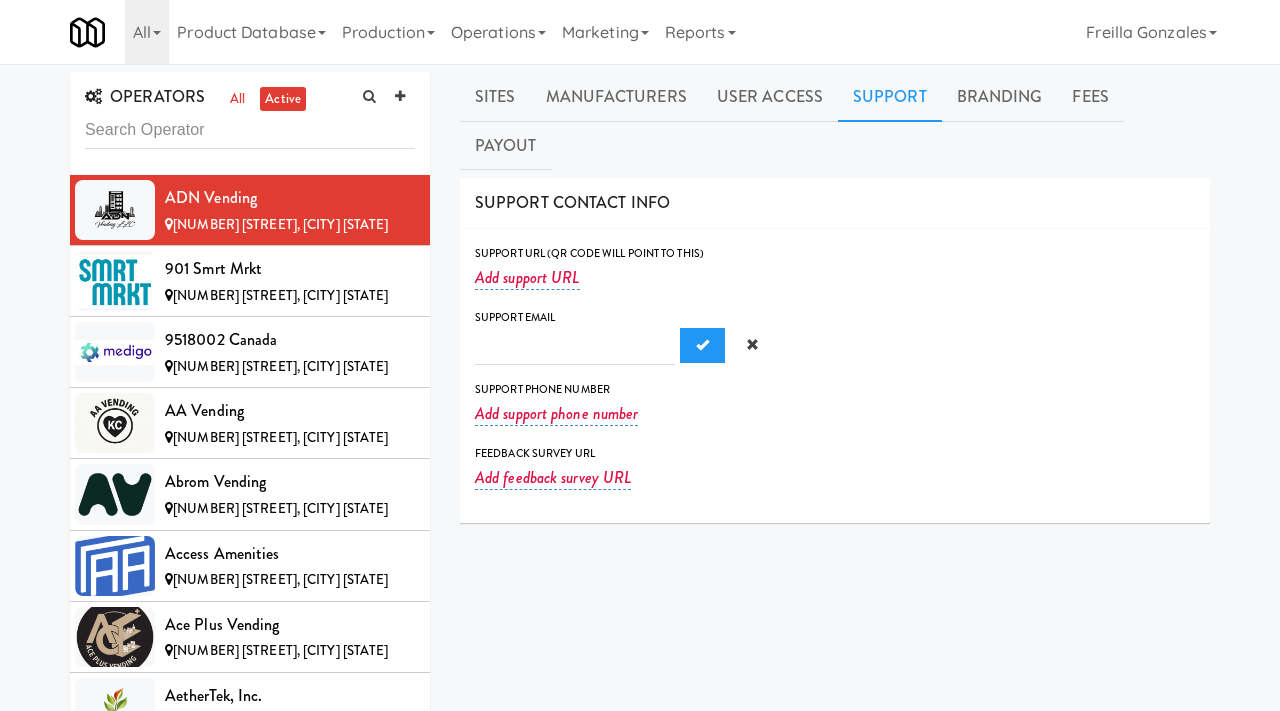 click at bounding box center [575, 346] 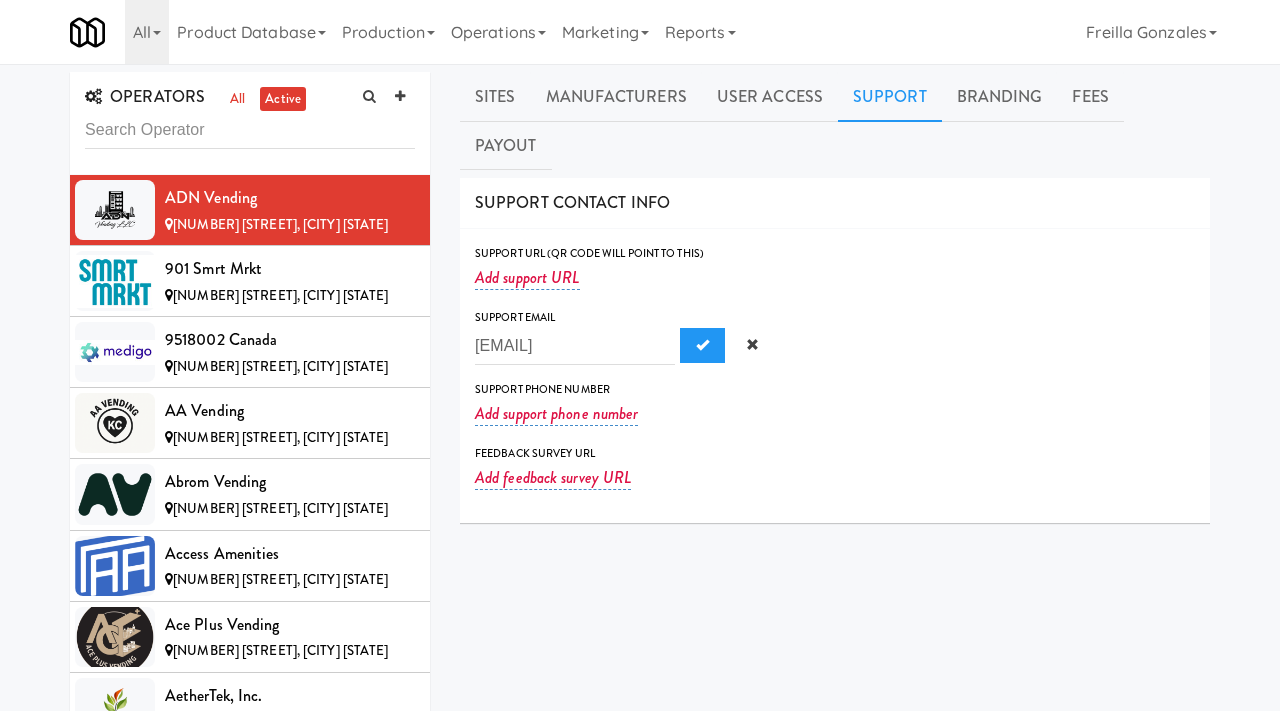 scroll, scrollTop: 0, scrollLeft: 5, axis: horizontal 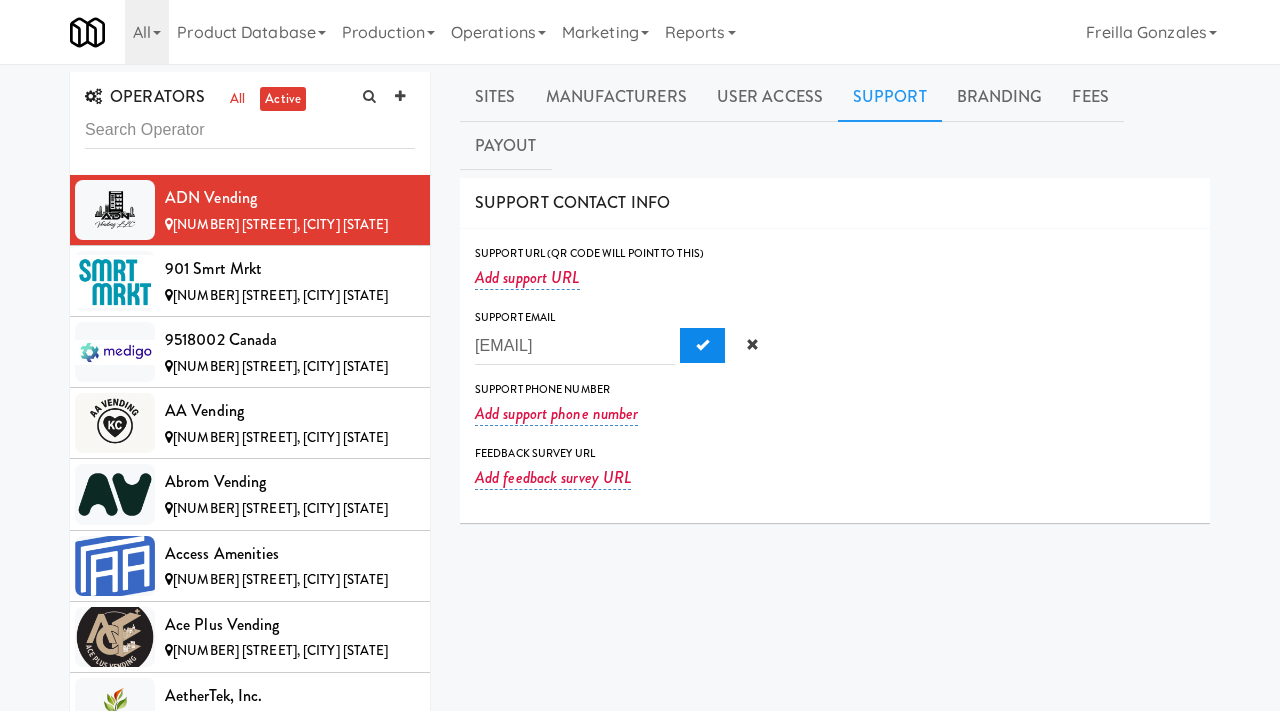 type on "[EMAIL]" 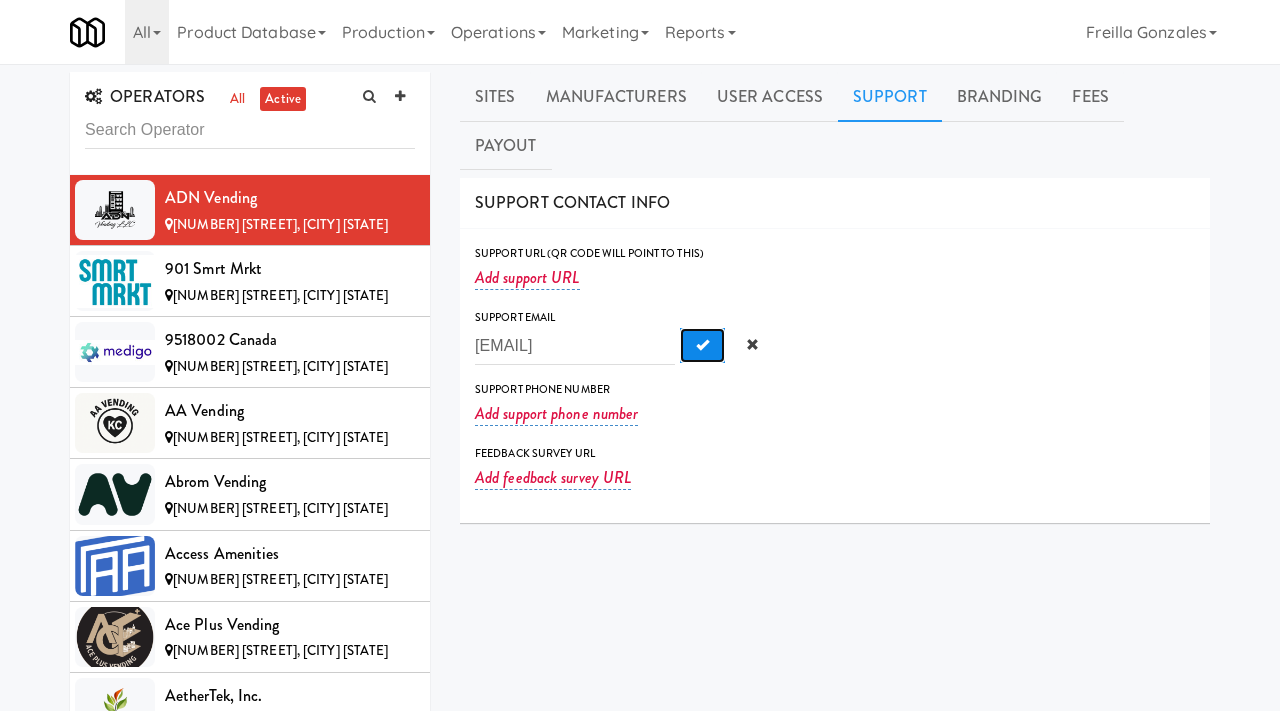 click at bounding box center [702, 344] 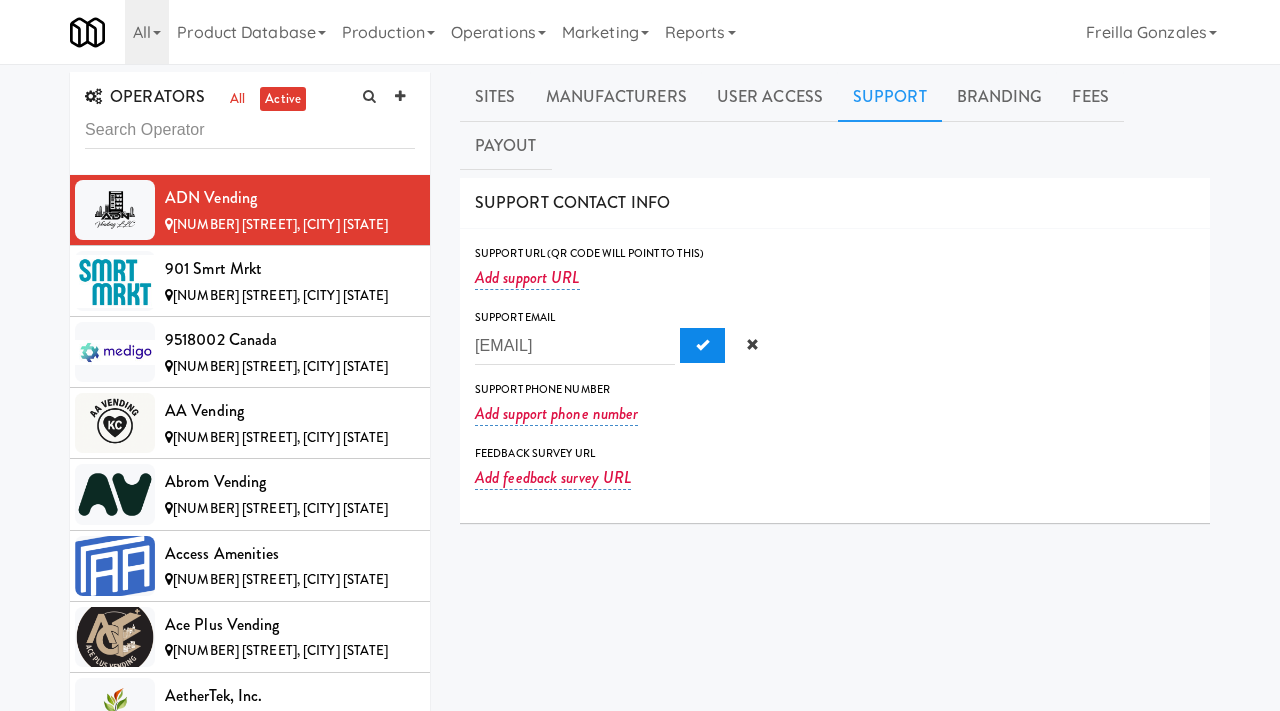 scroll, scrollTop: 0, scrollLeft: 0, axis: both 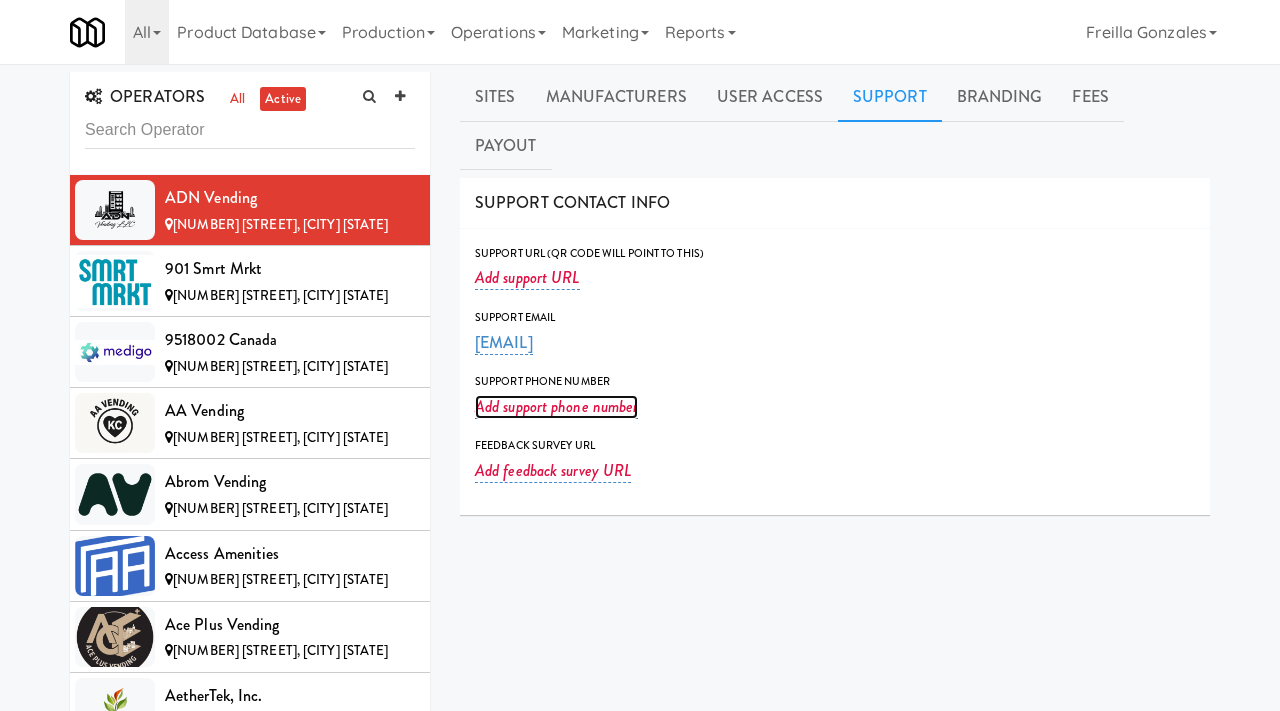 click on "Add support phone number" at bounding box center [556, 407] 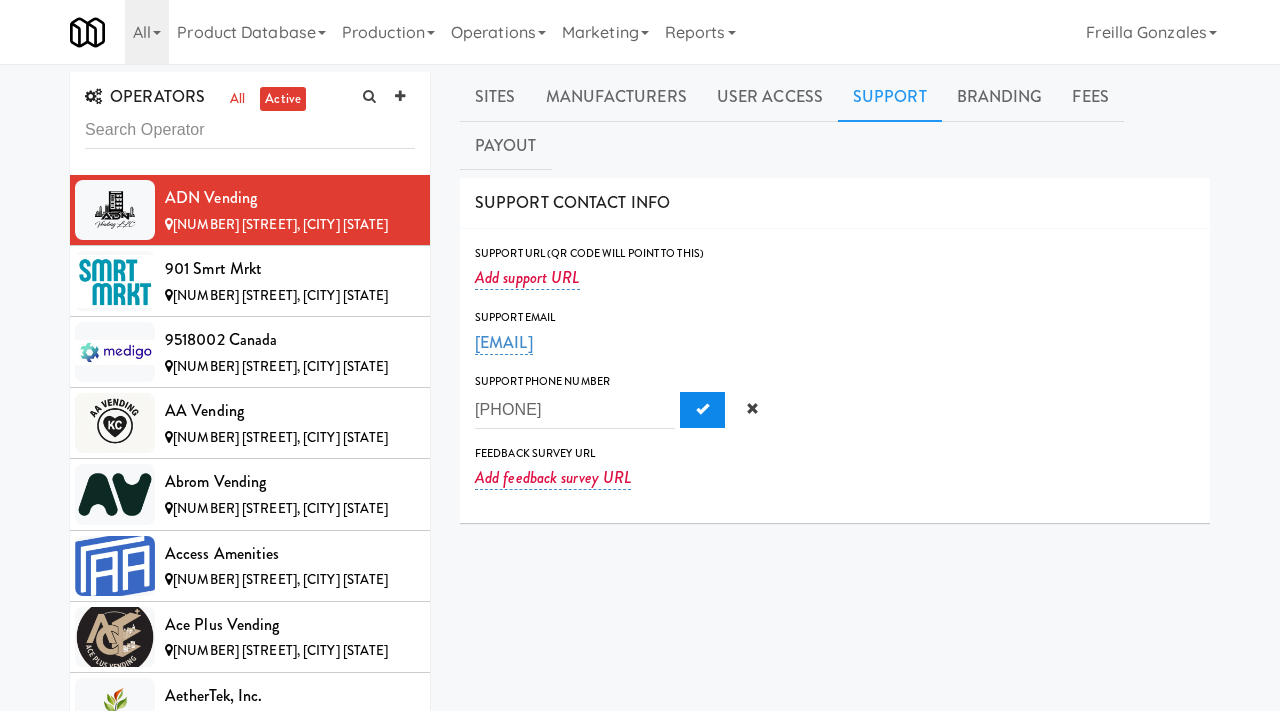 type on "[PHONE]" 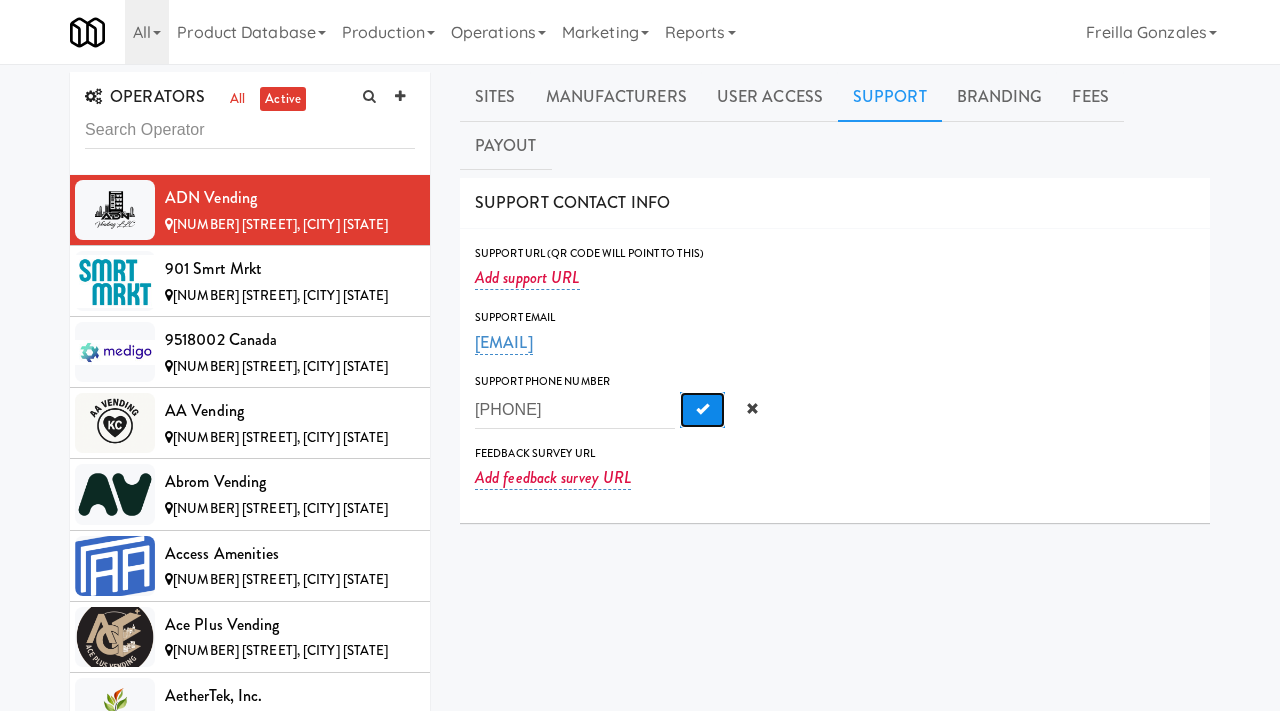 click at bounding box center (702, 410) 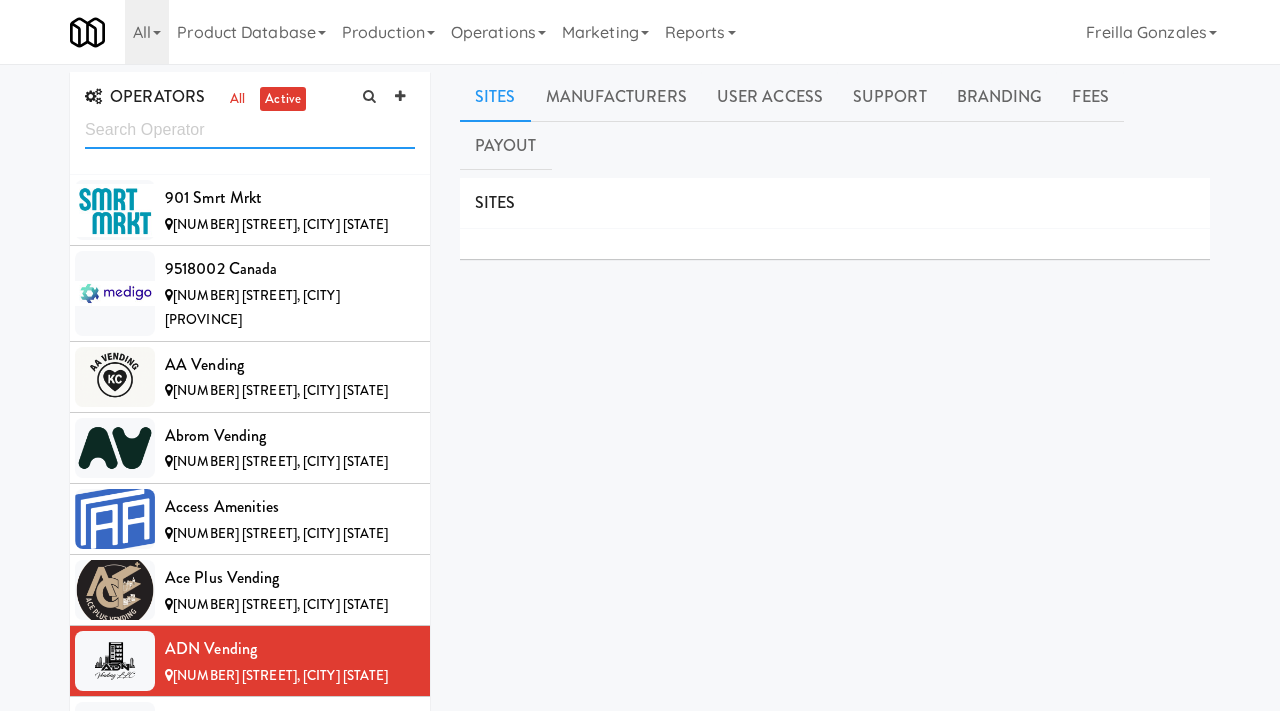 scroll, scrollTop: 0, scrollLeft: 0, axis: both 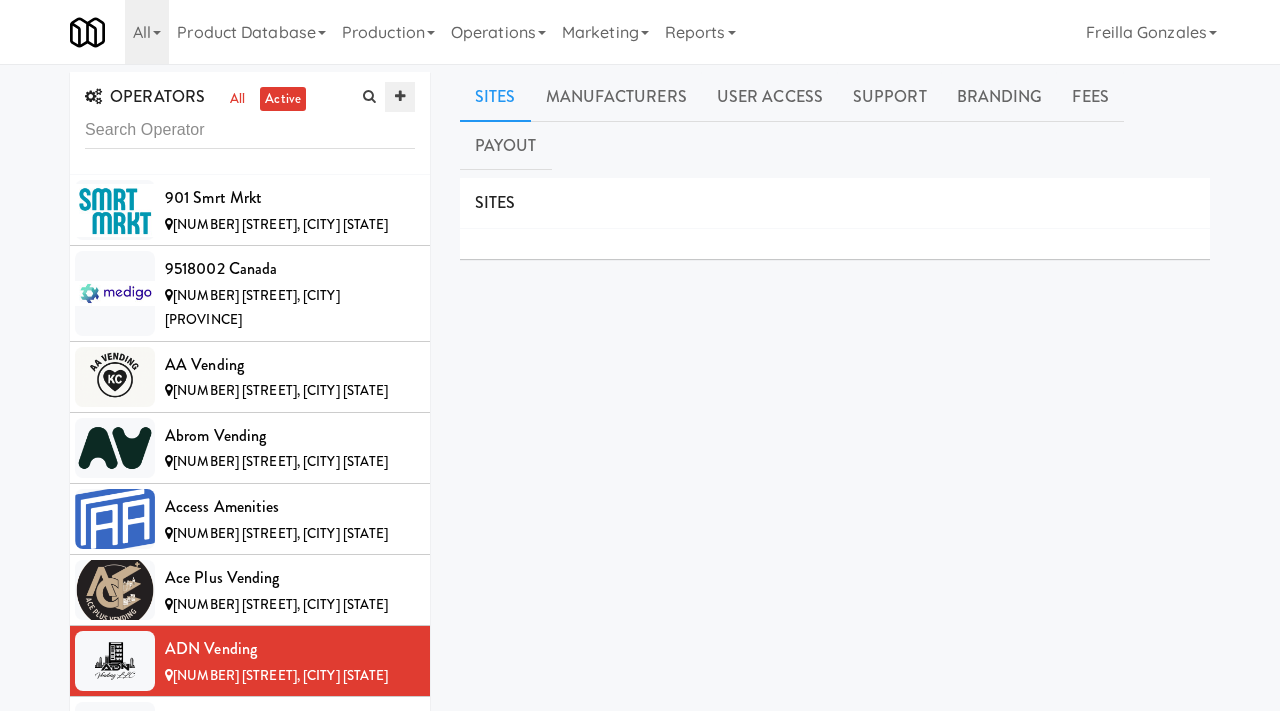 click at bounding box center (400, 96) 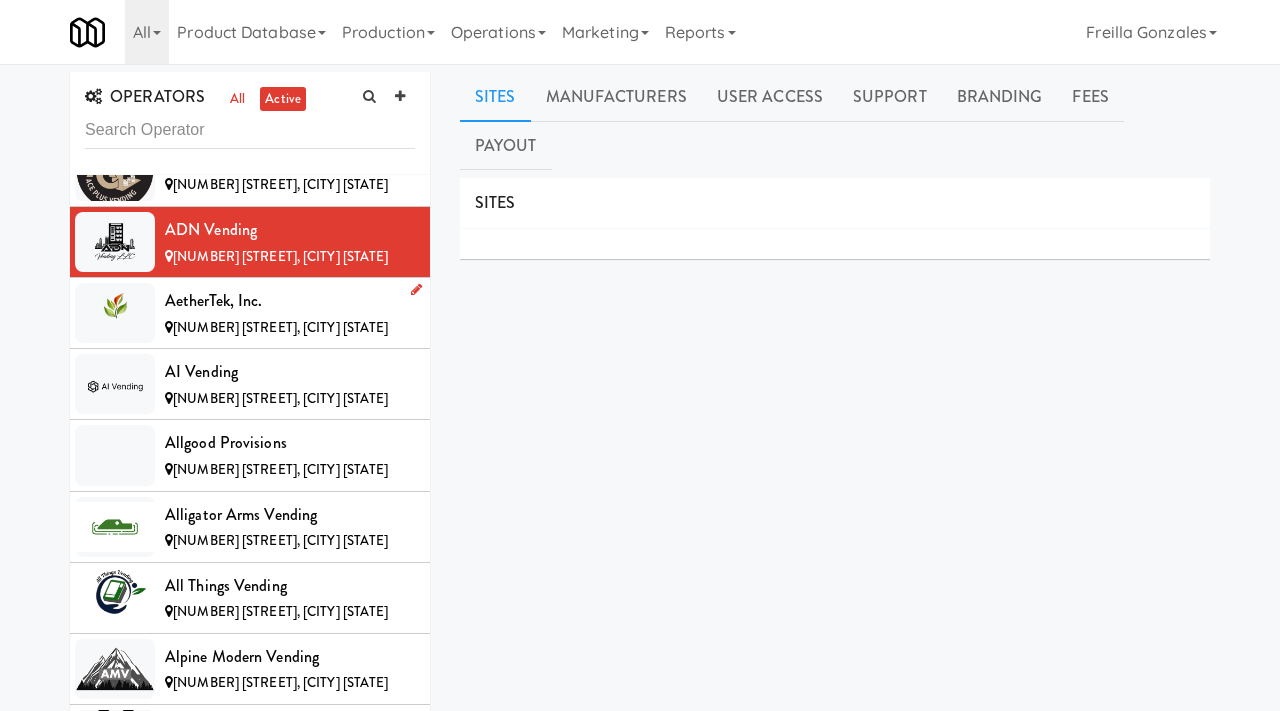 scroll, scrollTop: 0, scrollLeft: 0, axis: both 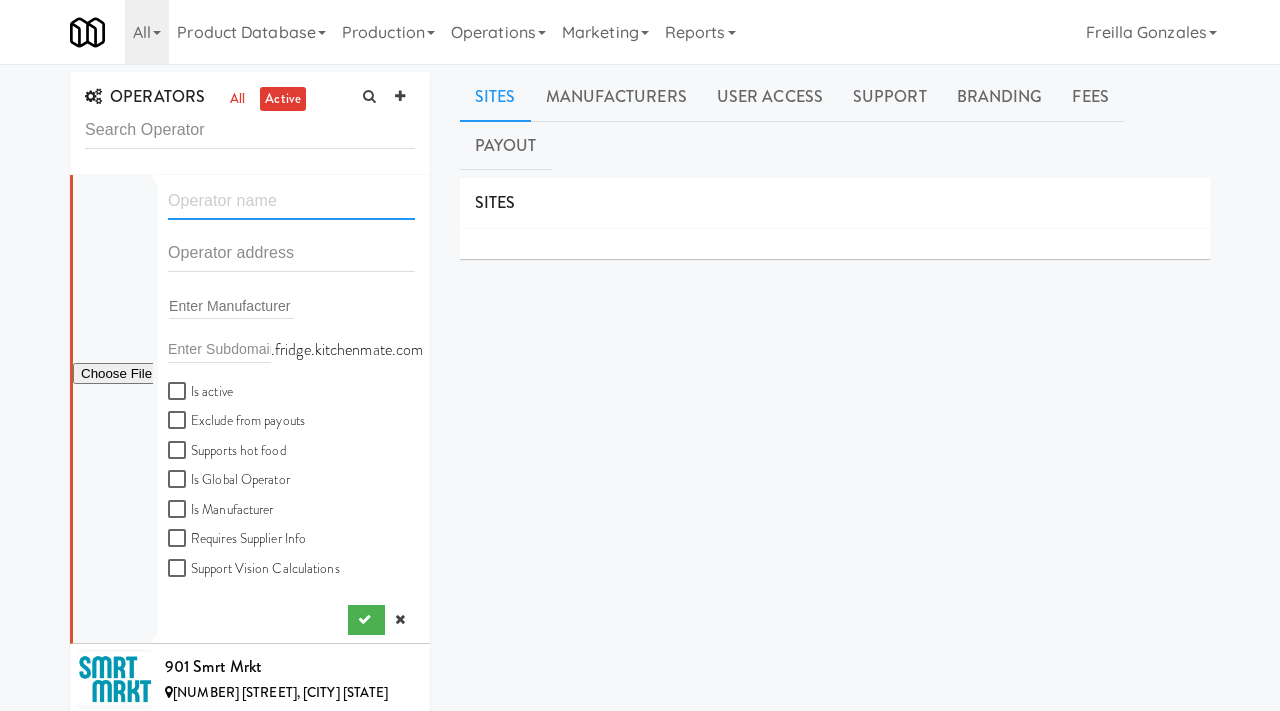 click at bounding box center (291, 201) 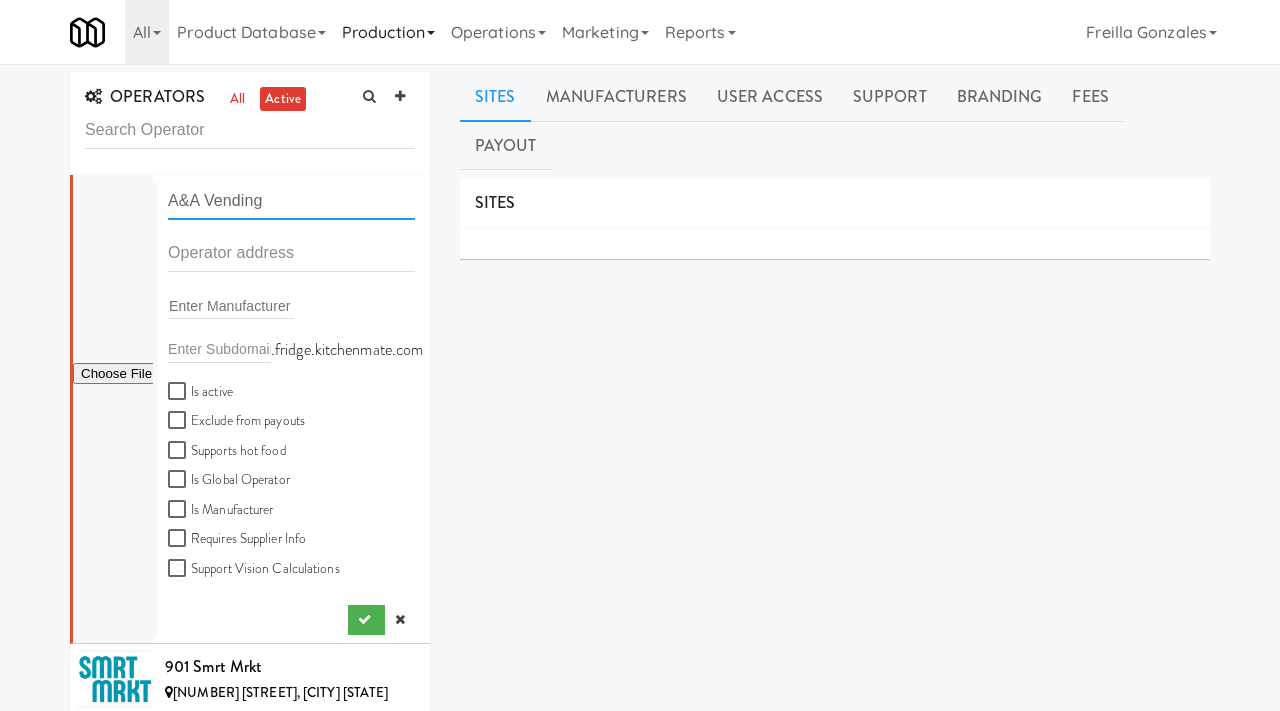 type on "A&A Vending" 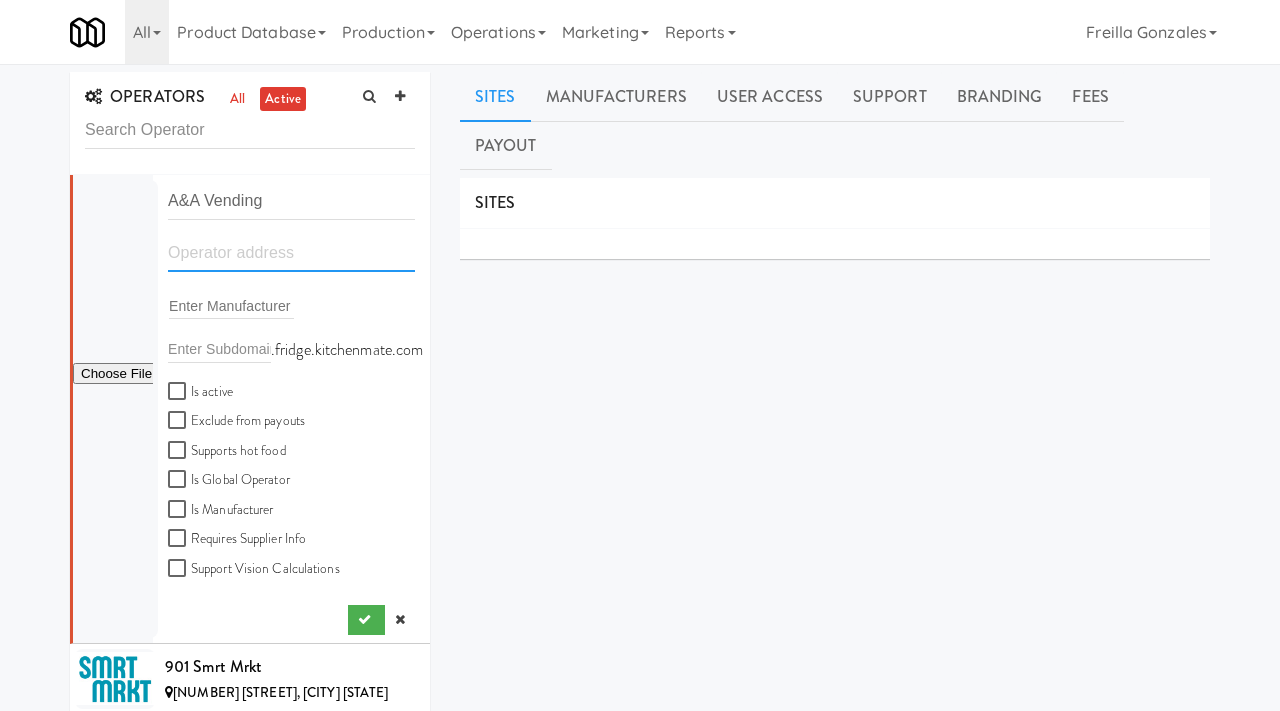 click at bounding box center [291, 253] 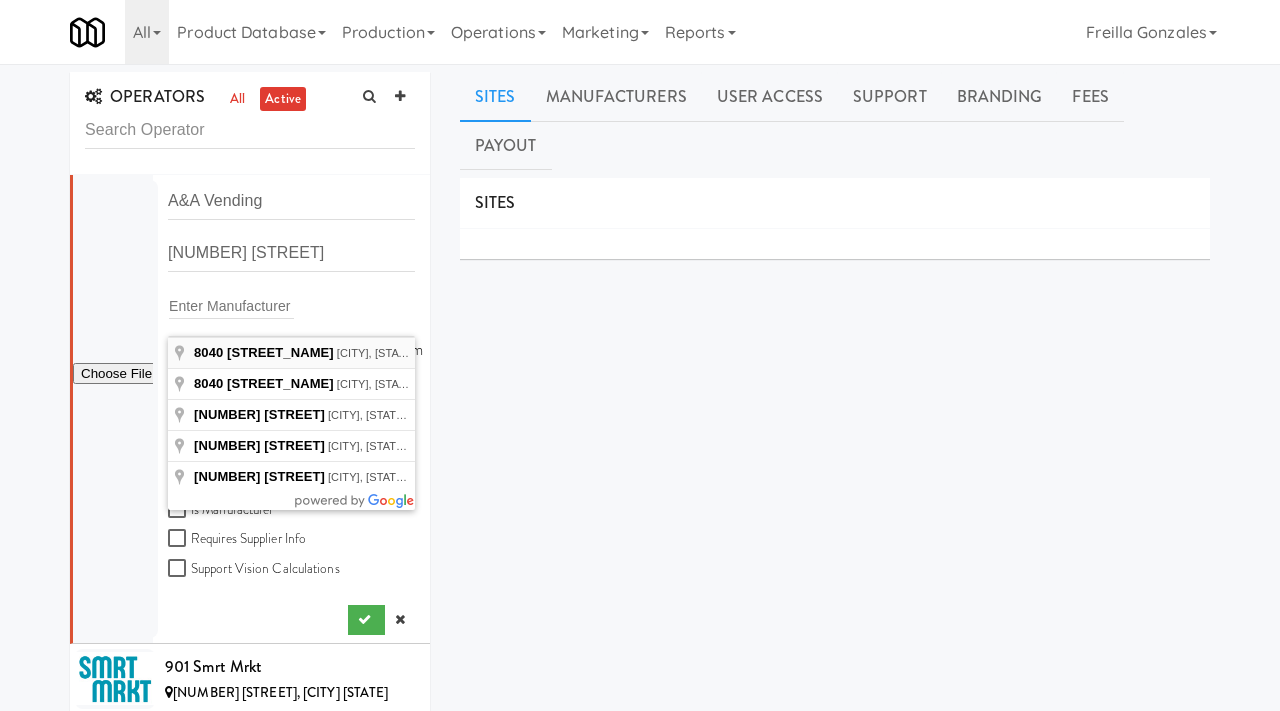 type on "[NUMBER] [STREET], [CITY], [STATE], [COUNTRY]" 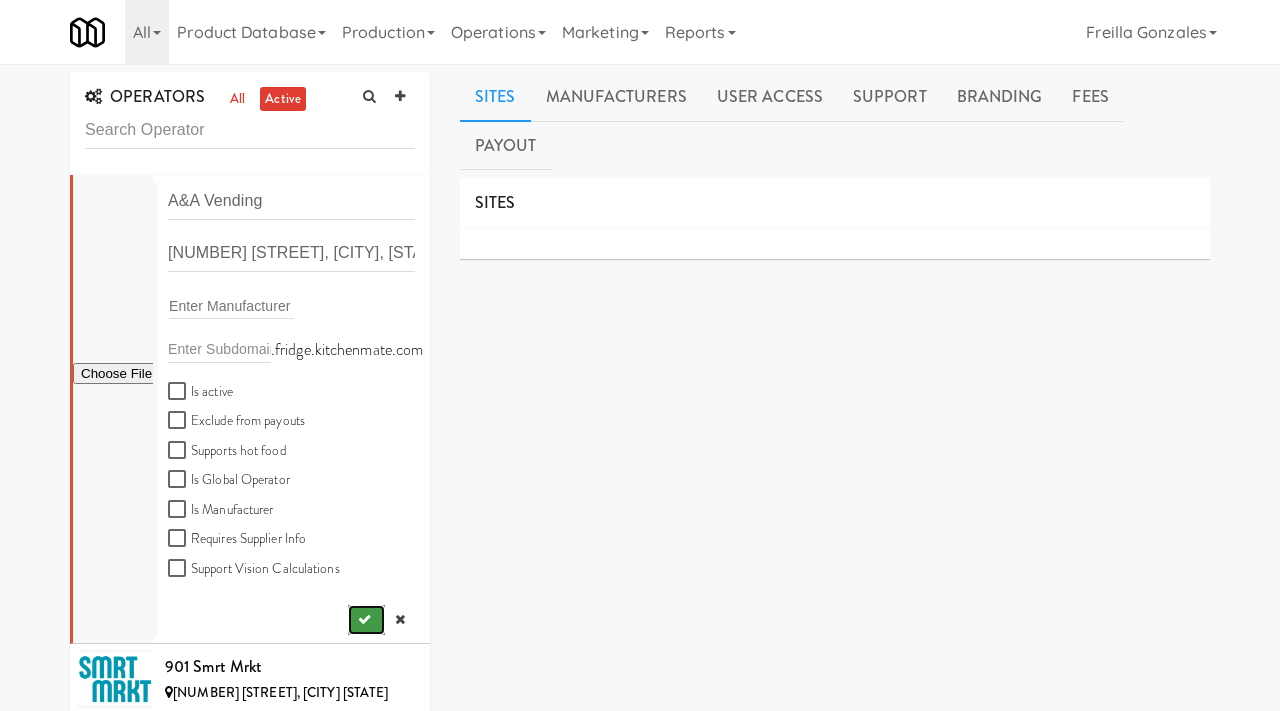 click at bounding box center (366, 620) 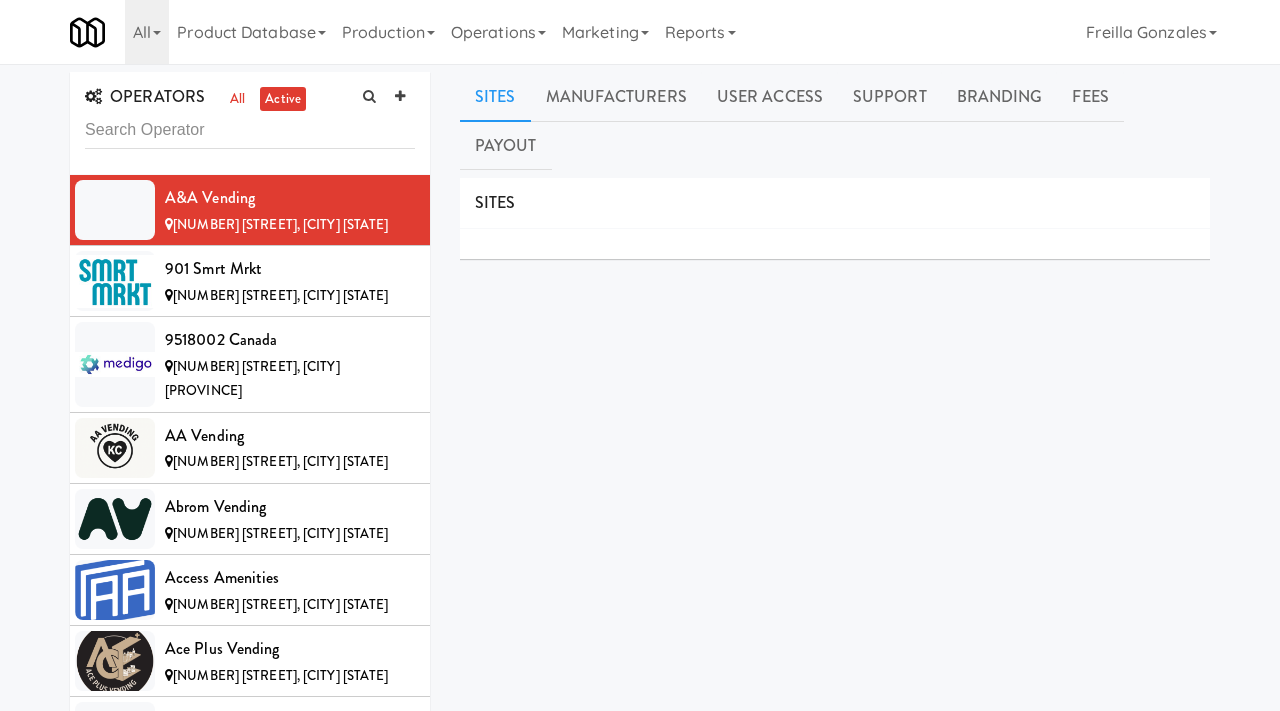 click at bounding box center (835, 244) 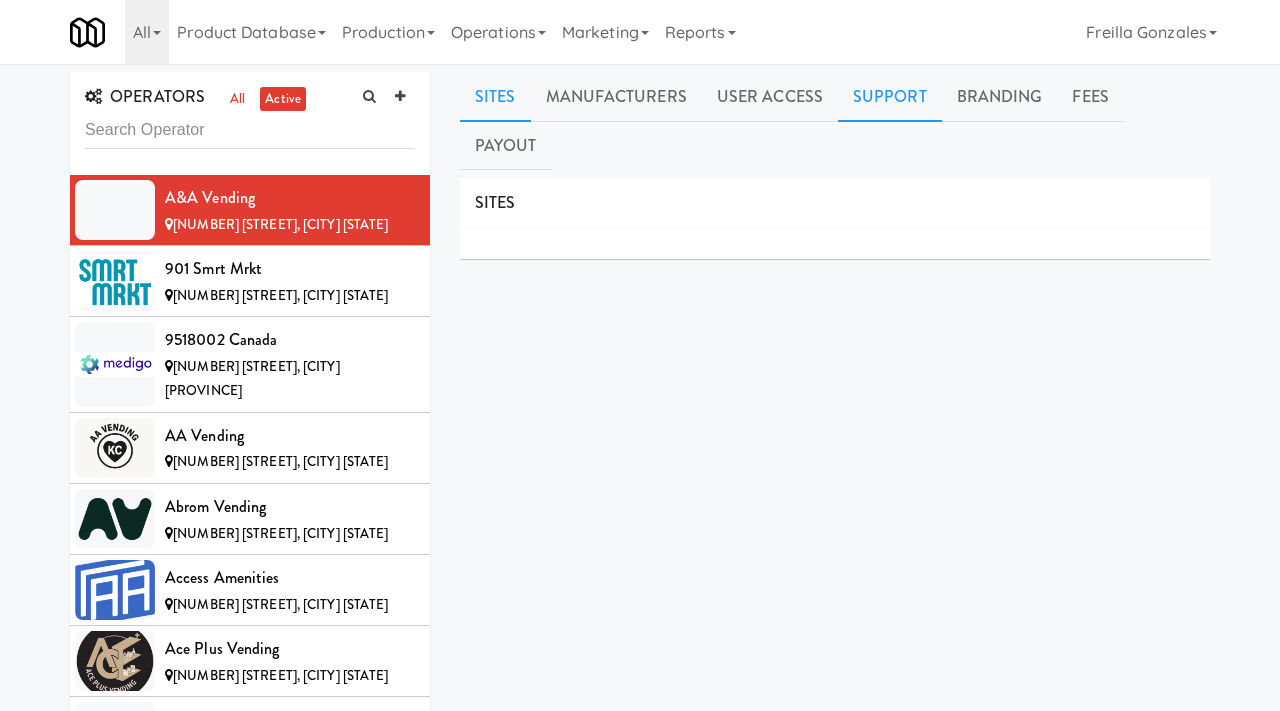 click on "Support" at bounding box center (890, 97) 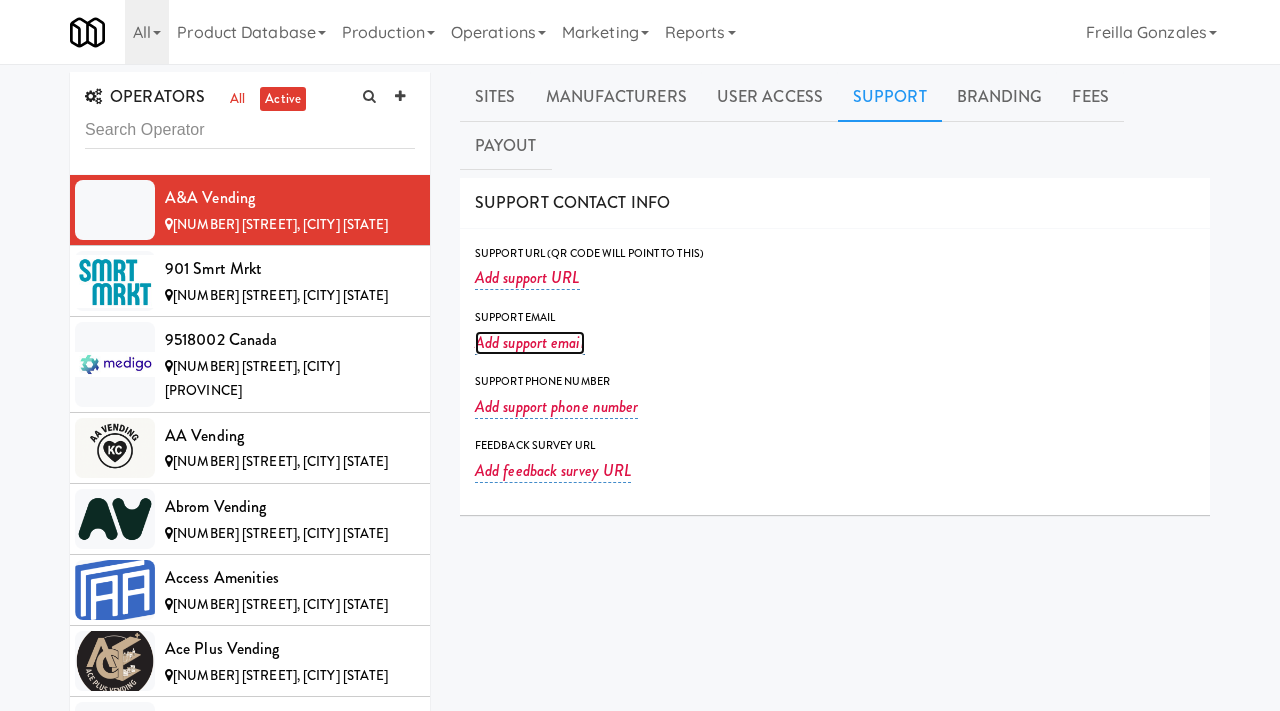 click on "Add support email" at bounding box center (530, 343) 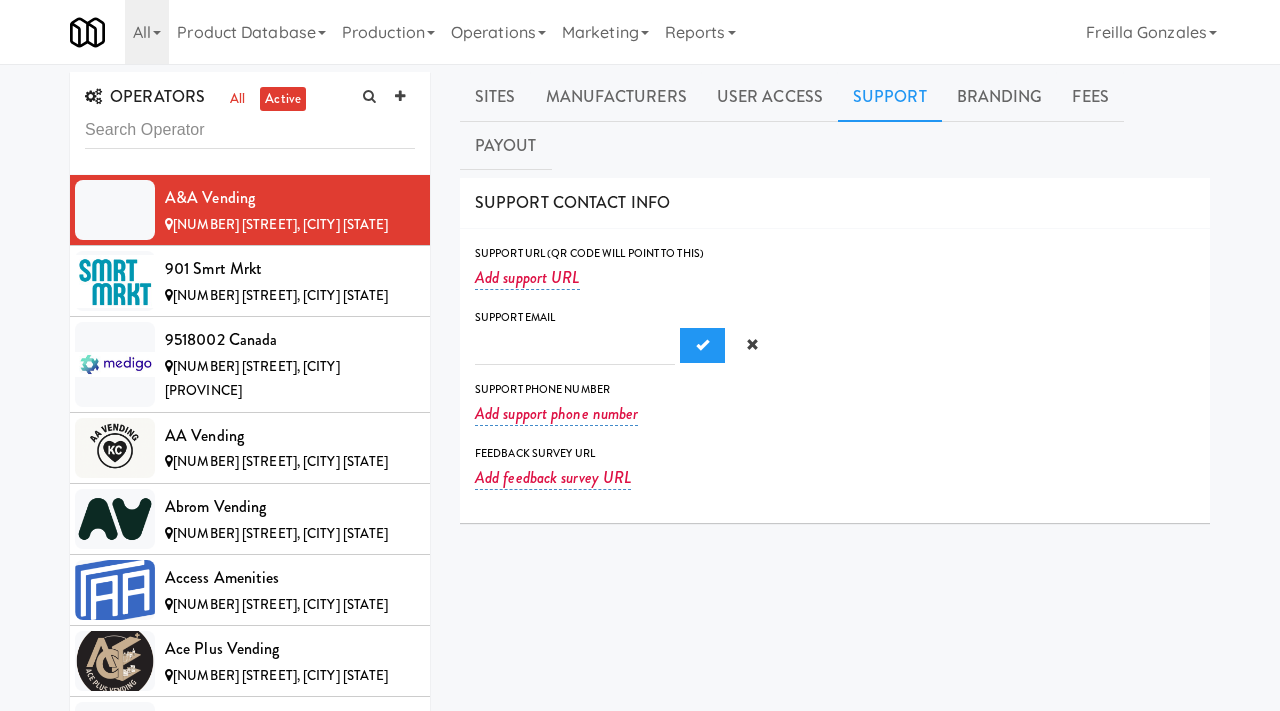 click at bounding box center [575, 346] 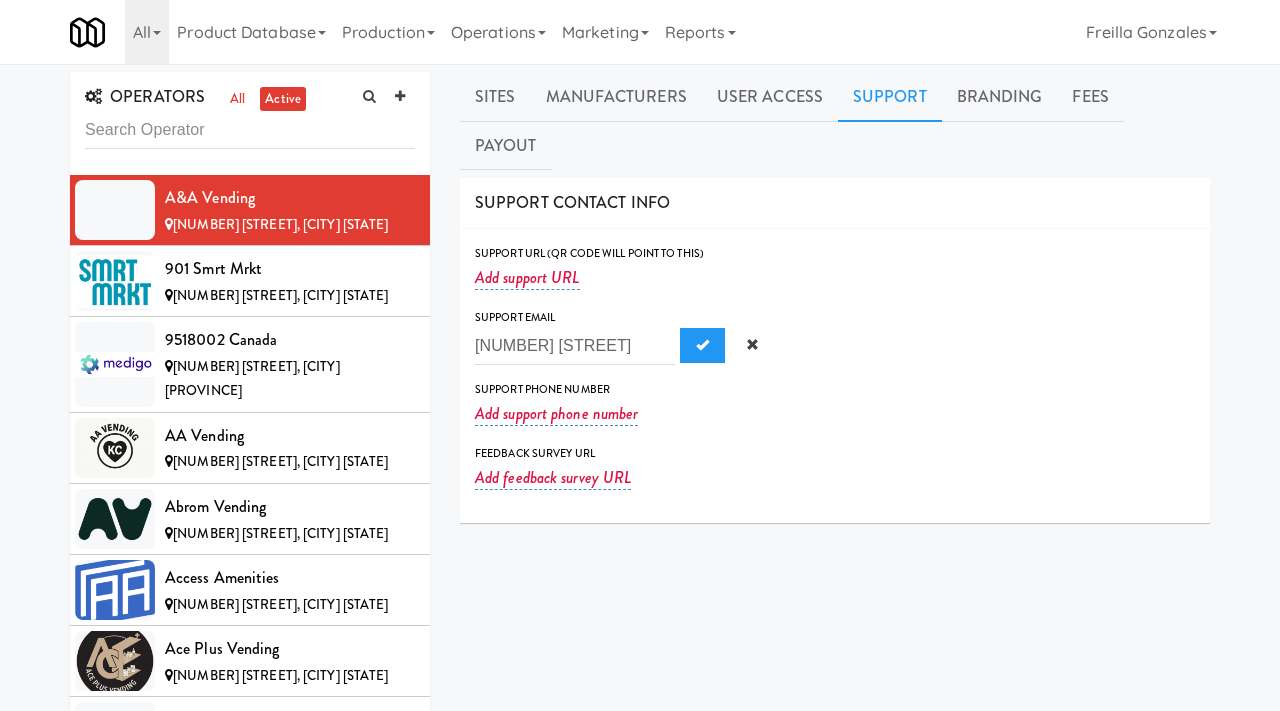 type 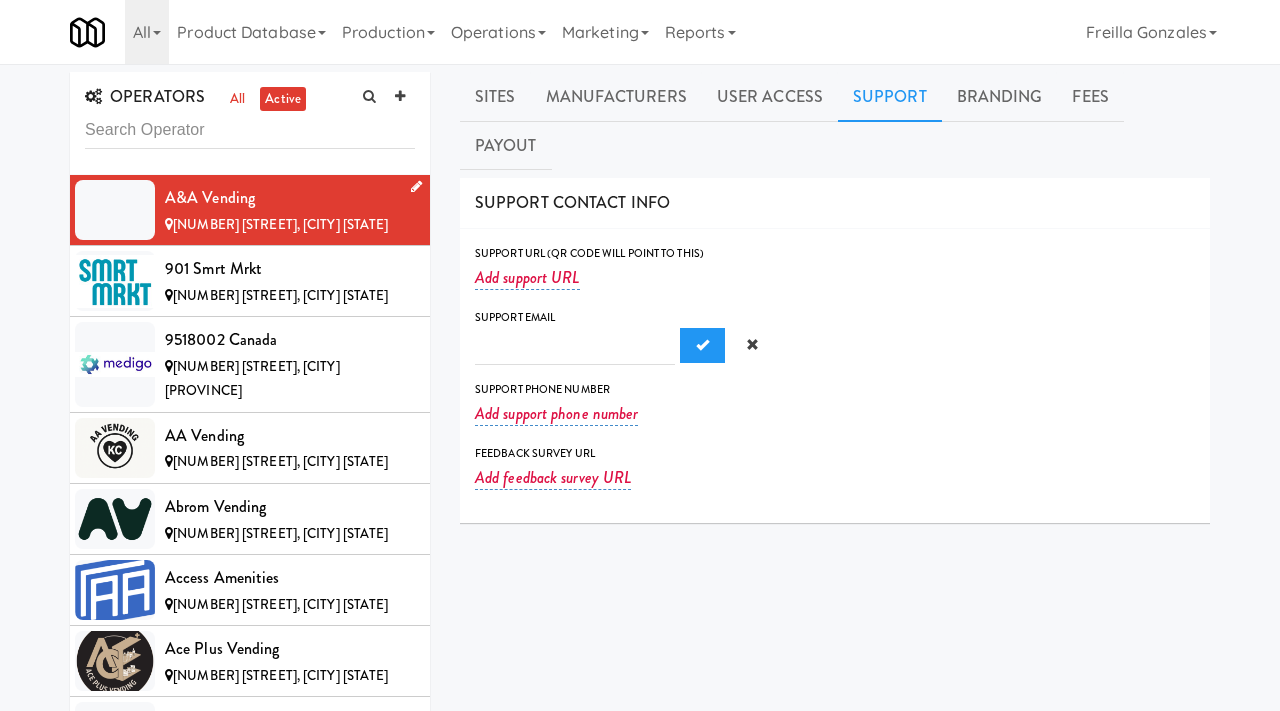 click at bounding box center (416, 186) 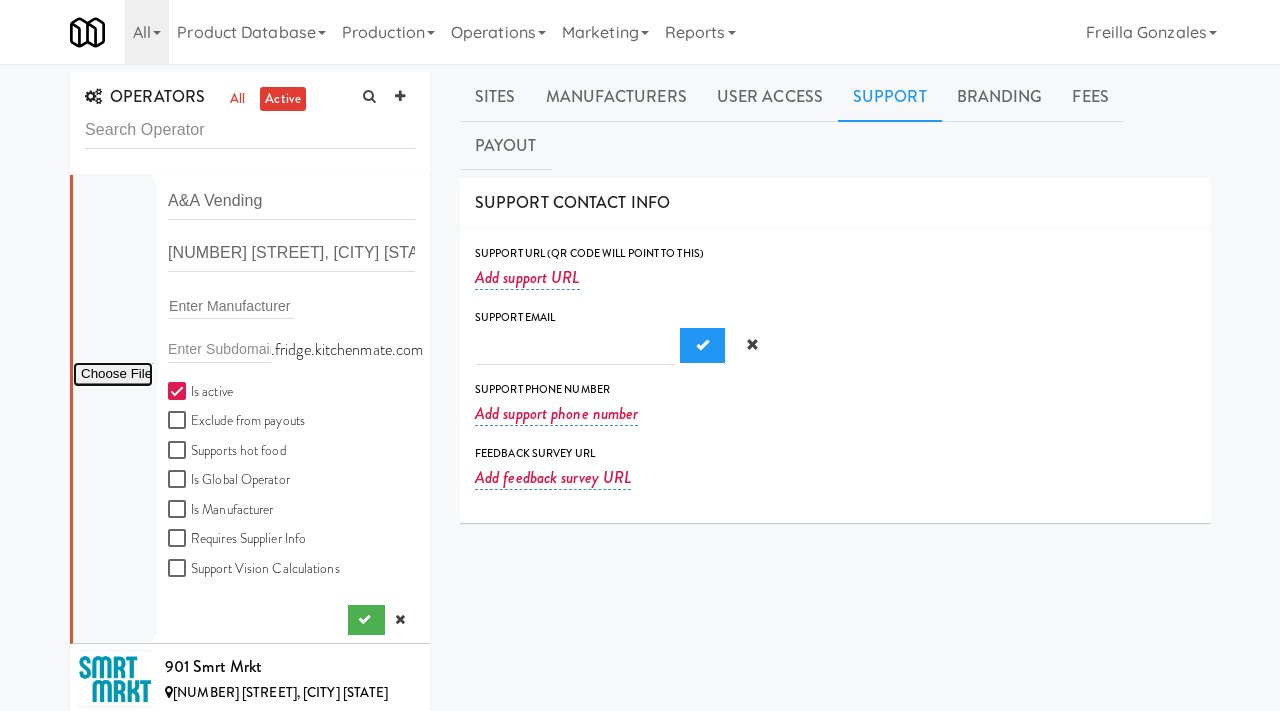 click at bounding box center [113, 374] 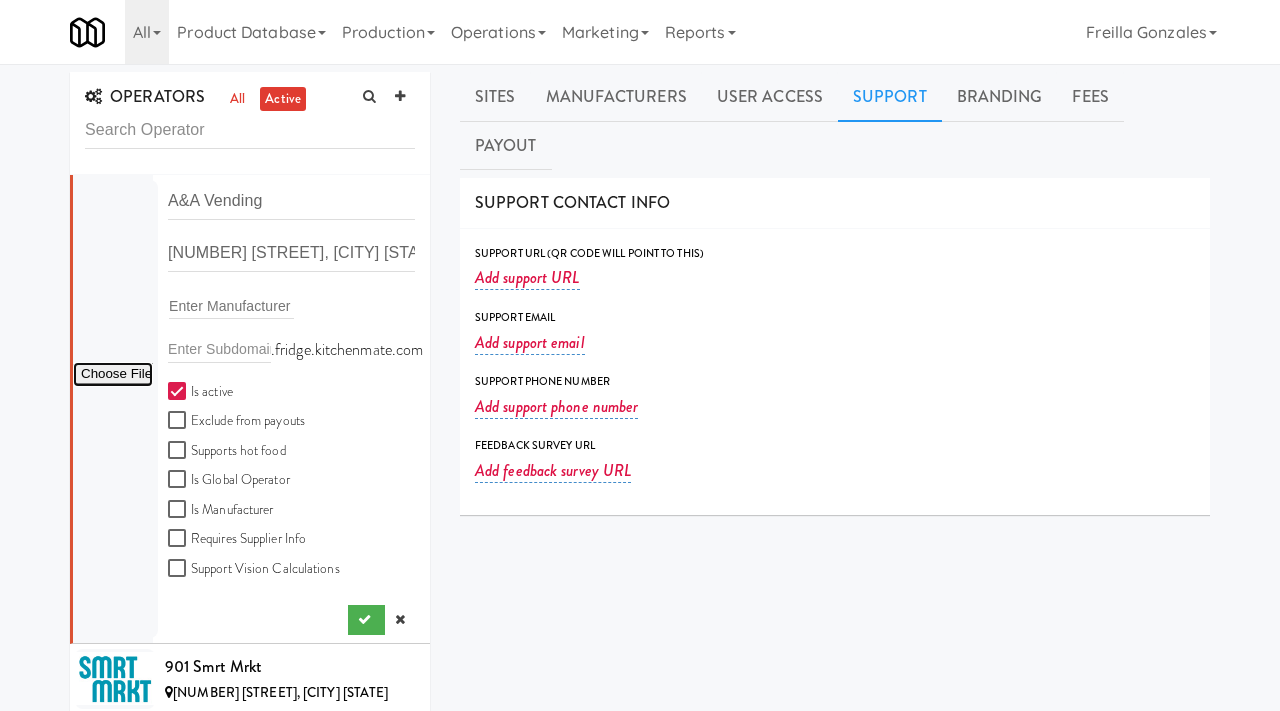 type on "C:\fakepath\8f5e261d-616a-43dc-bad6-0be59dcbfe2e-0-2logo___dark_icon__270_x_270_-A-A-Logo.jpg" 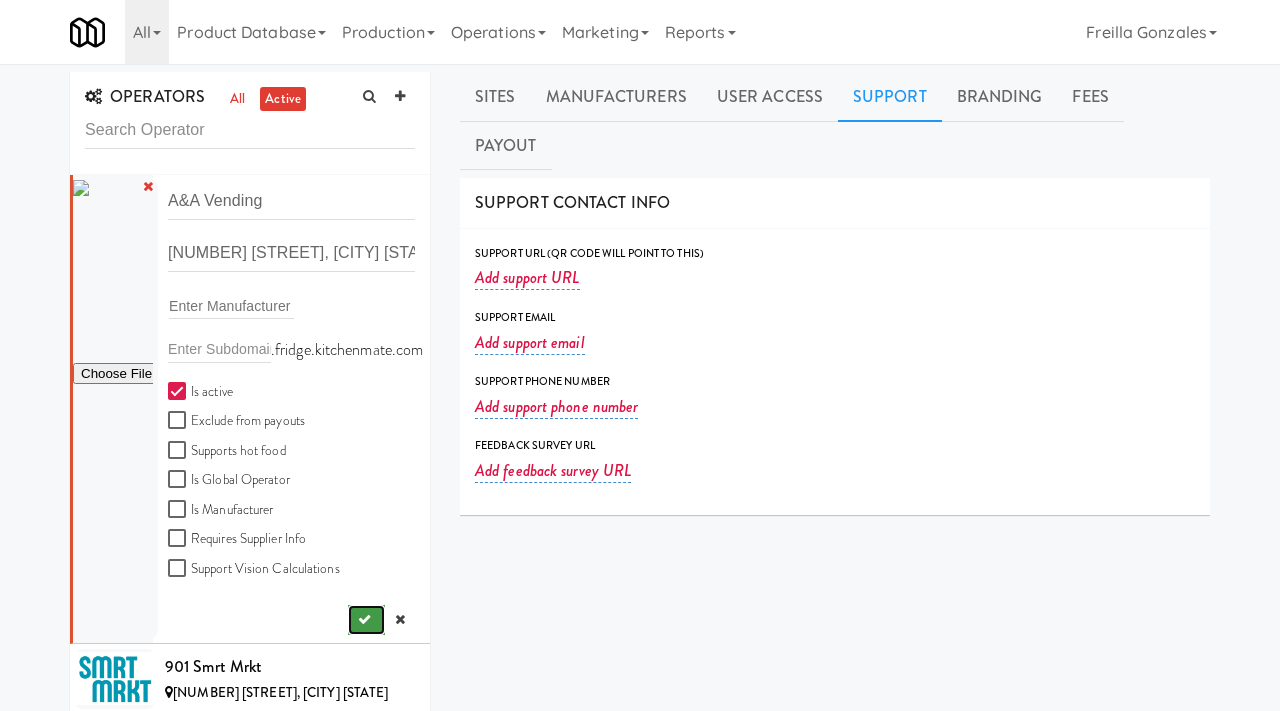 click at bounding box center [364, 619] 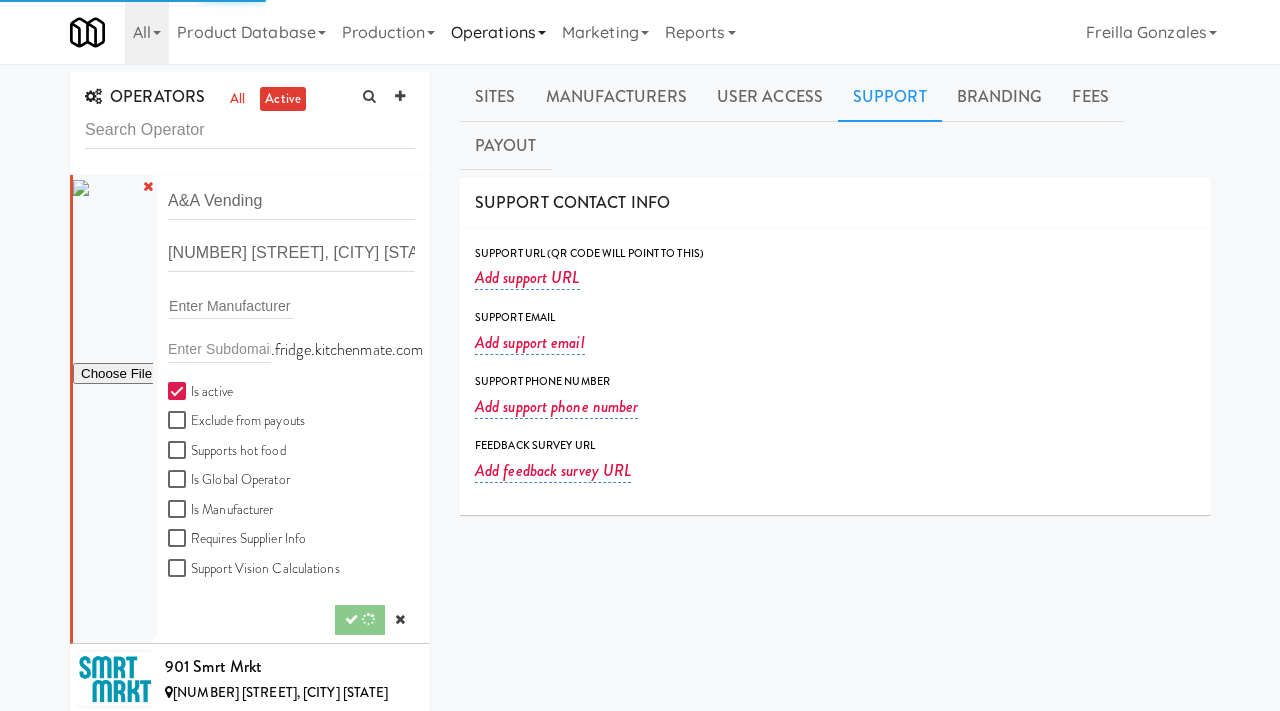 type 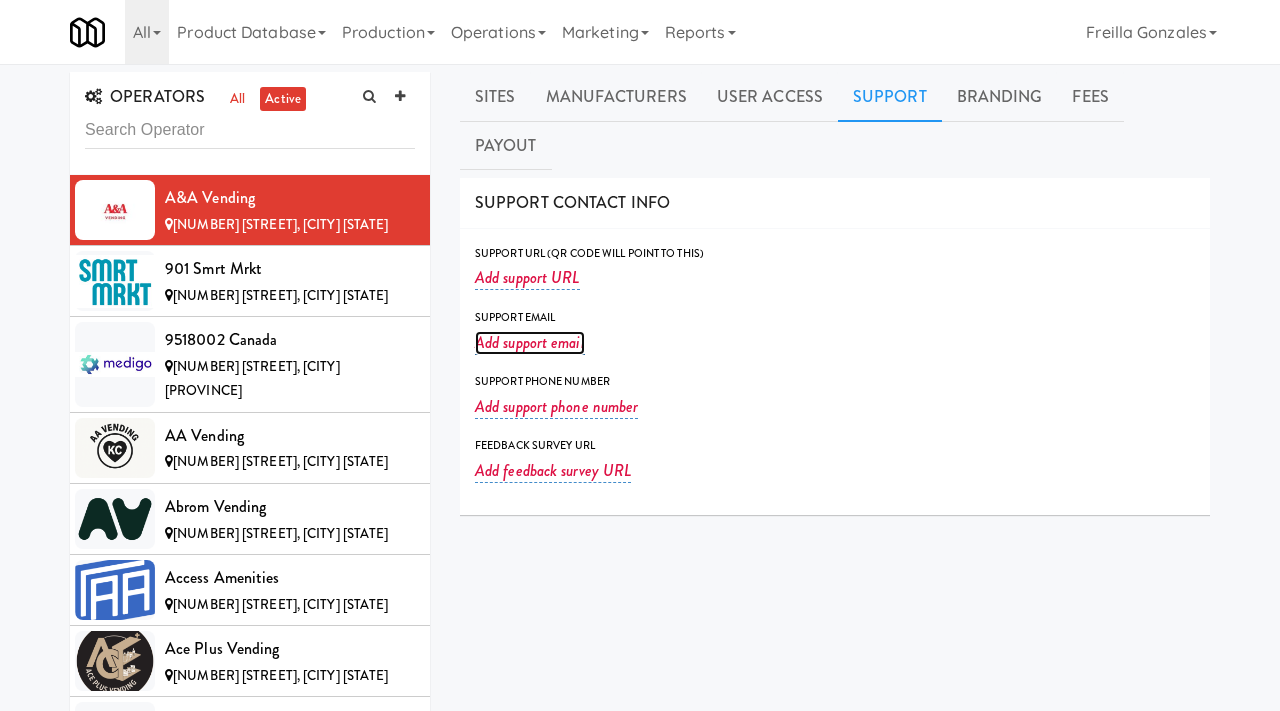 click on "Add support email" at bounding box center [530, 343] 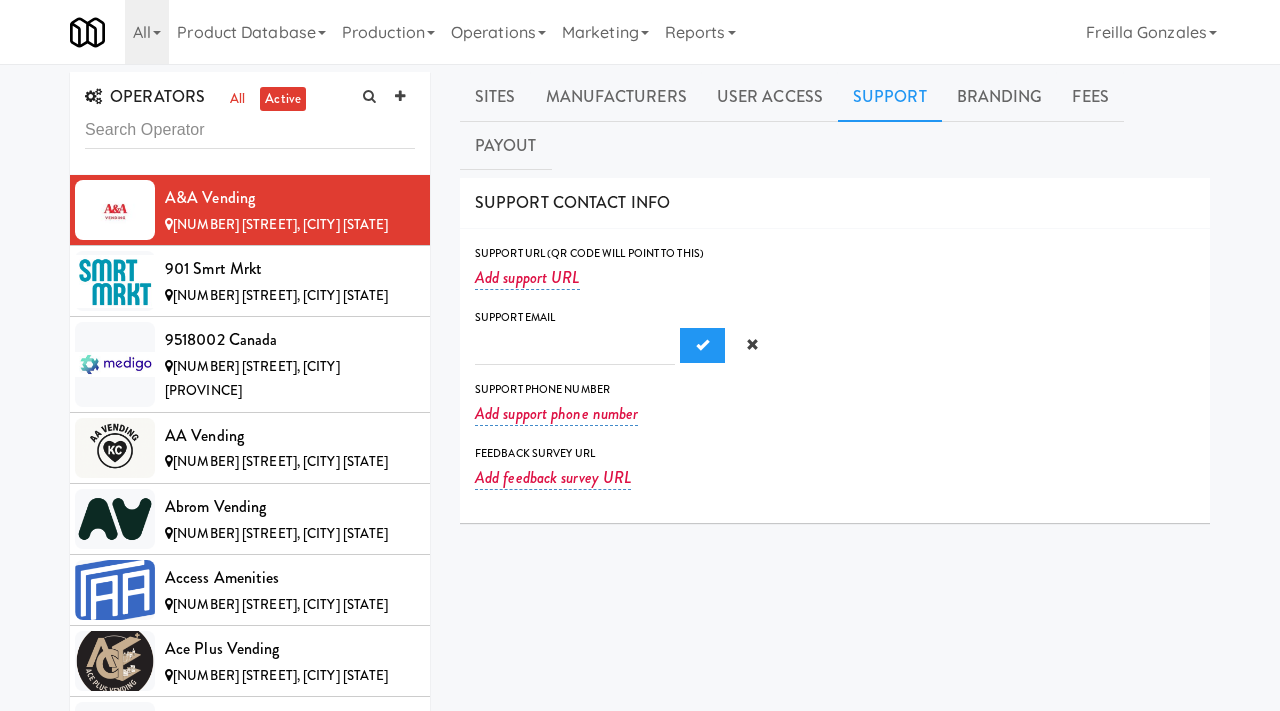 click at bounding box center (575, 346) 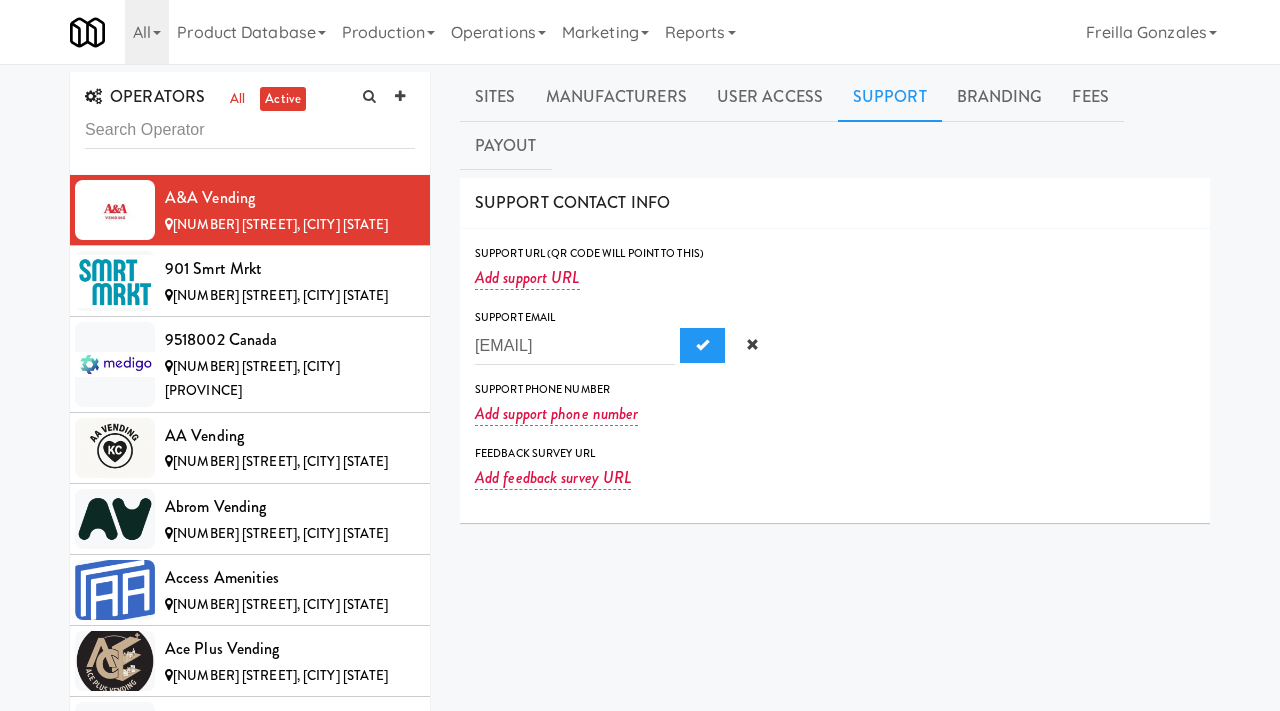 scroll, scrollTop: 0, scrollLeft: 6, axis: horizontal 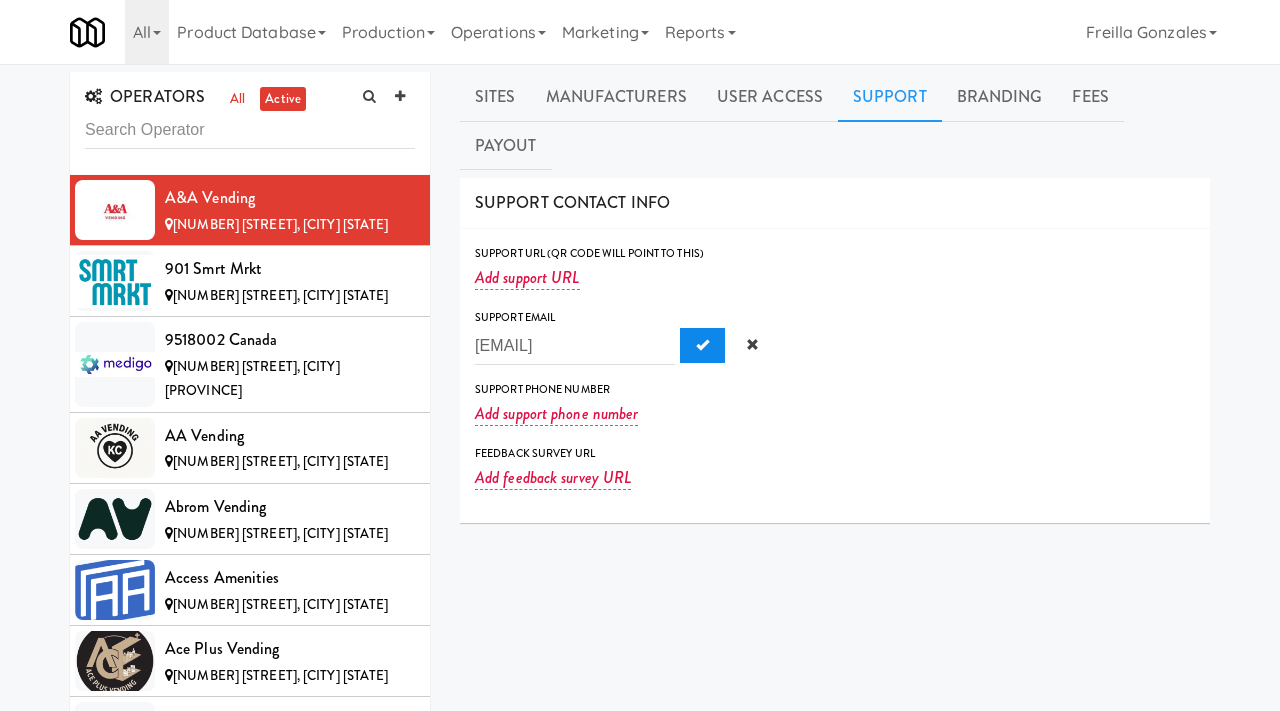 type on "aavending25@gmail.com" 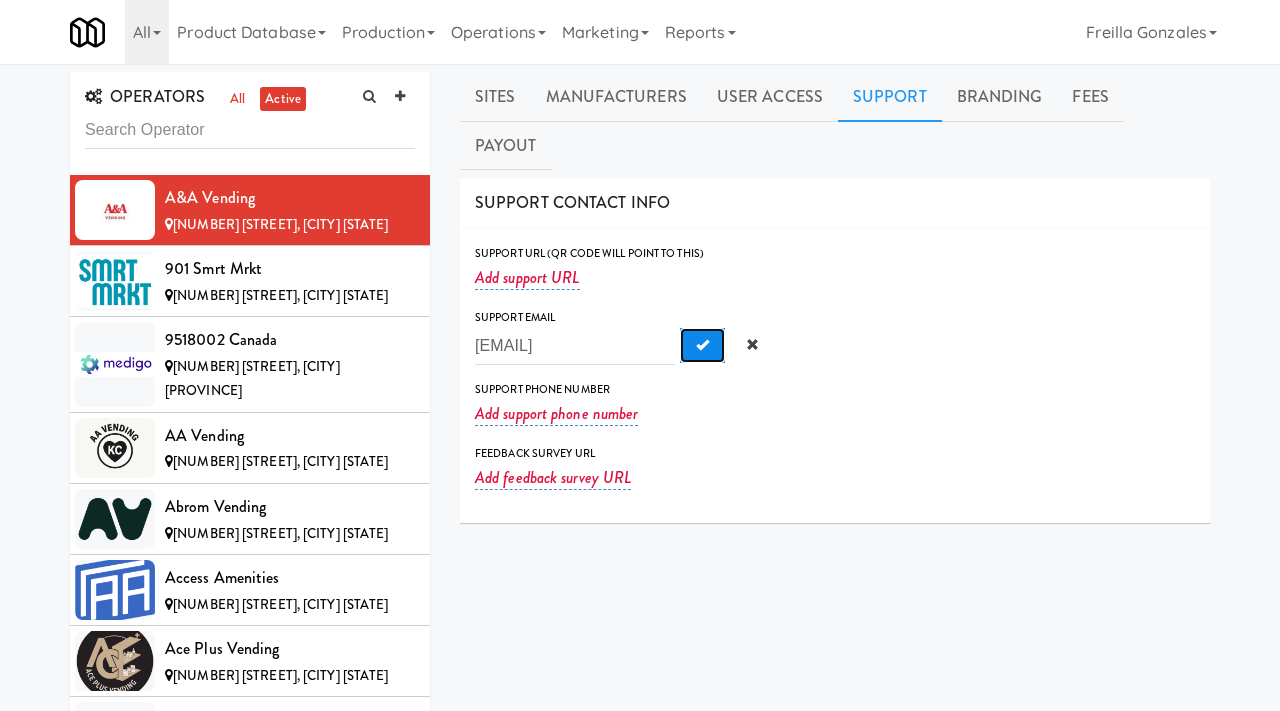 click at bounding box center [702, 344] 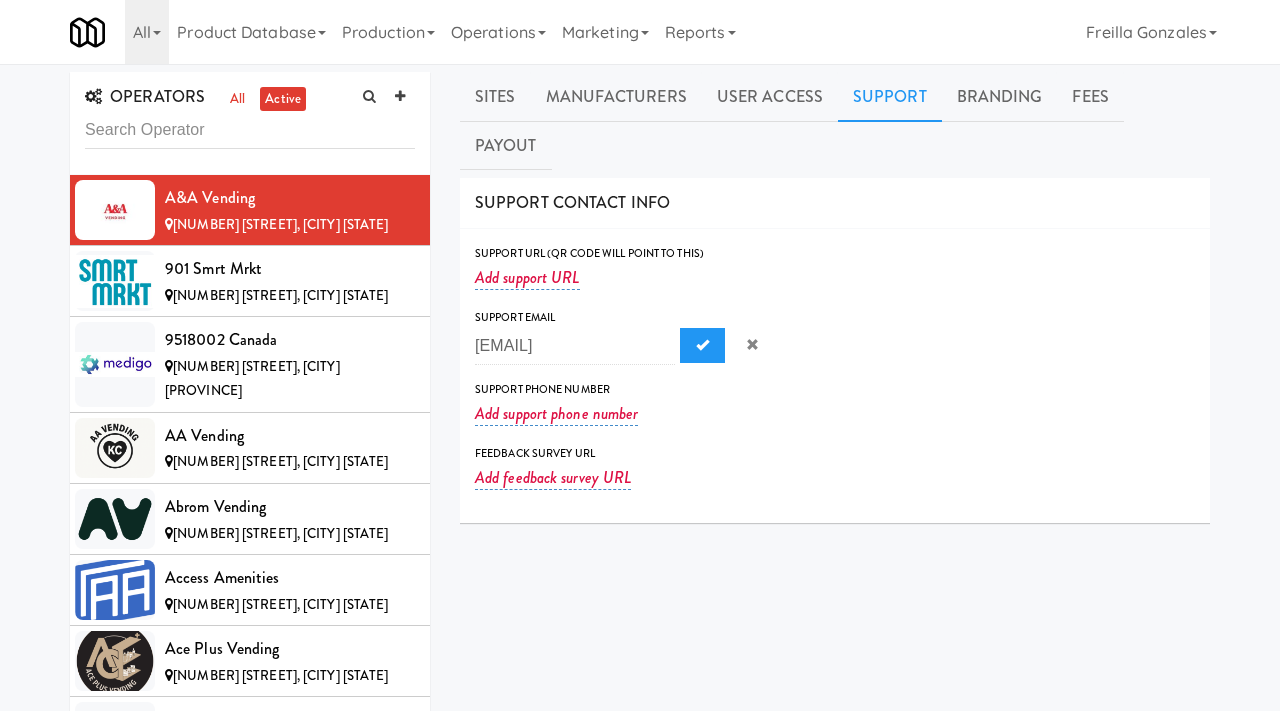 scroll, scrollTop: 0, scrollLeft: 0, axis: both 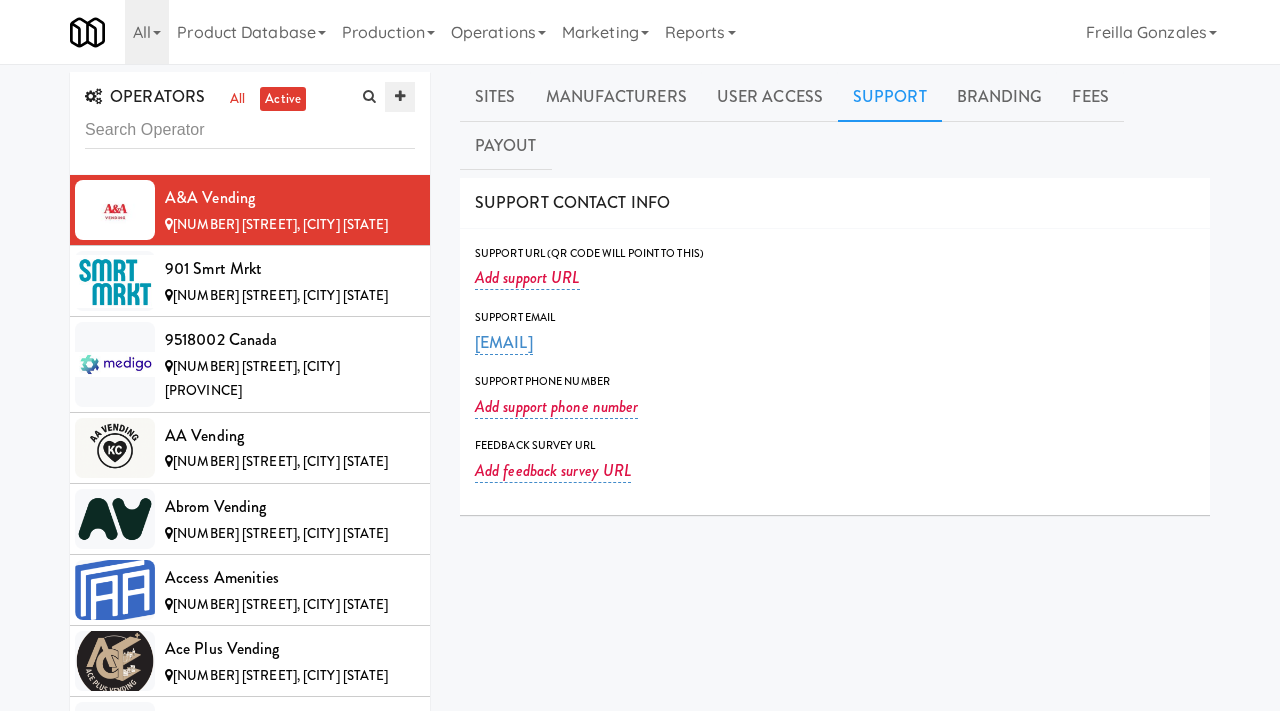 click at bounding box center [400, 97] 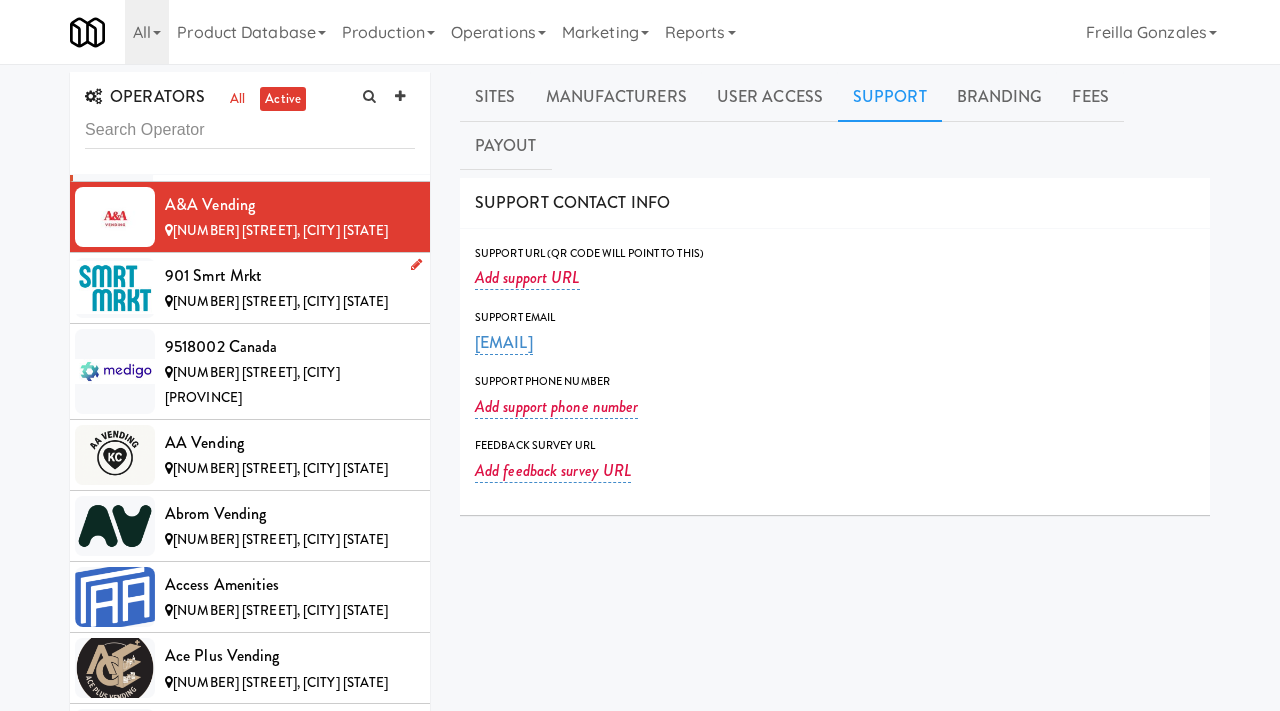 scroll, scrollTop: 0, scrollLeft: 0, axis: both 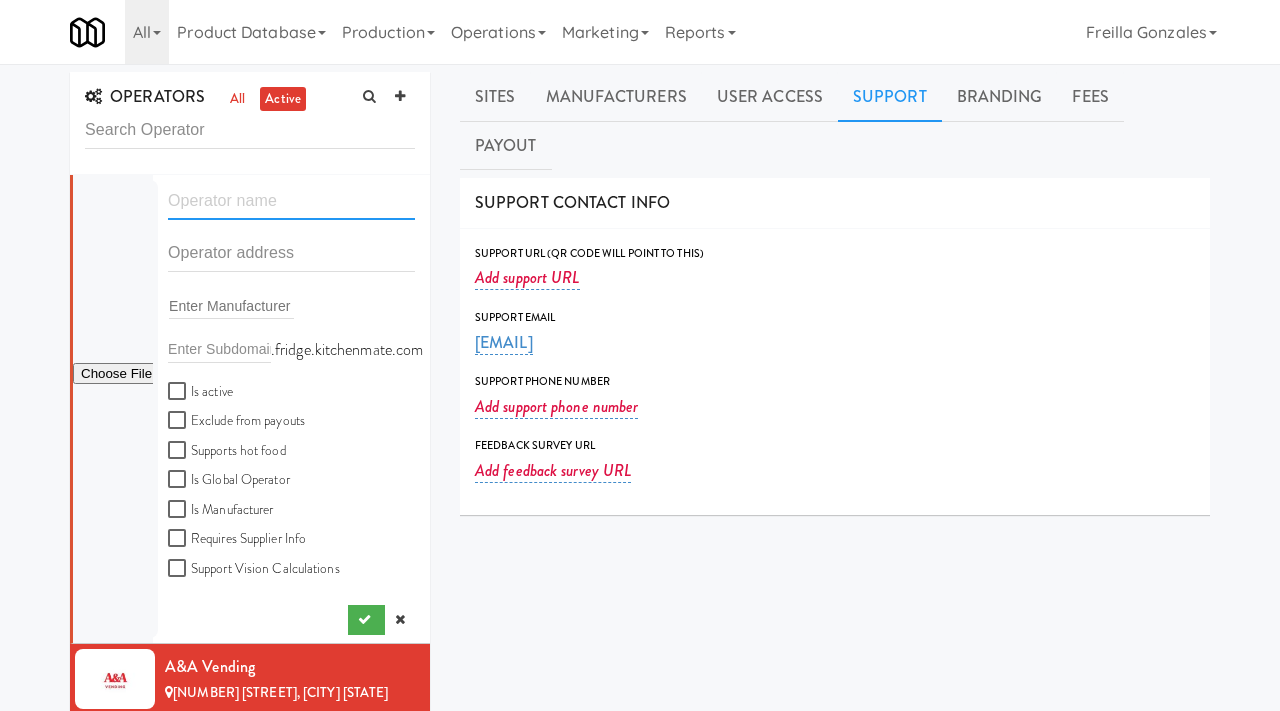 click at bounding box center [291, 201] 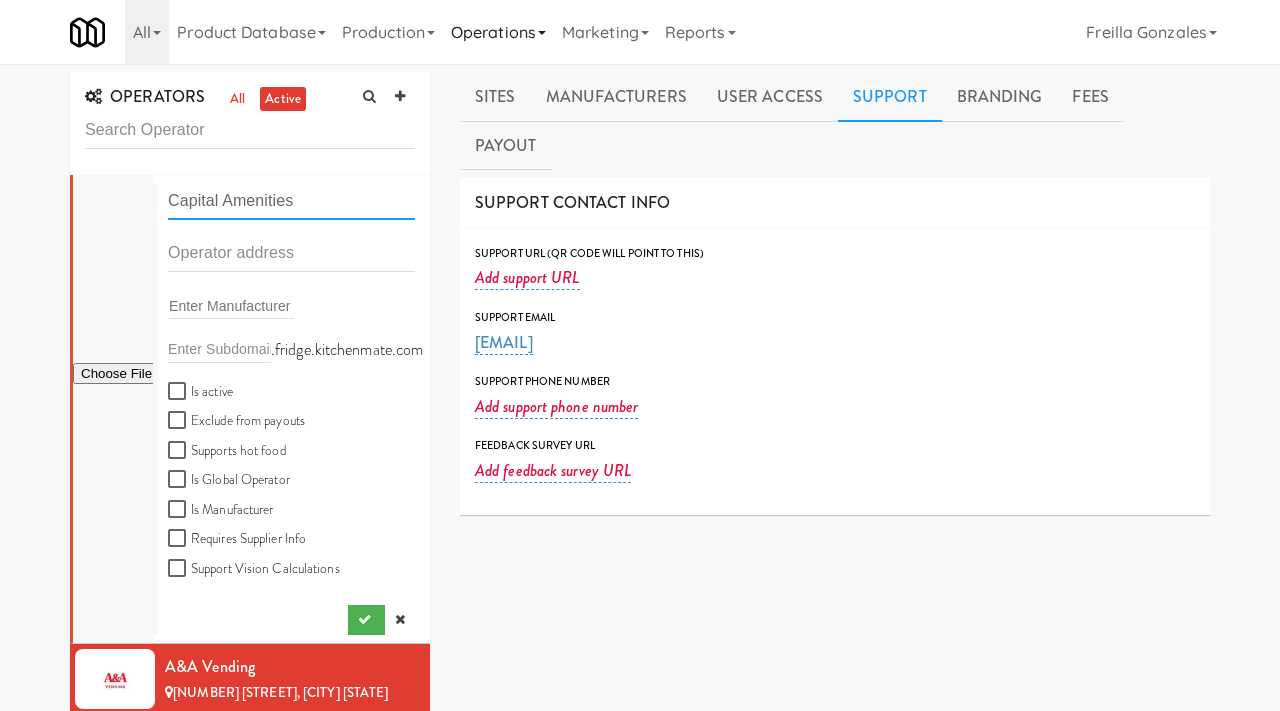 type on "Capital Amenities" 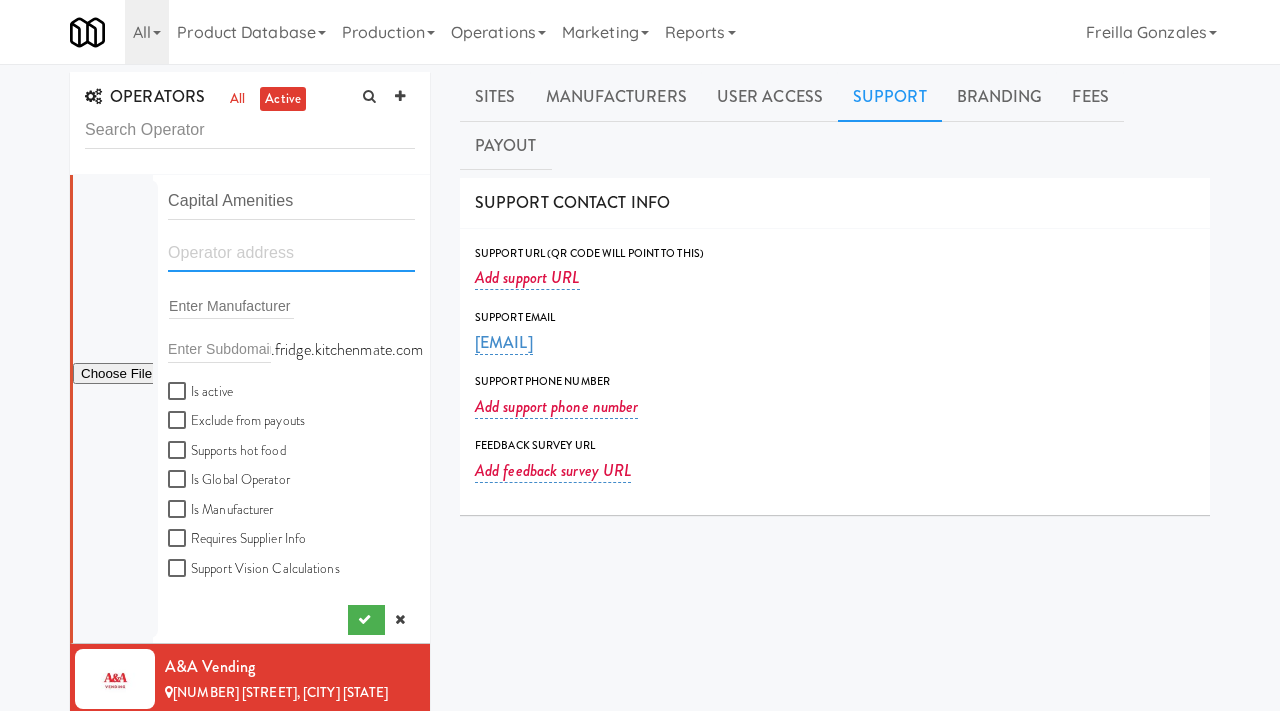 click at bounding box center [291, 253] 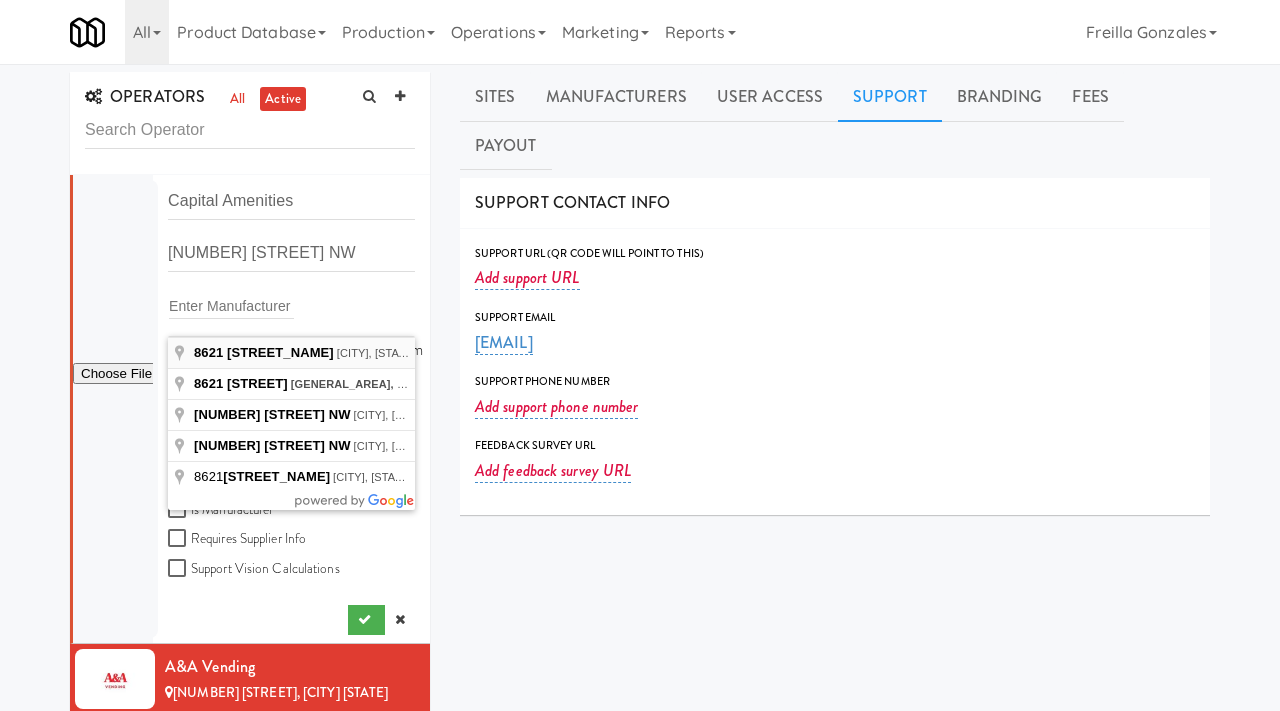 type on "8621 112 St NW, Edmonton, AB, Canada" 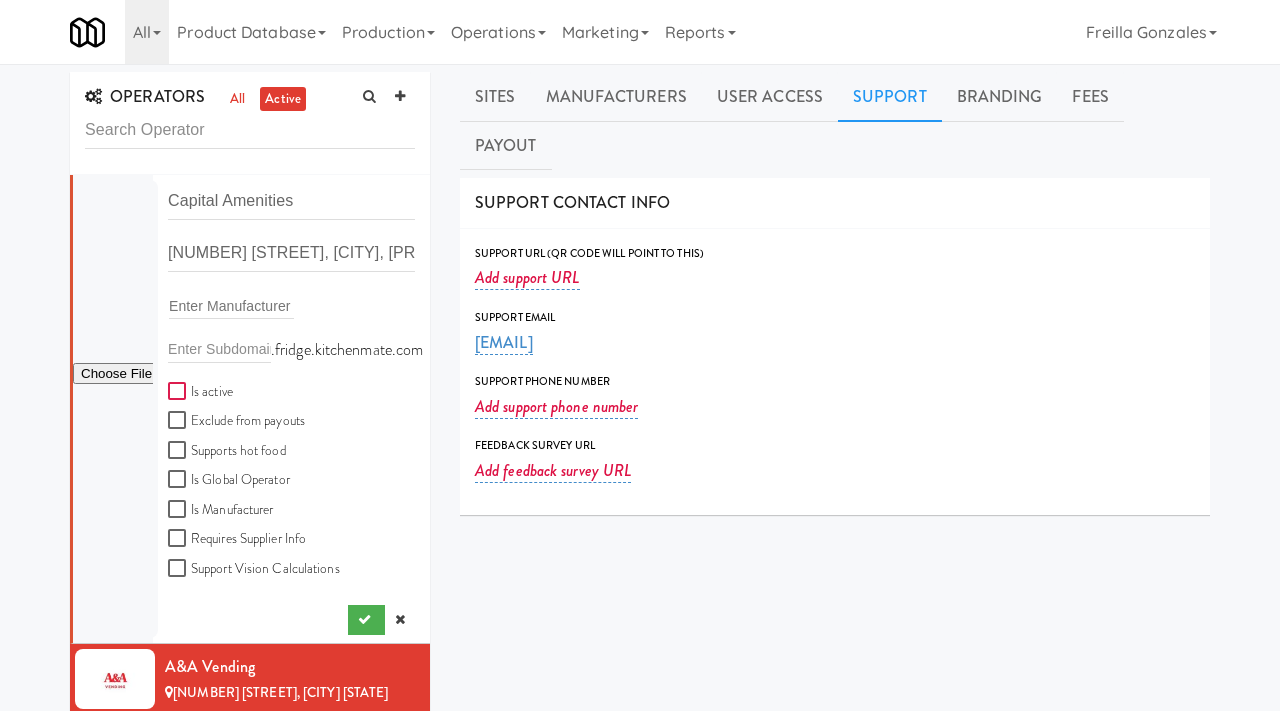 click on "Is active" at bounding box center (179, 392) 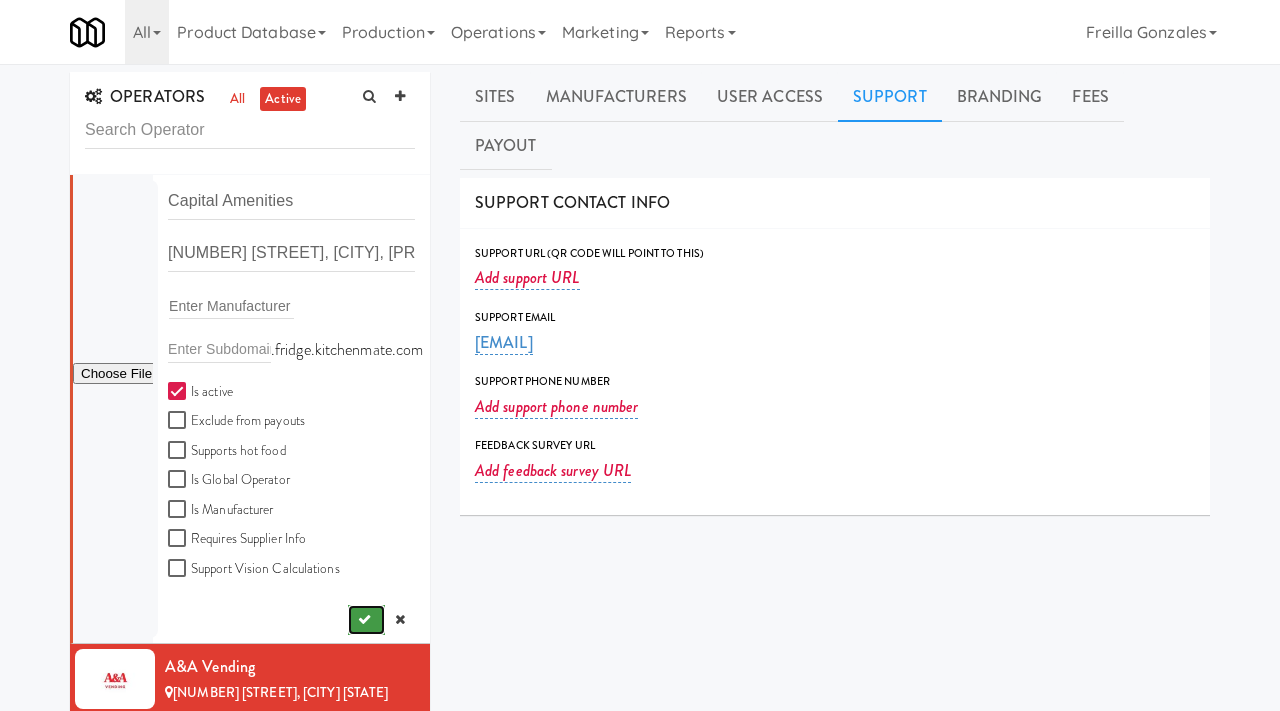 click at bounding box center (364, 619) 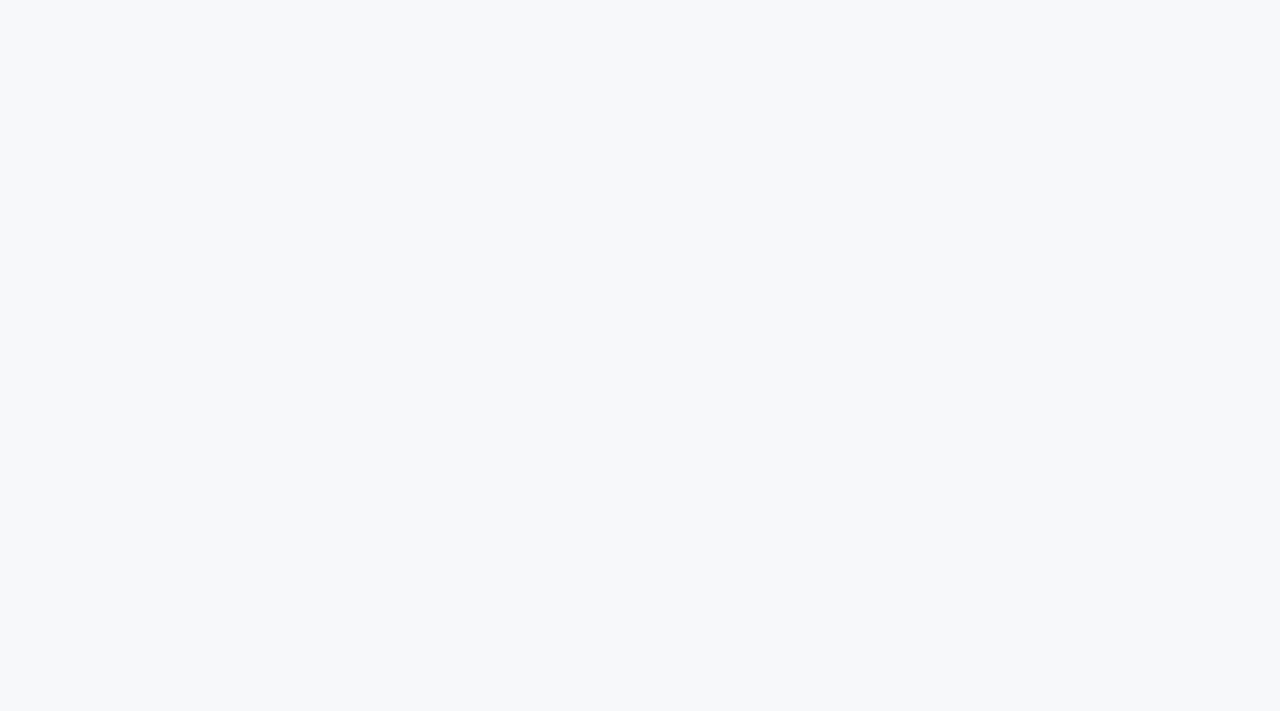 scroll, scrollTop: 0, scrollLeft: 0, axis: both 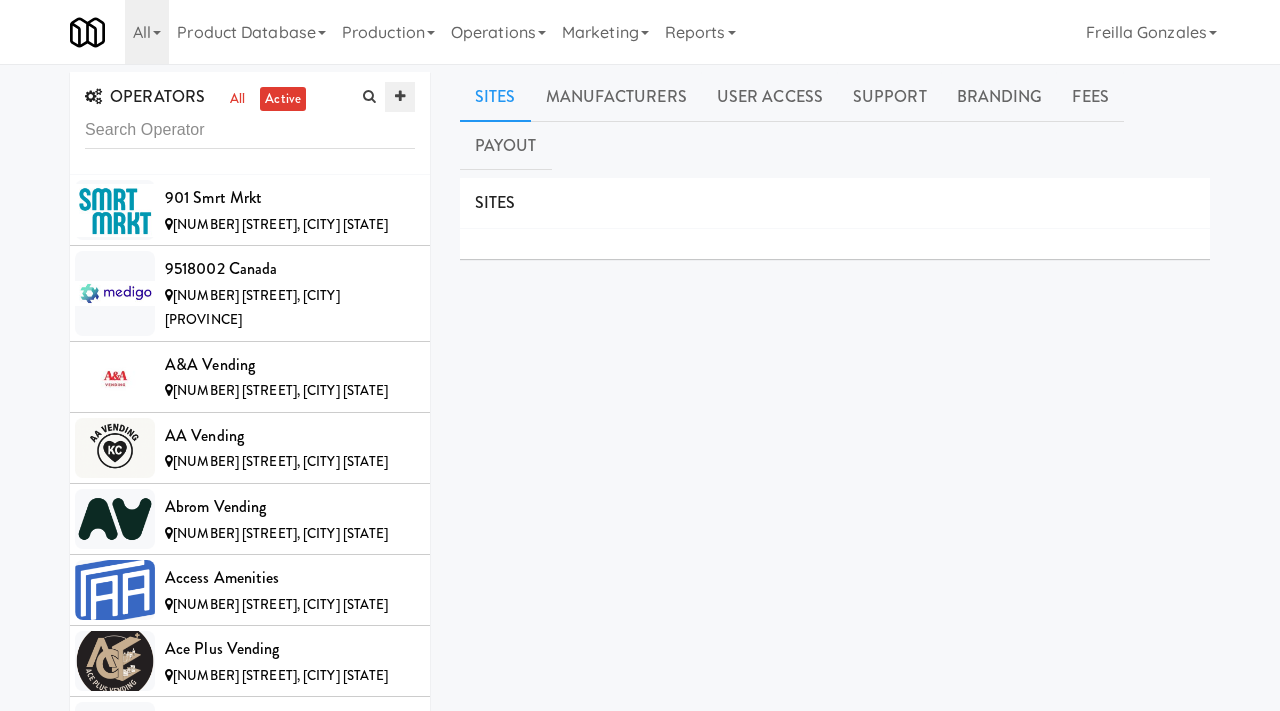 click at bounding box center [400, 96] 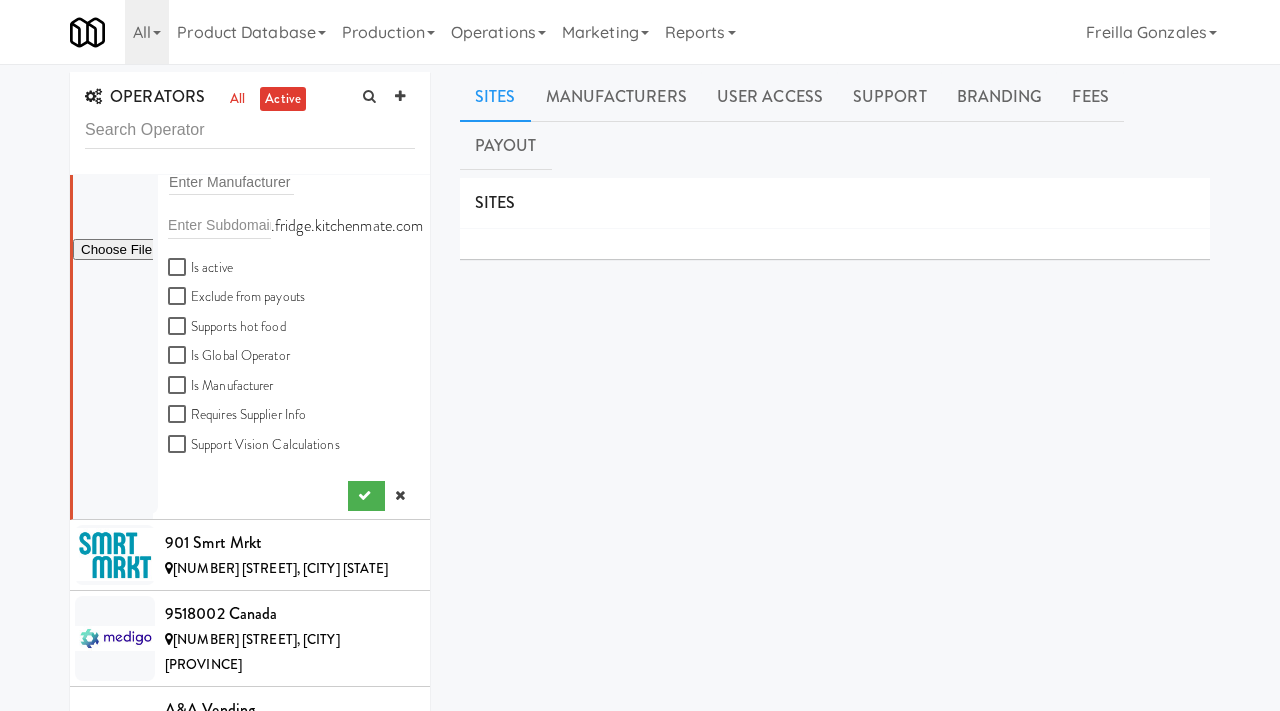 scroll, scrollTop: 0, scrollLeft: 0, axis: both 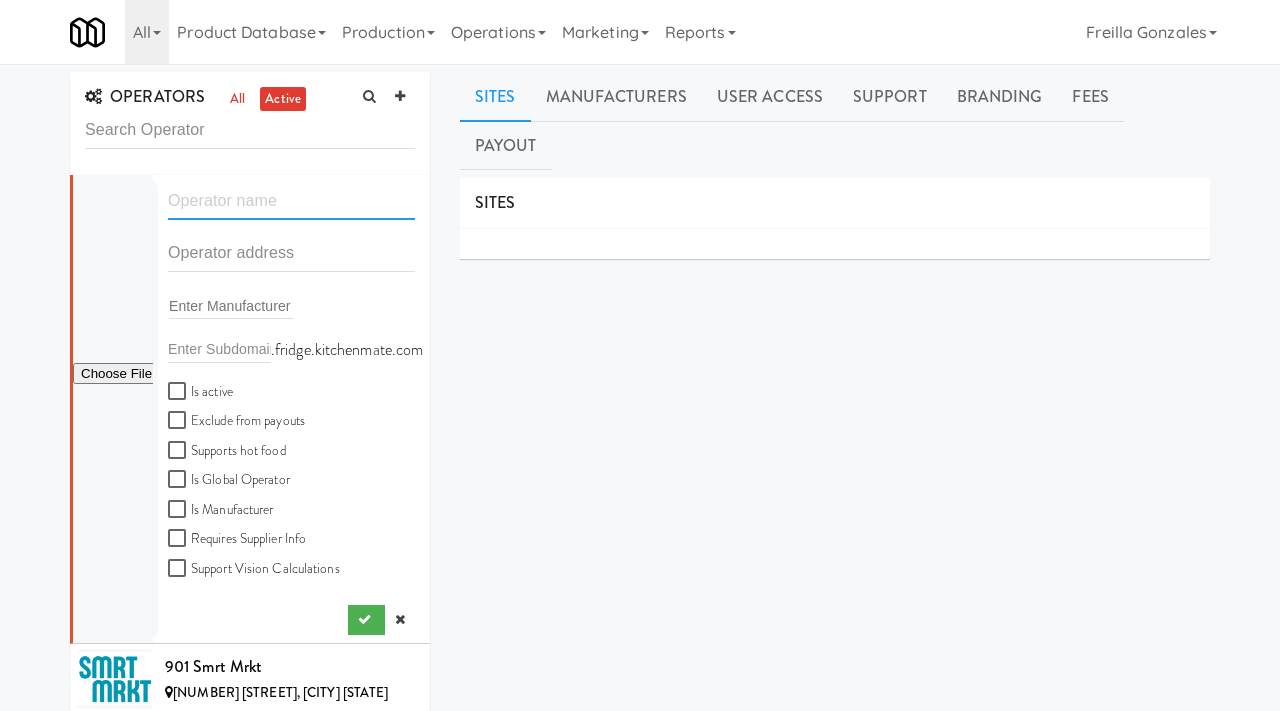 click at bounding box center (291, 201) 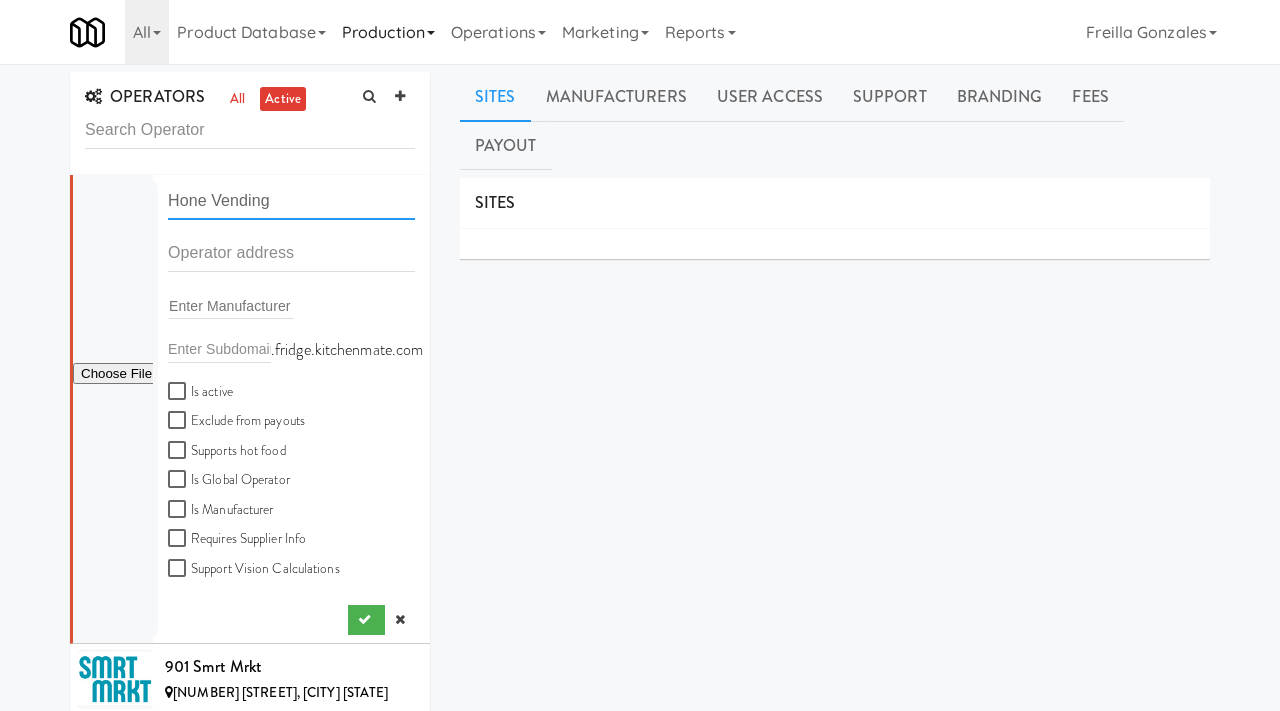 type on "Hone Vending" 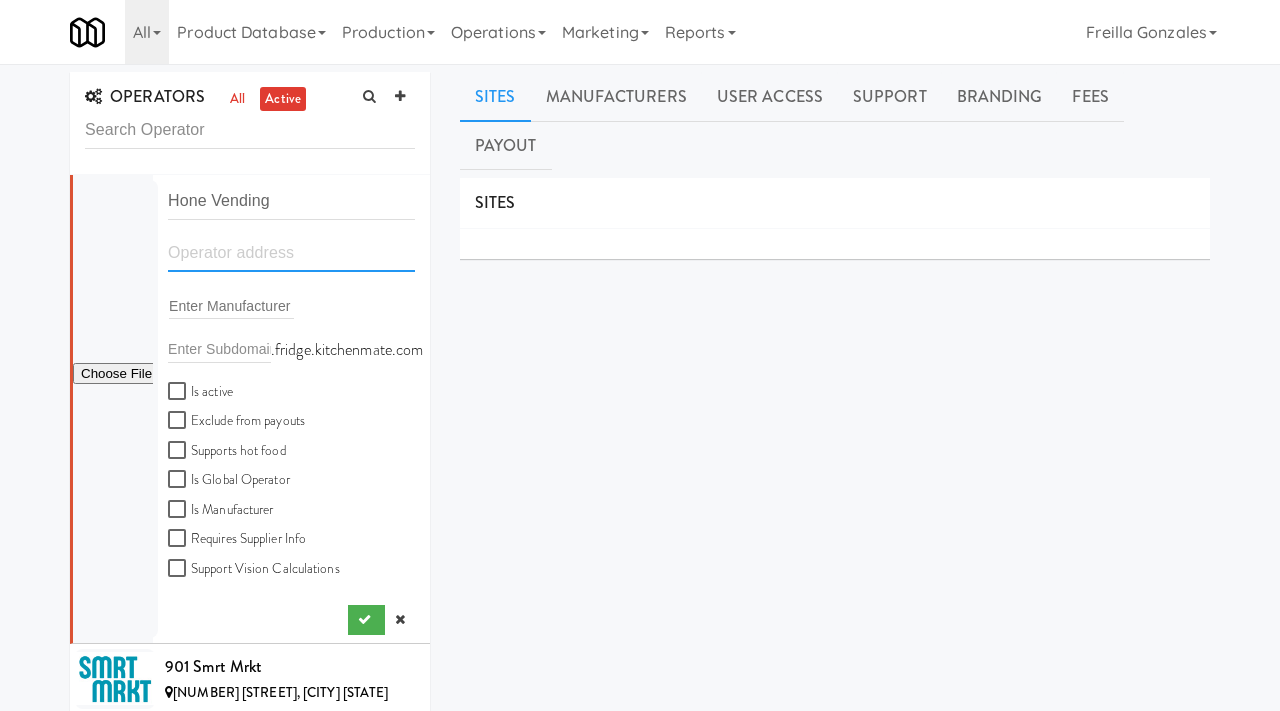 click at bounding box center [291, 253] 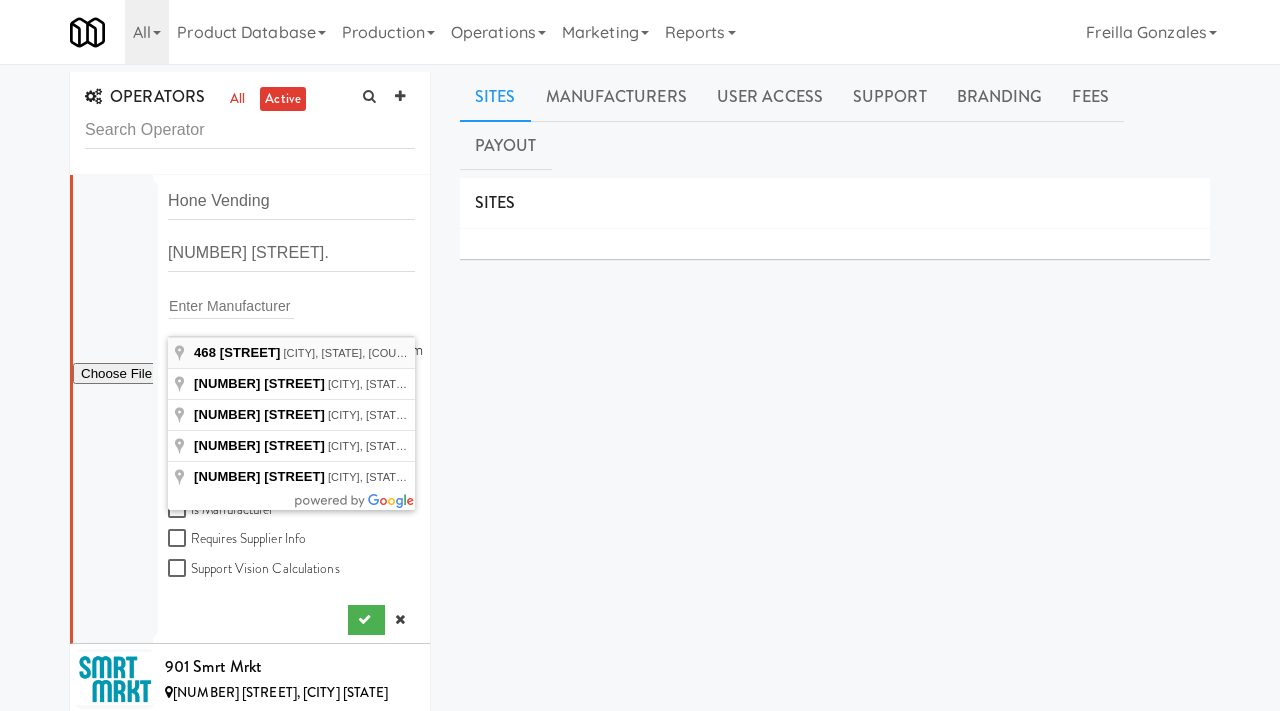 type on "[NUMBER] [STREET], [CITY] [STATE], [COUNTRY]" 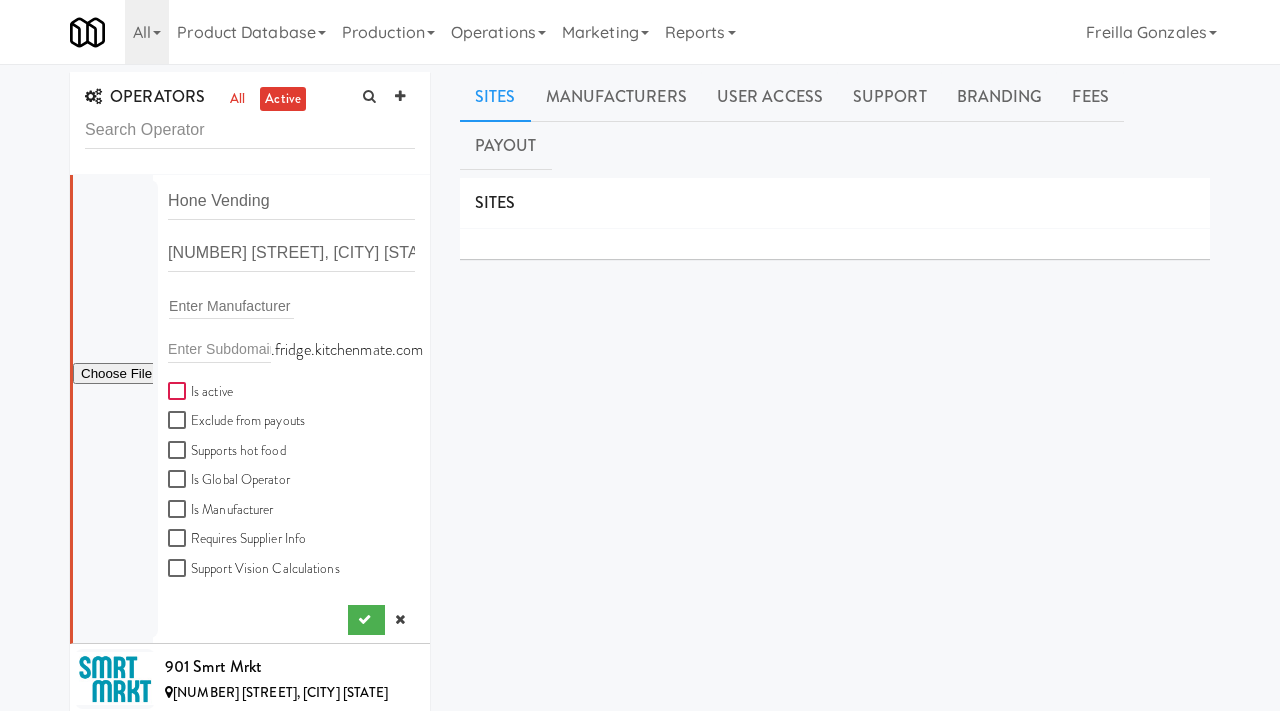 click on "Is active" at bounding box center (179, 392) 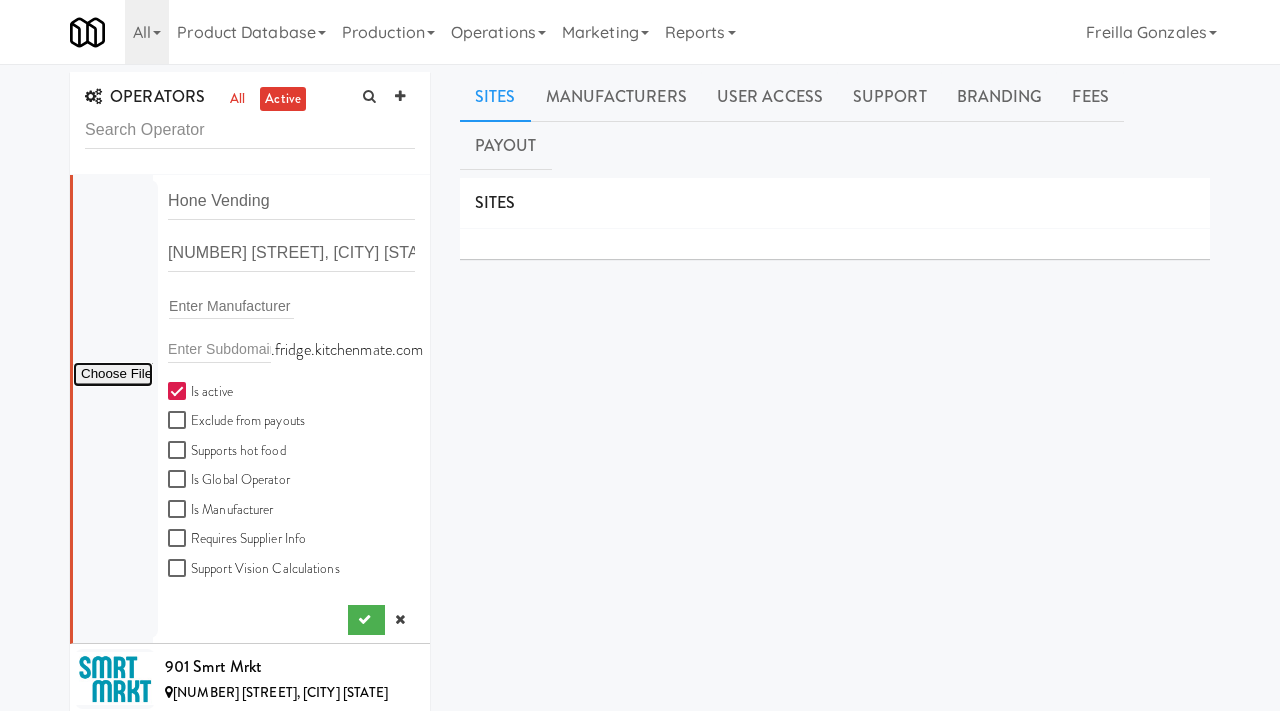click at bounding box center [113, 374] 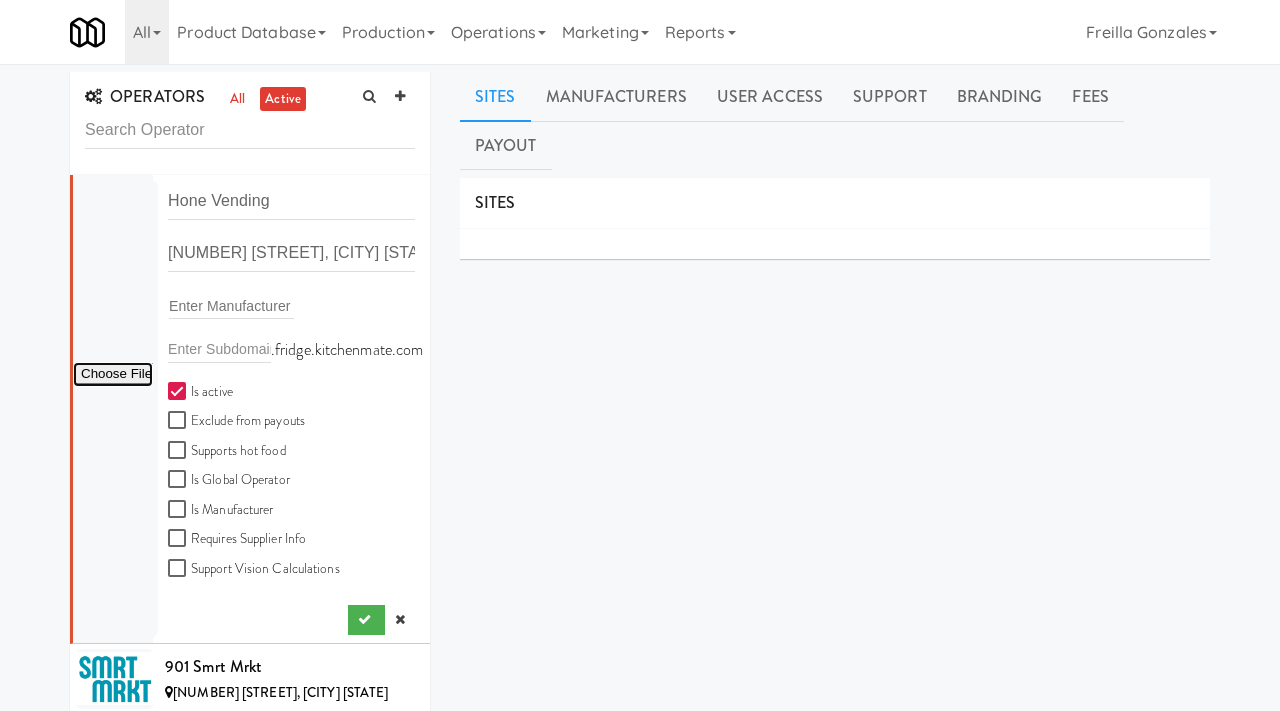 click at bounding box center (113, 374) 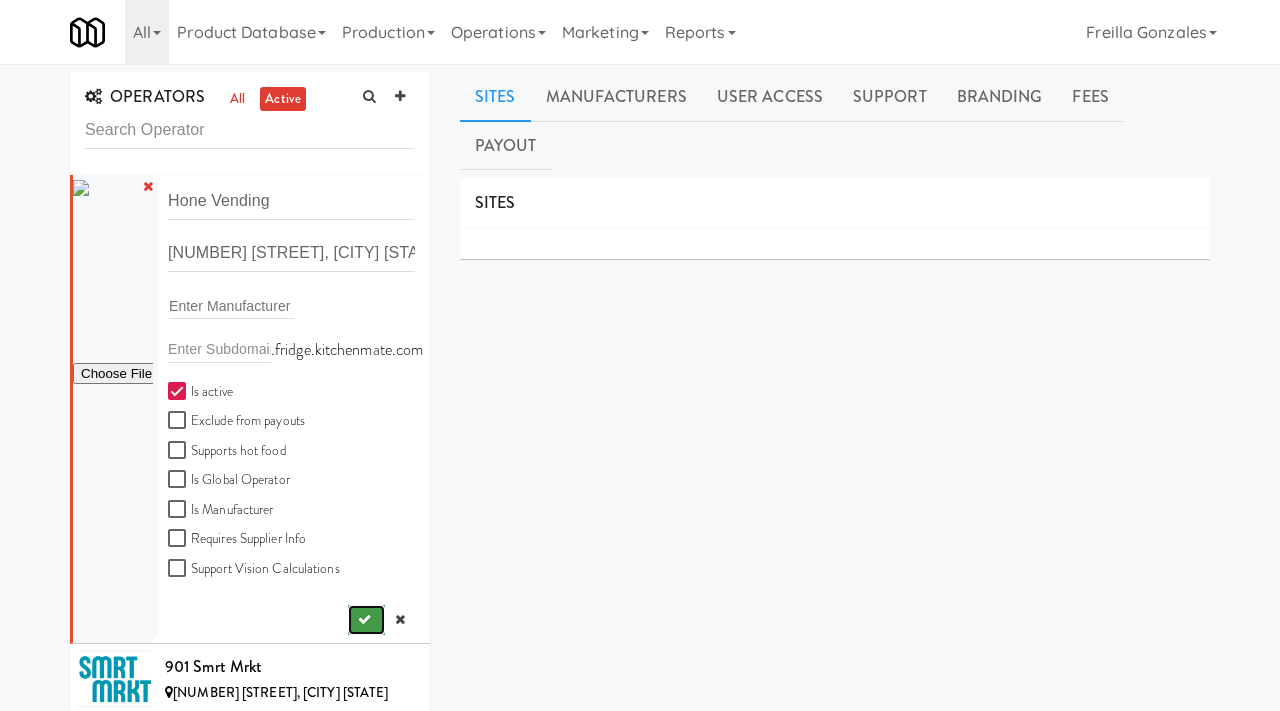 click at bounding box center [366, 620] 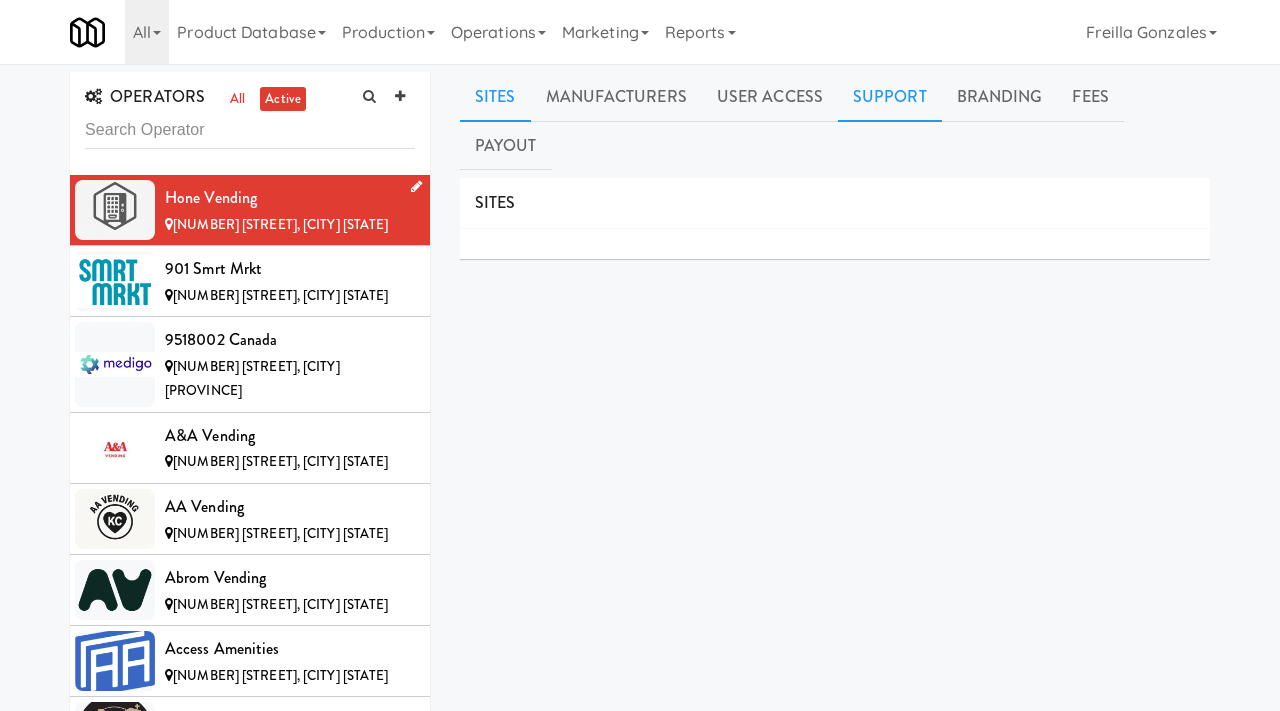 click on "Support" at bounding box center [890, 97] 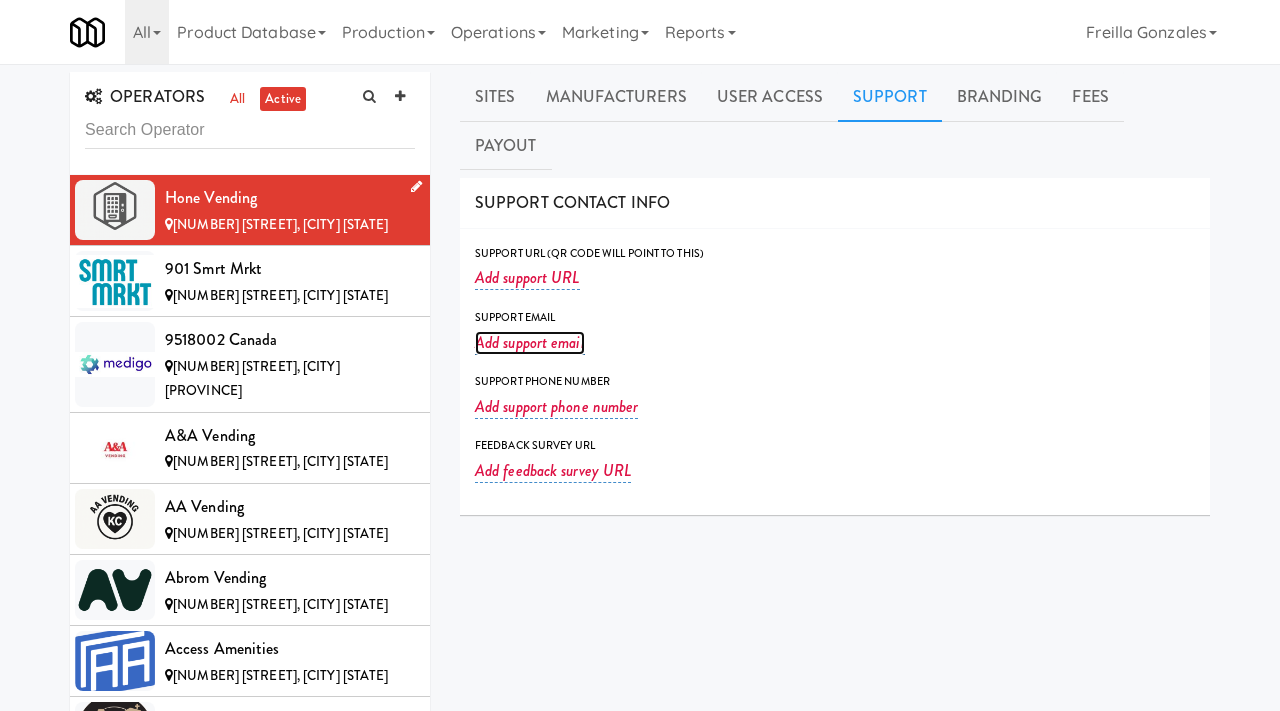 click on "Add support email" at bounding box center [530, 343] 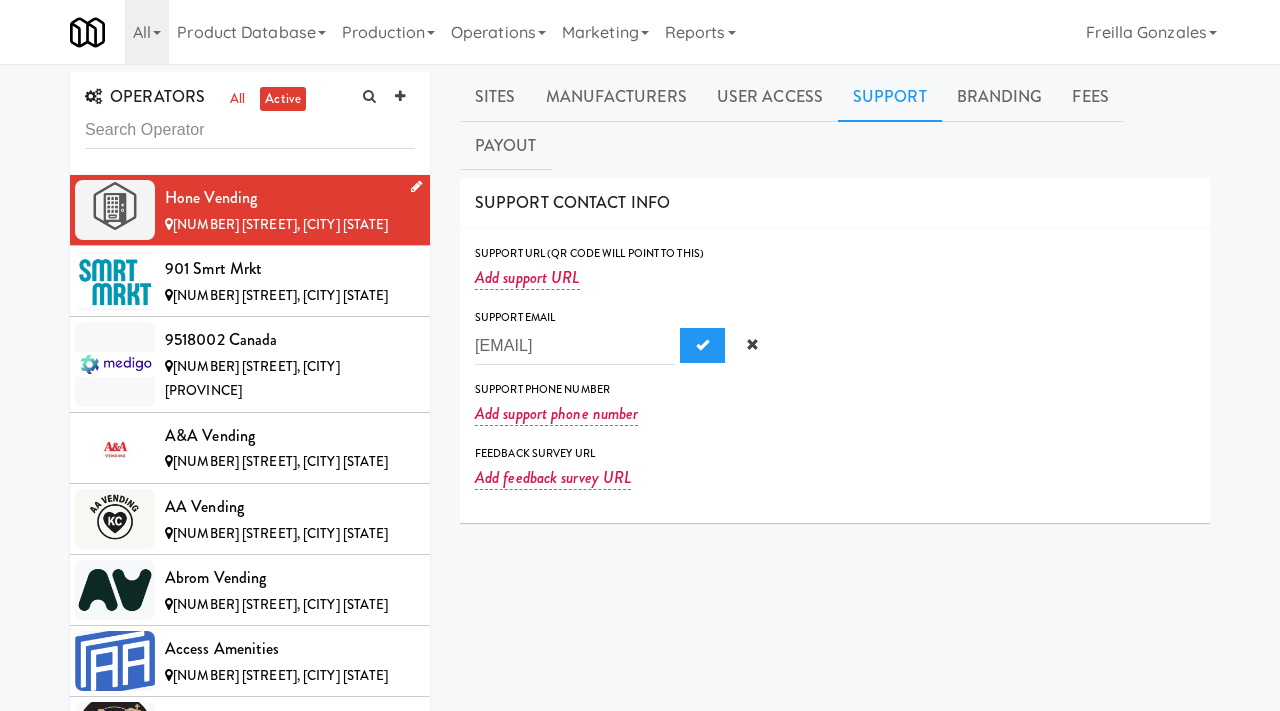 scroll, scrollTop: 0, scrollLeft: 2, axis: horizontal 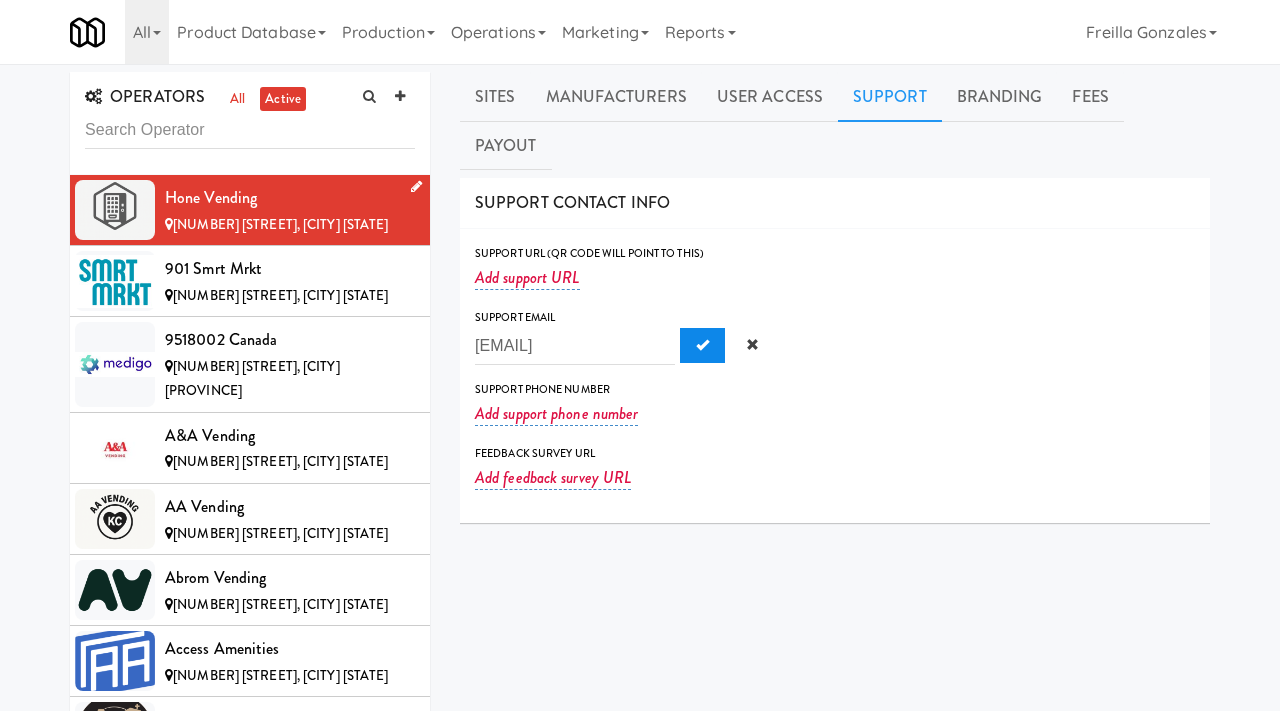 type on "[EMAIL]" 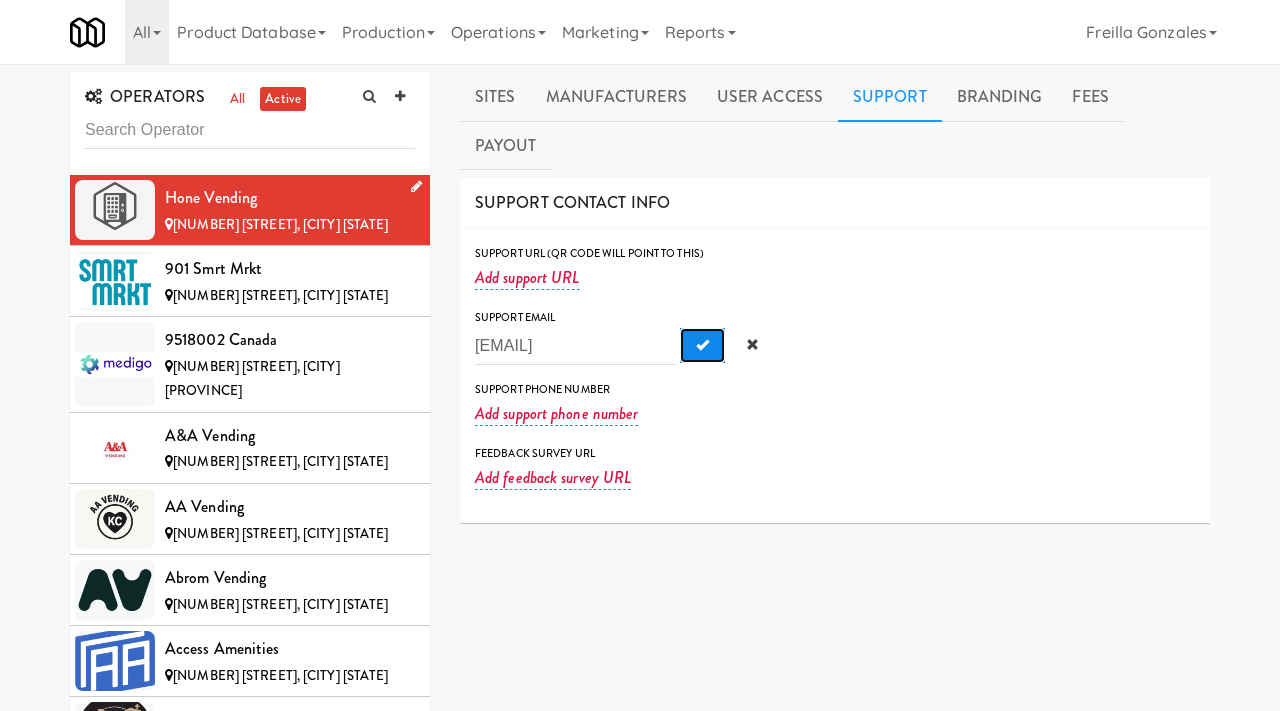 click at bounding box center (702, 346) 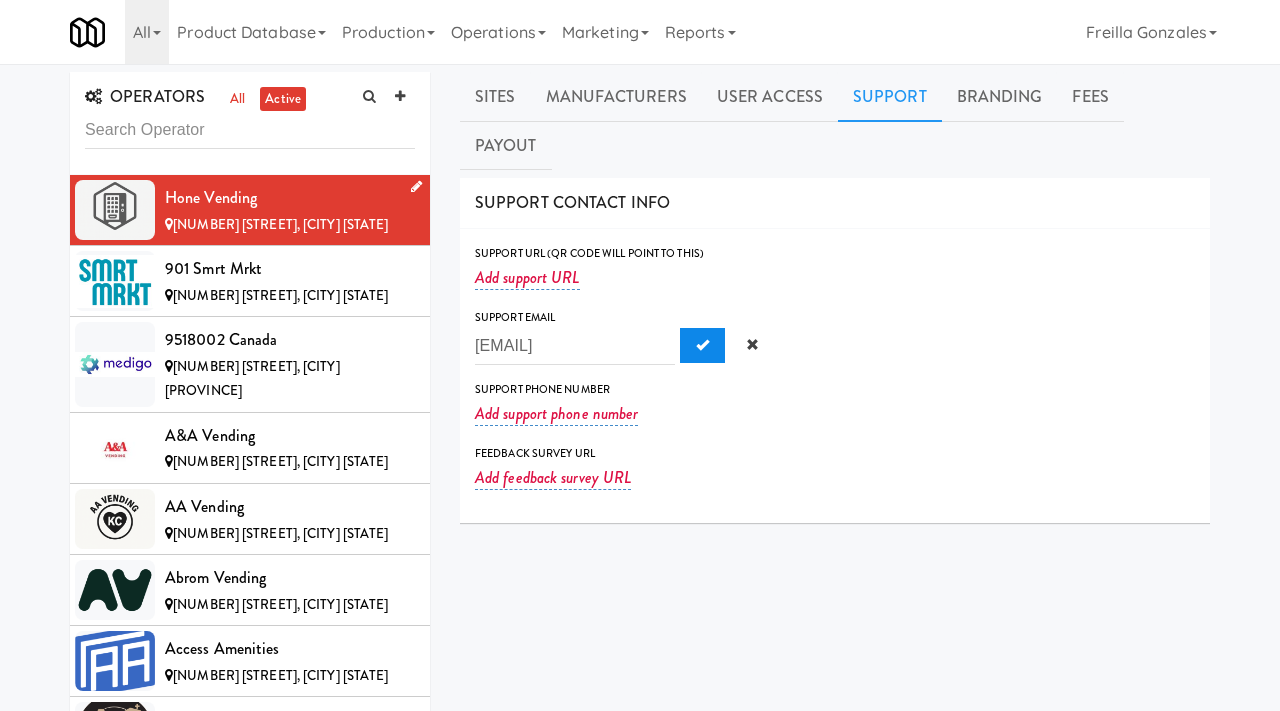 scroll, scrollTop: 0, scrollLeft: 0, axis: both 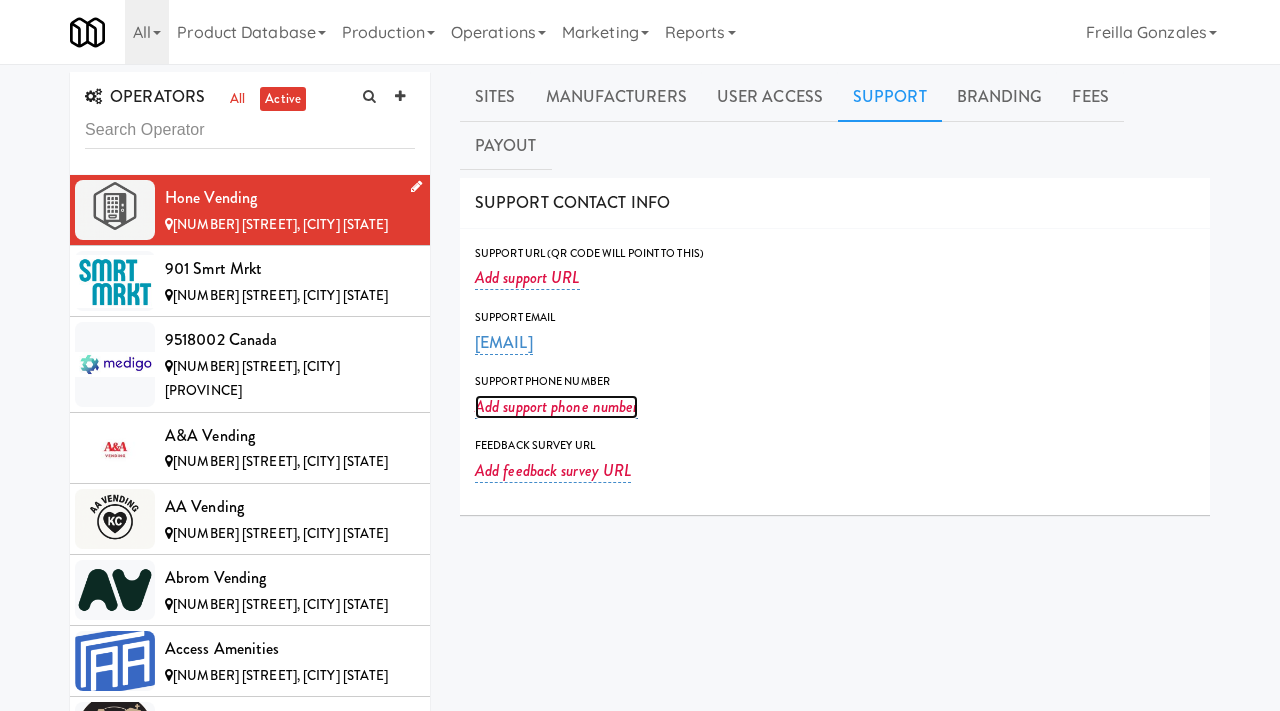 click on "Add support phone number" at bounding box center [556, 407] 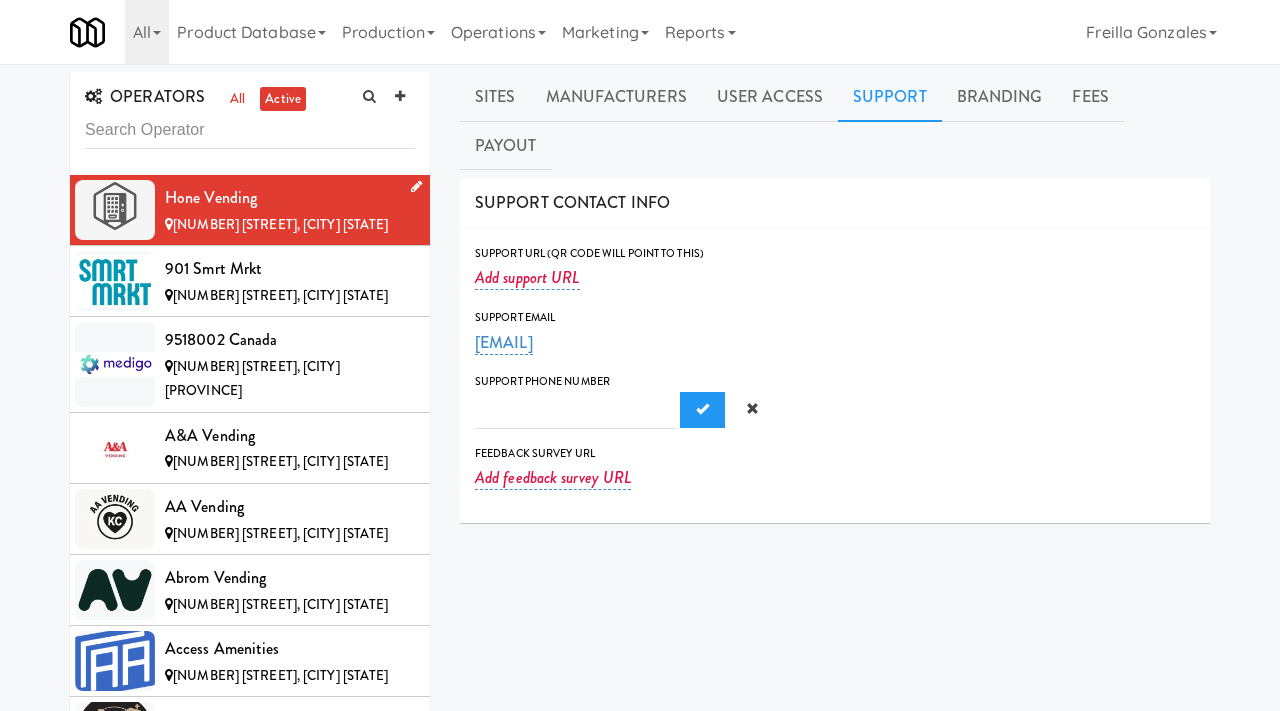 click at bounding box center [575, 410] 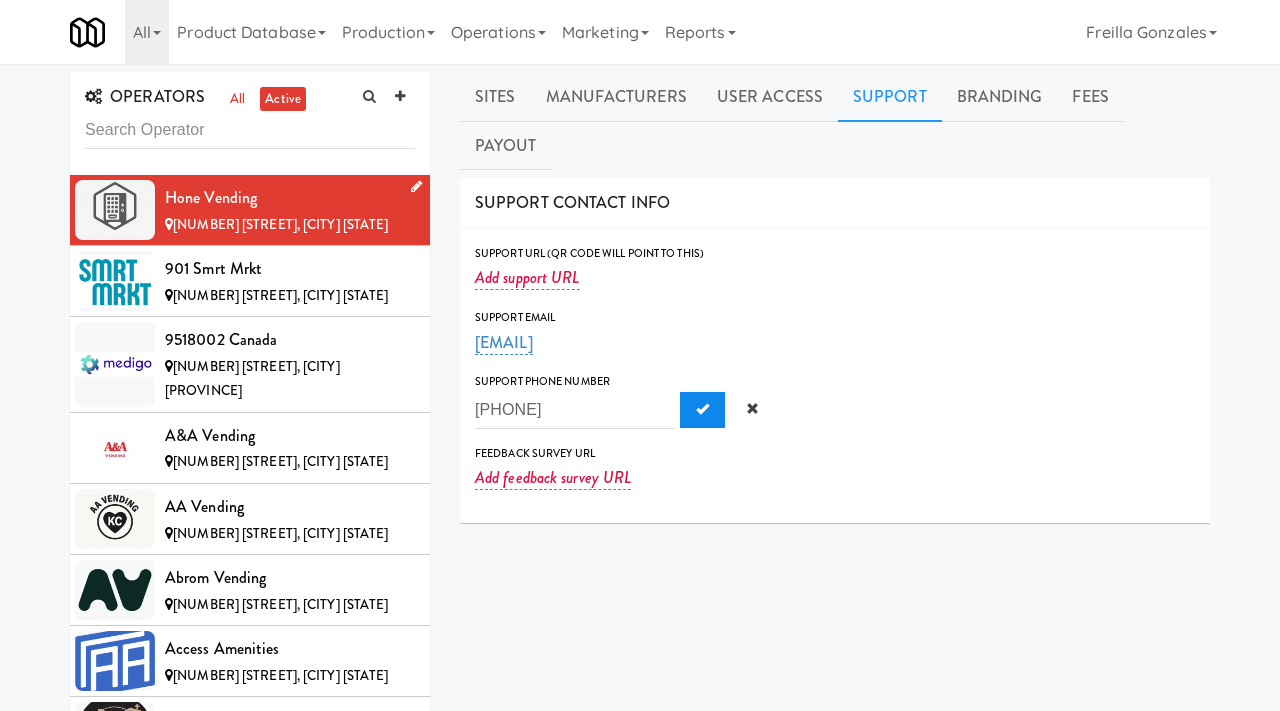 type on "[PHONE]" 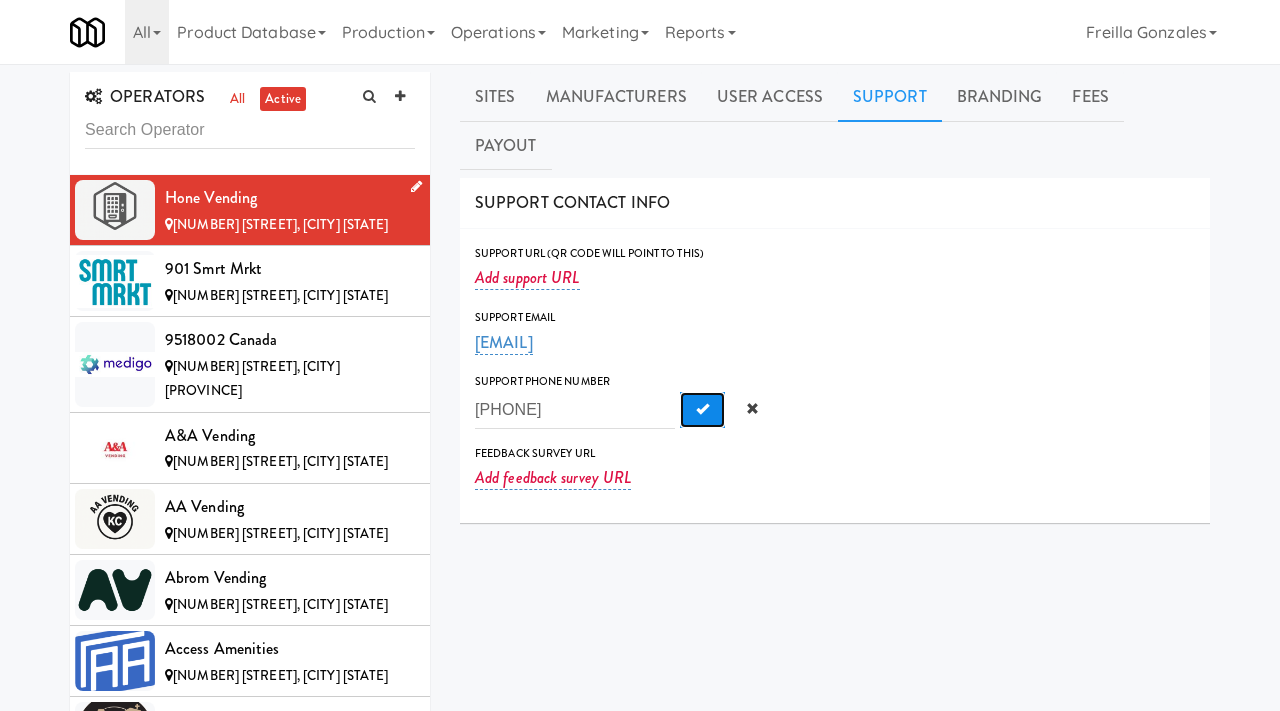 click at bounding box center [702, 408] 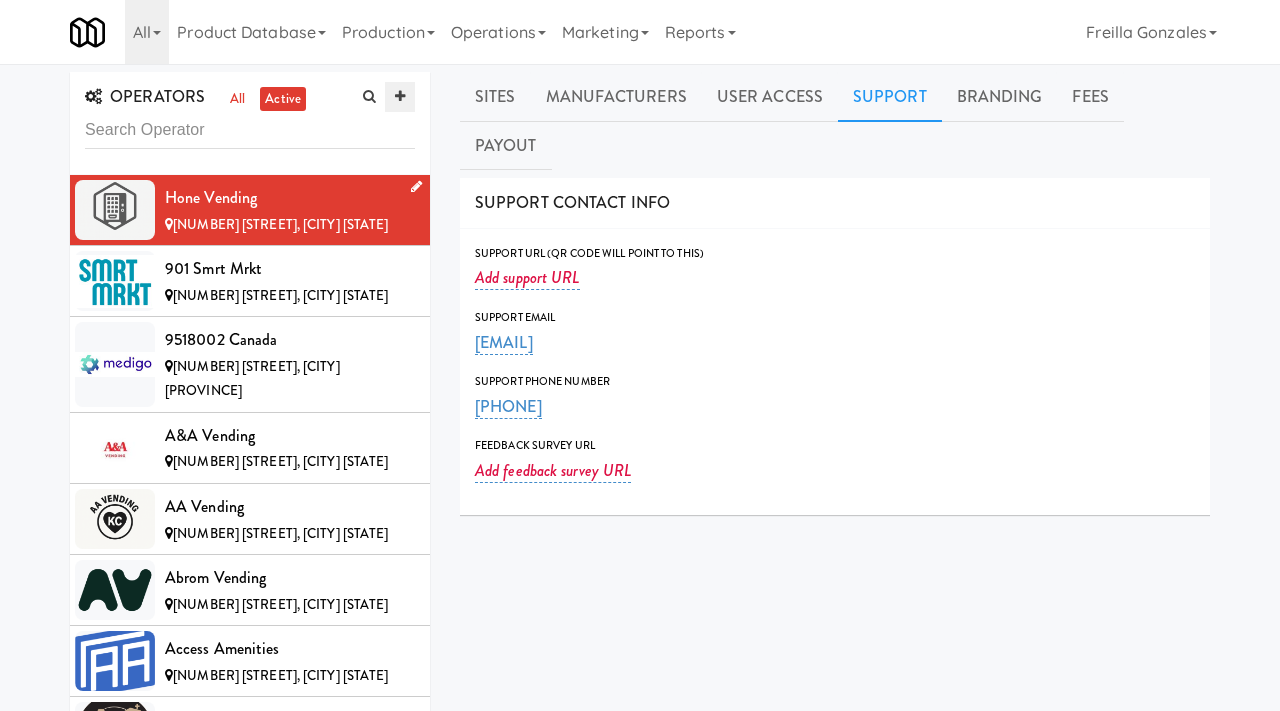click at bounding box center [400, 97] 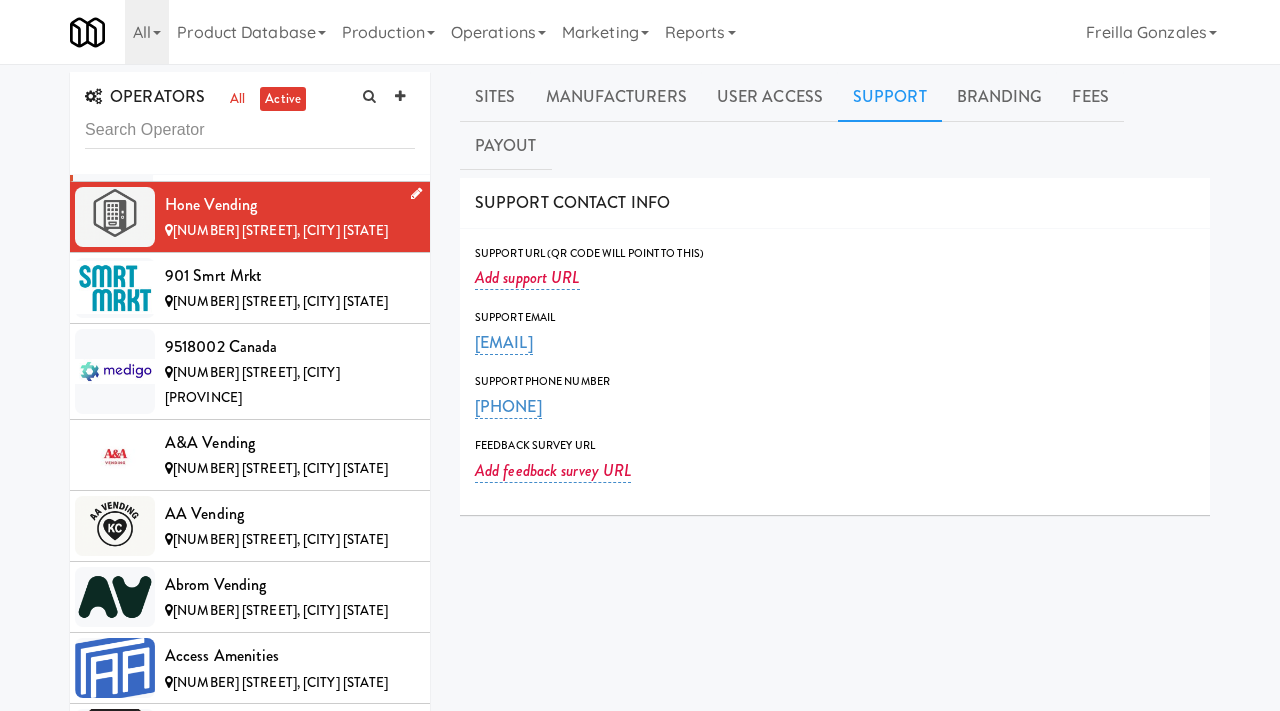 scroll, scrollTop: 0, scrollLeft: 0, axis: both 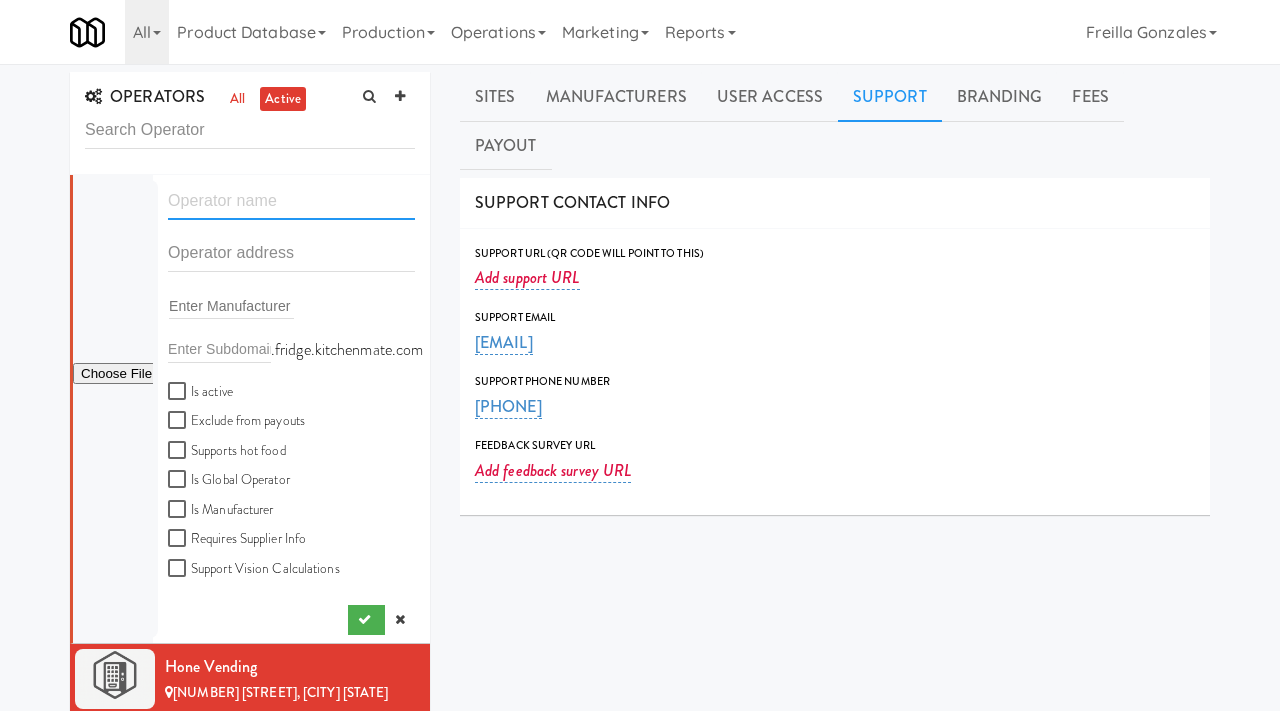 click at bounding box center [291, 201] 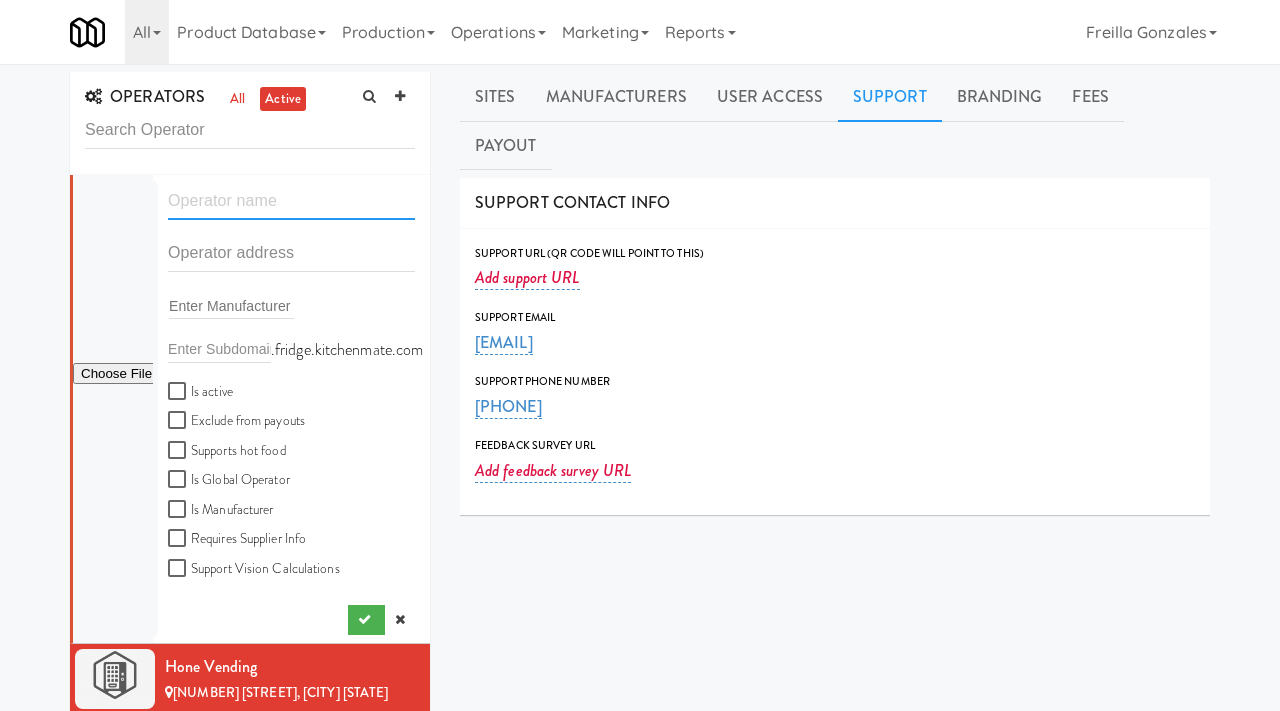 paste on "endico Shop" 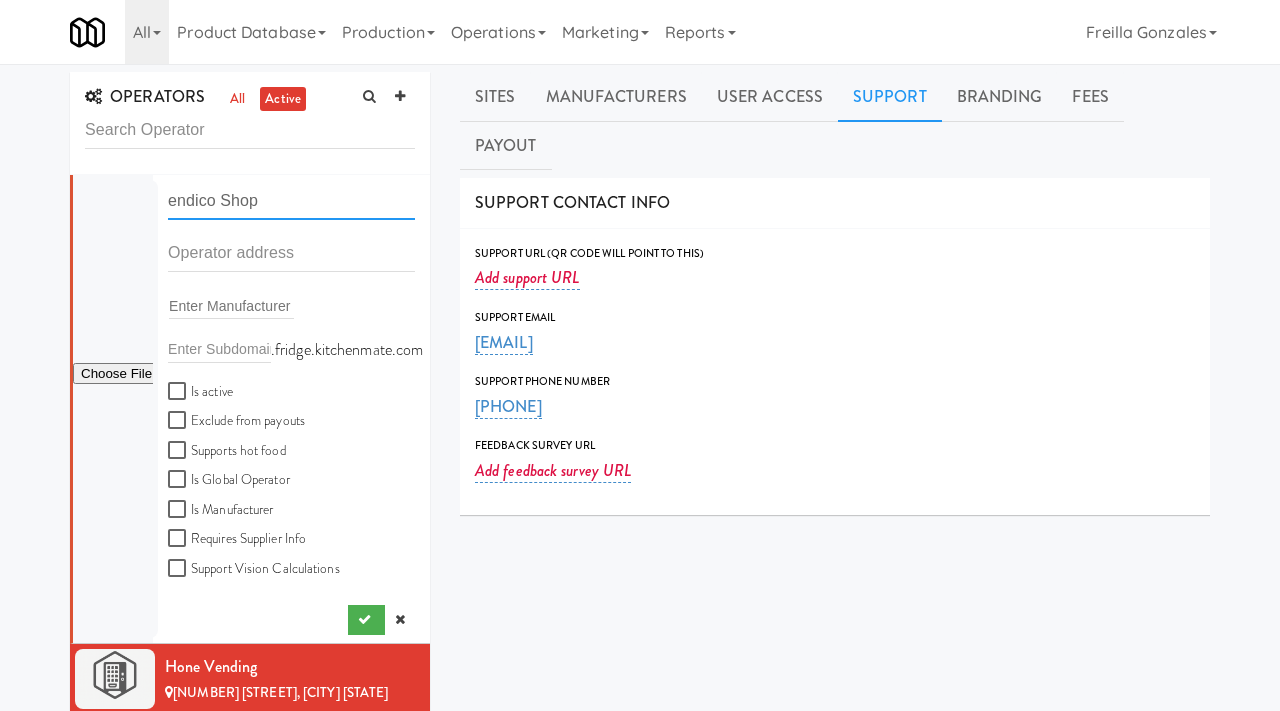 click on "endico Shop" at bounding box center [291, 201] 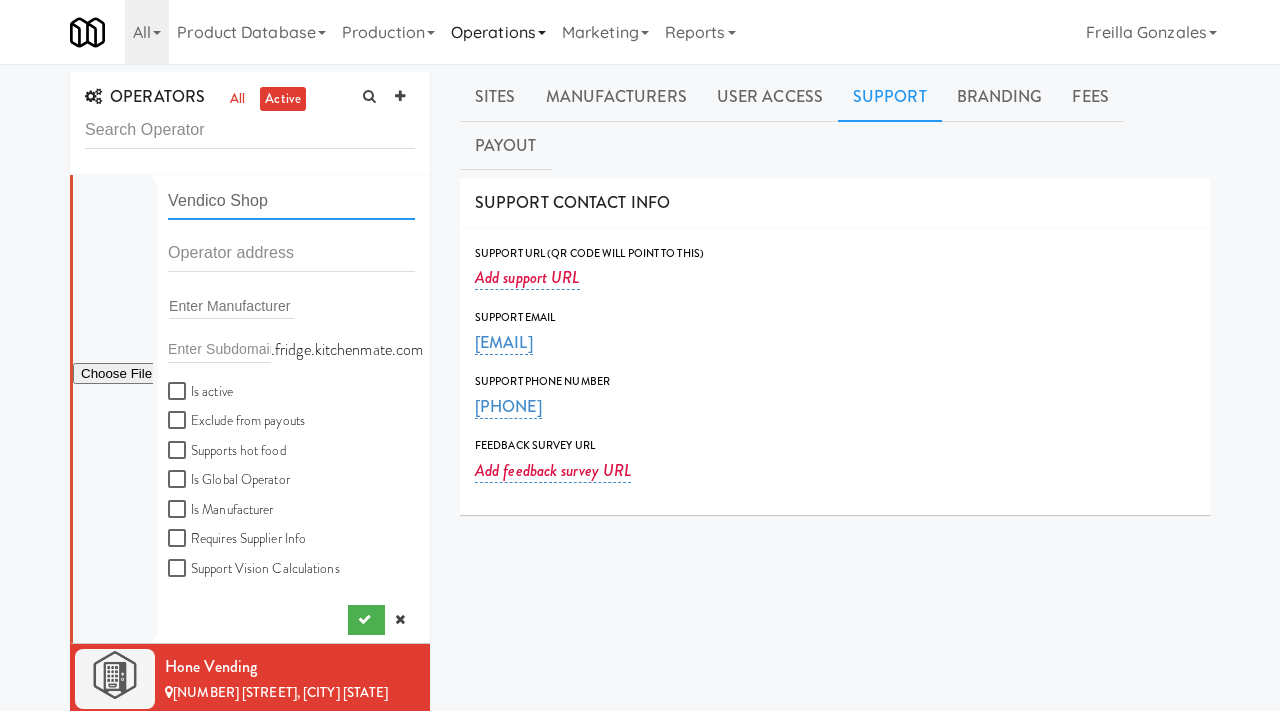 type on "Vendico Shop" 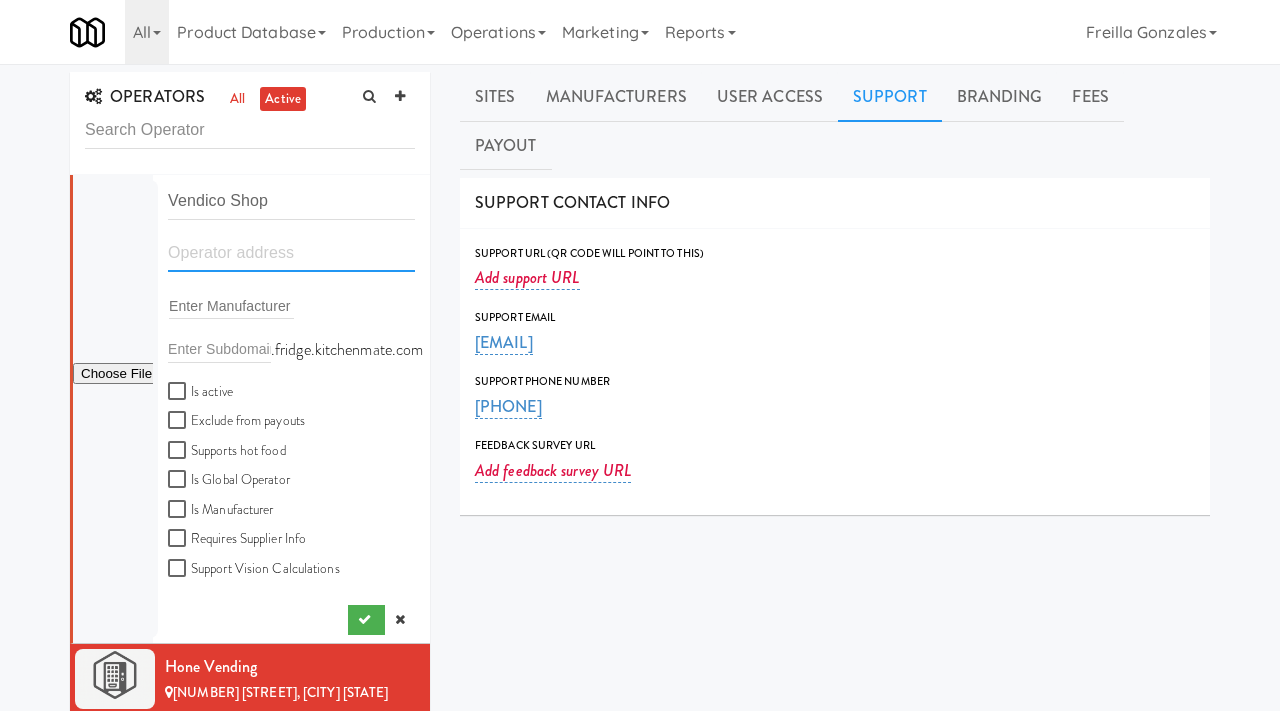 click at bounding box center (291, 253) 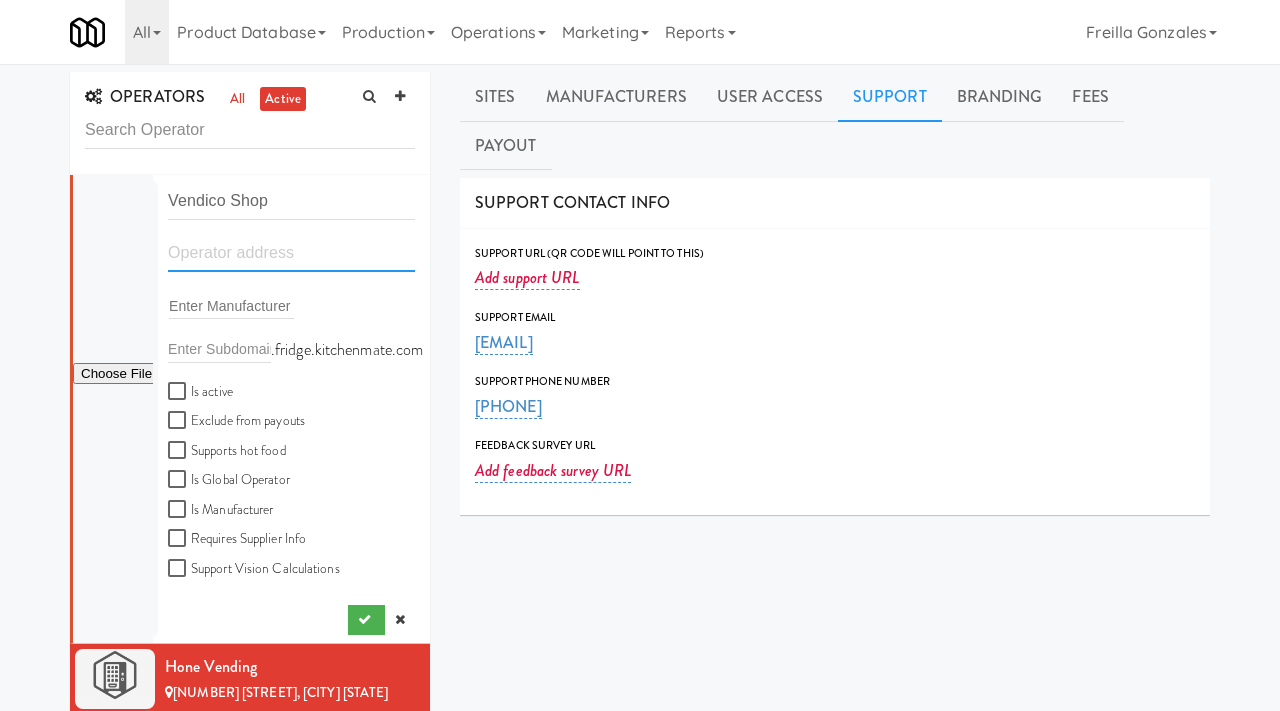 paste on "[NUMBER] [NUMBER] [STREET] [APARTMENT]" 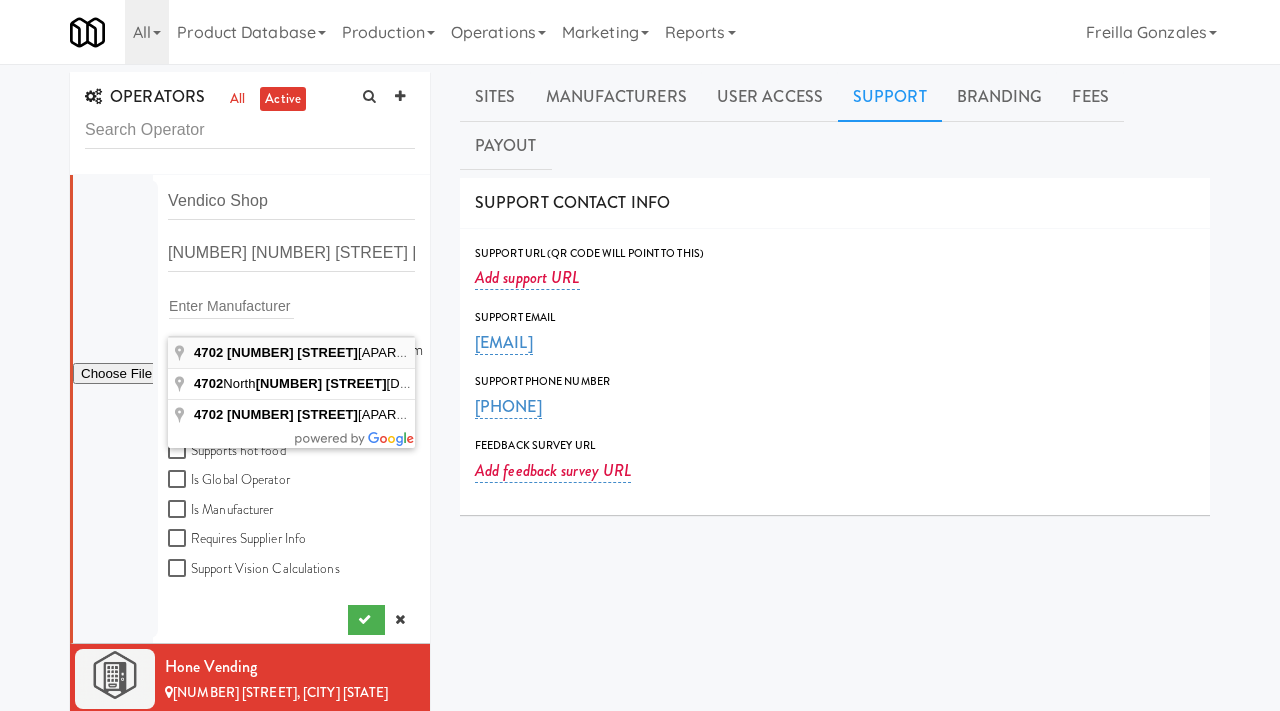 type on "[NUMBER] [STREET] [APARTMENT], [CITY], [STATE], [COUNTRY]" 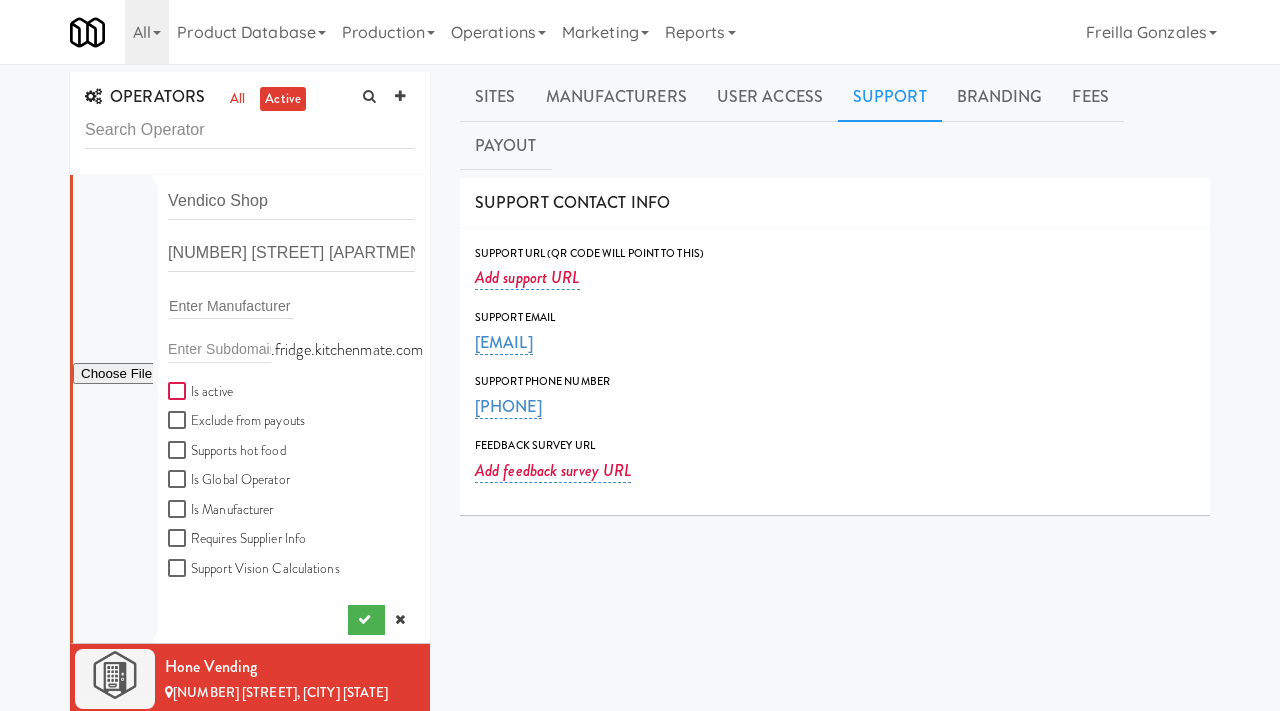 click on "Is active" at bounding box center [179, 392] 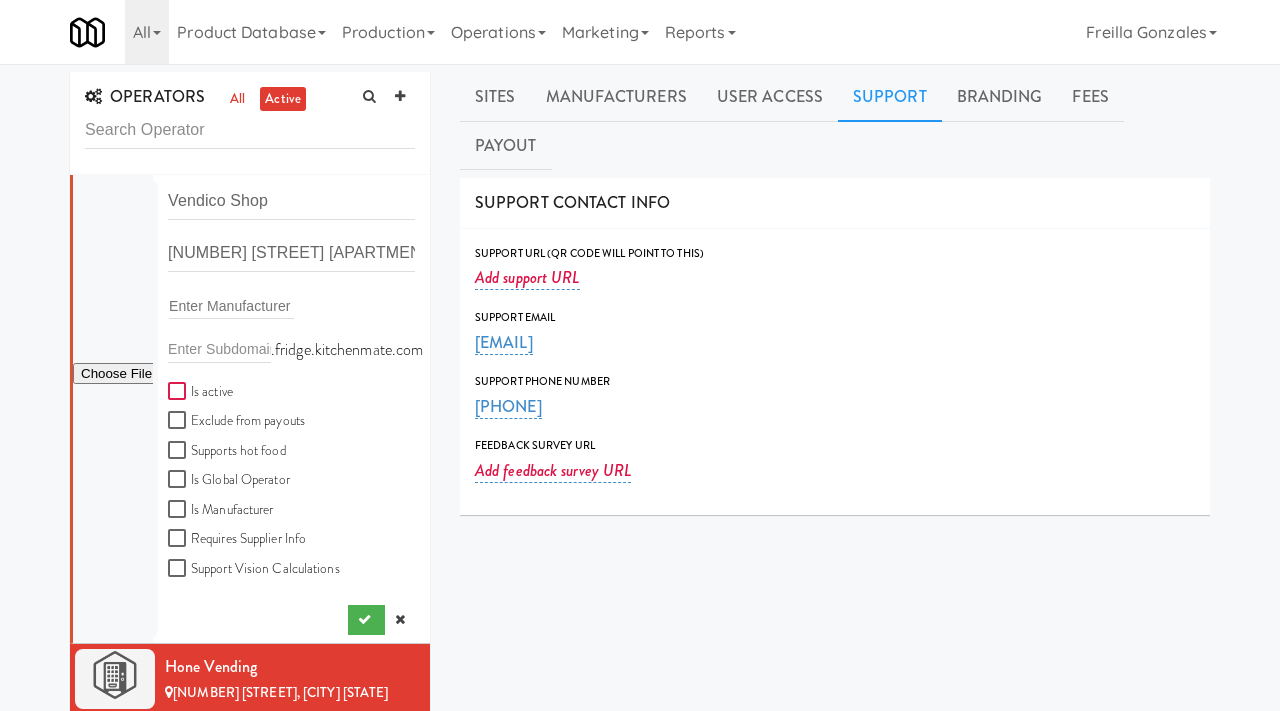 checkbox on "true" 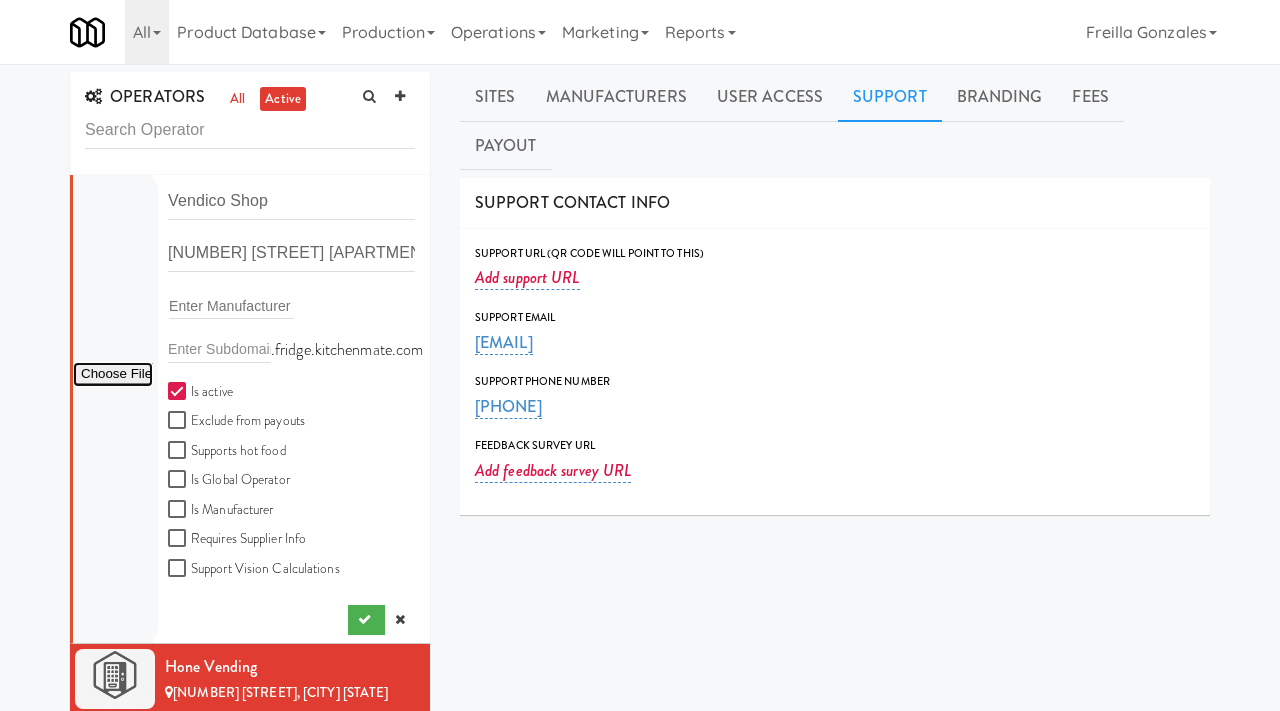 click at bounding box center (113, 374) 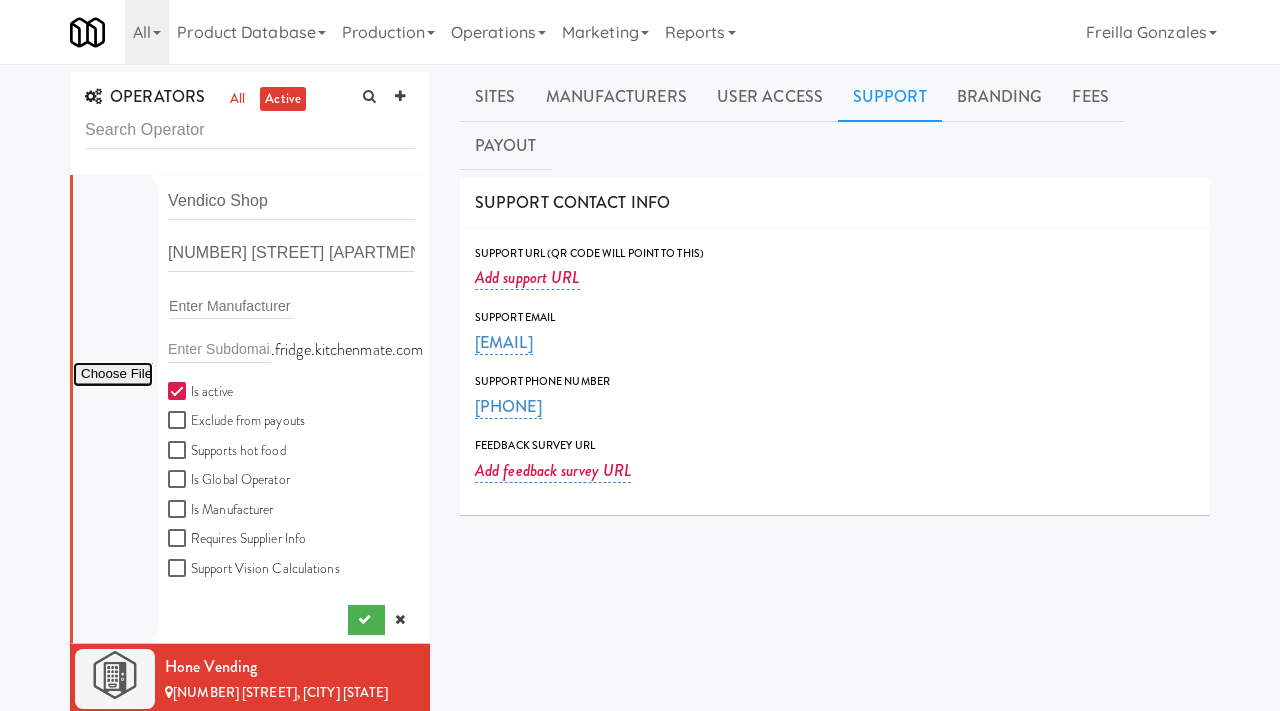 type on "C:\fakepath\b479687b-7323-4ff1-82c9-5e029079f195-0-2logo___dark_icon__270_x_270_-ChatGPT-Image-Aug-4-2025-at-10_31_09-PM.png" 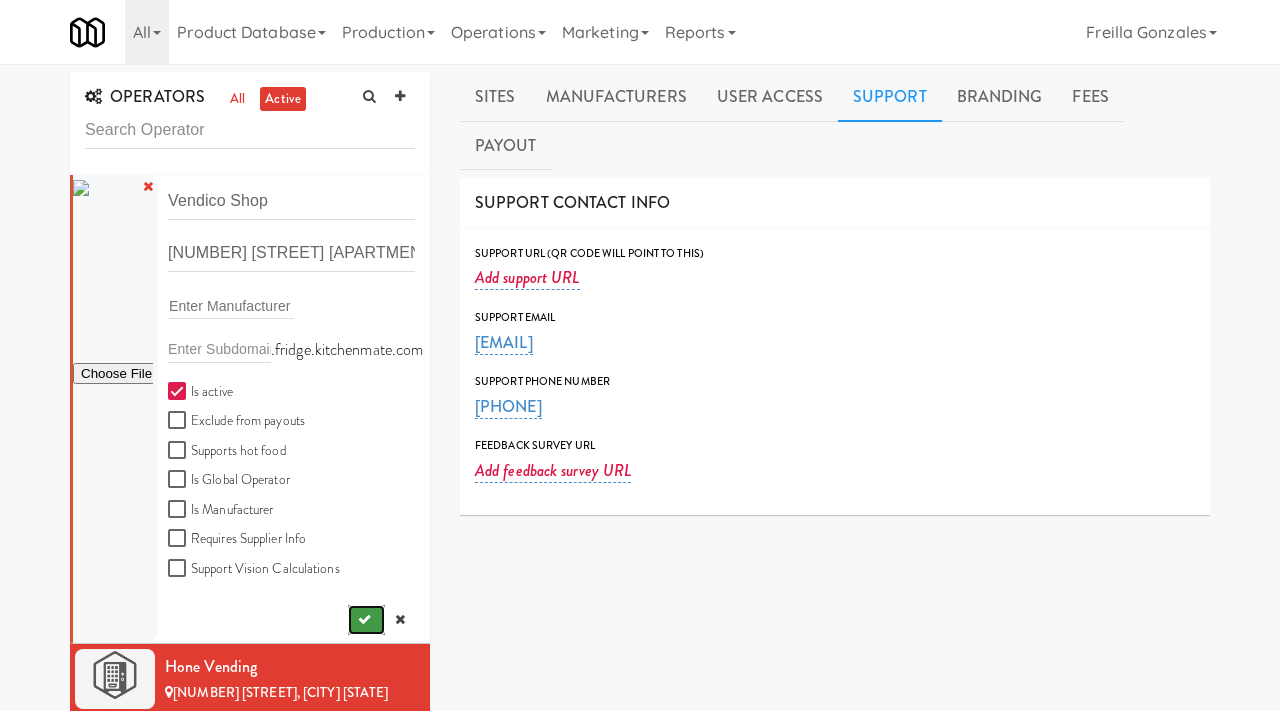 click at bounding box center [366, 620] 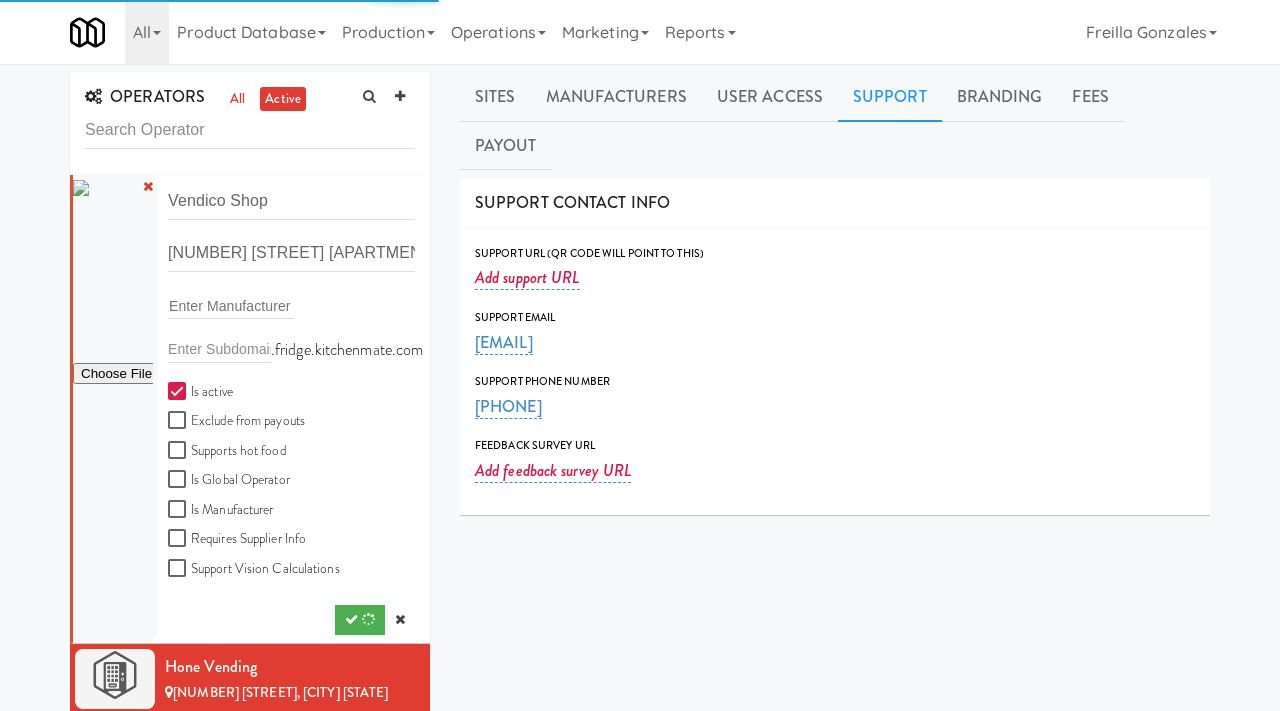 type 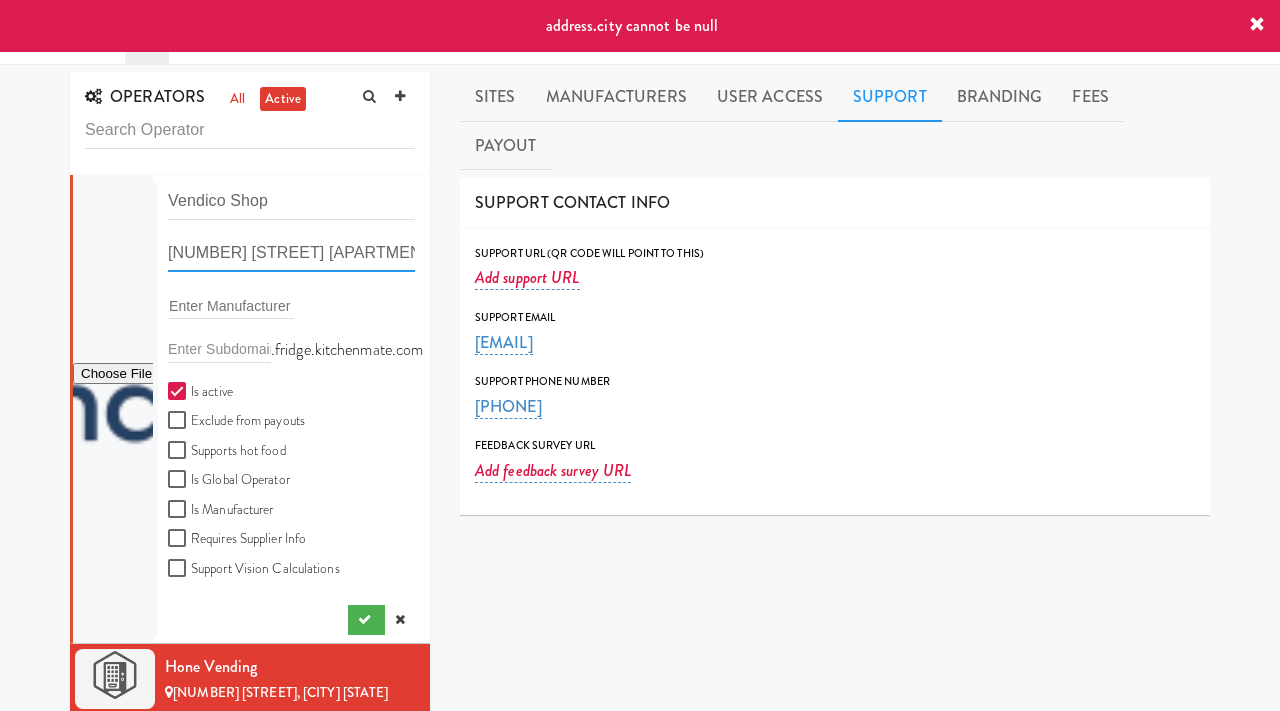 click on "[NUMBER] [STREET] [APARTMENT], [CITY], [STATE], [COUNTRY]" at bounding box center [291, 253] 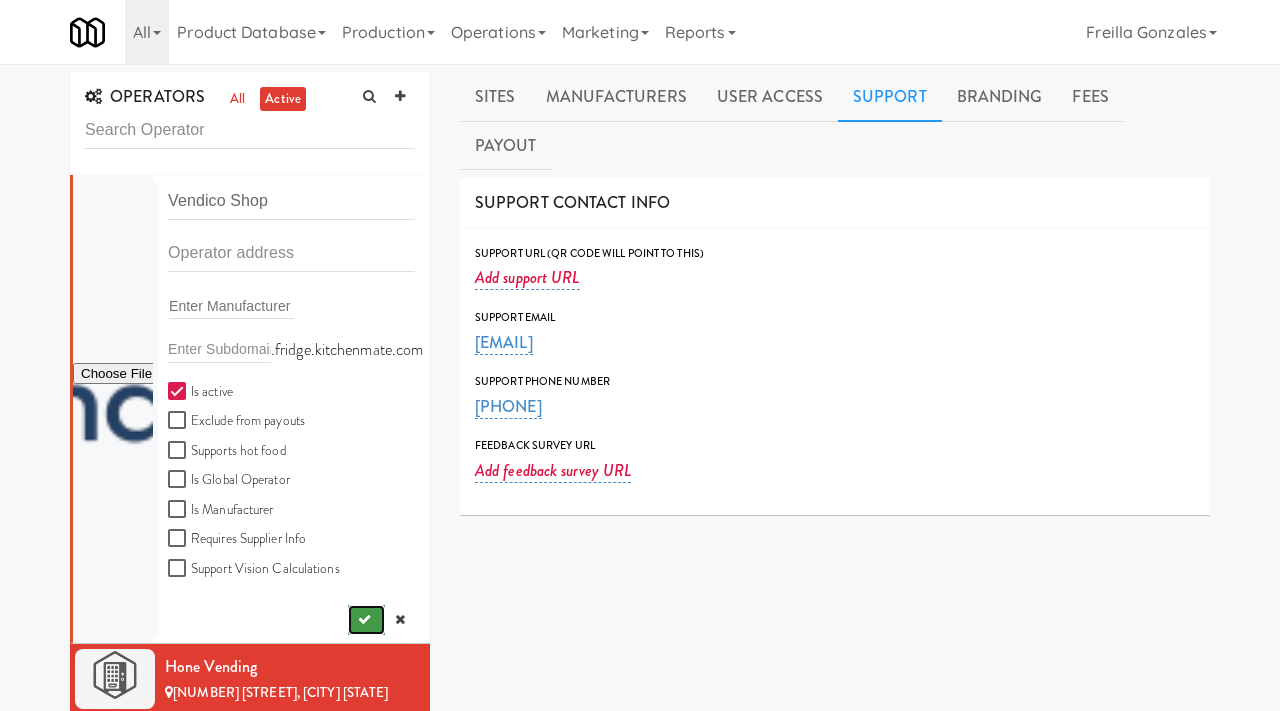 click at bounding box center [366, 620] 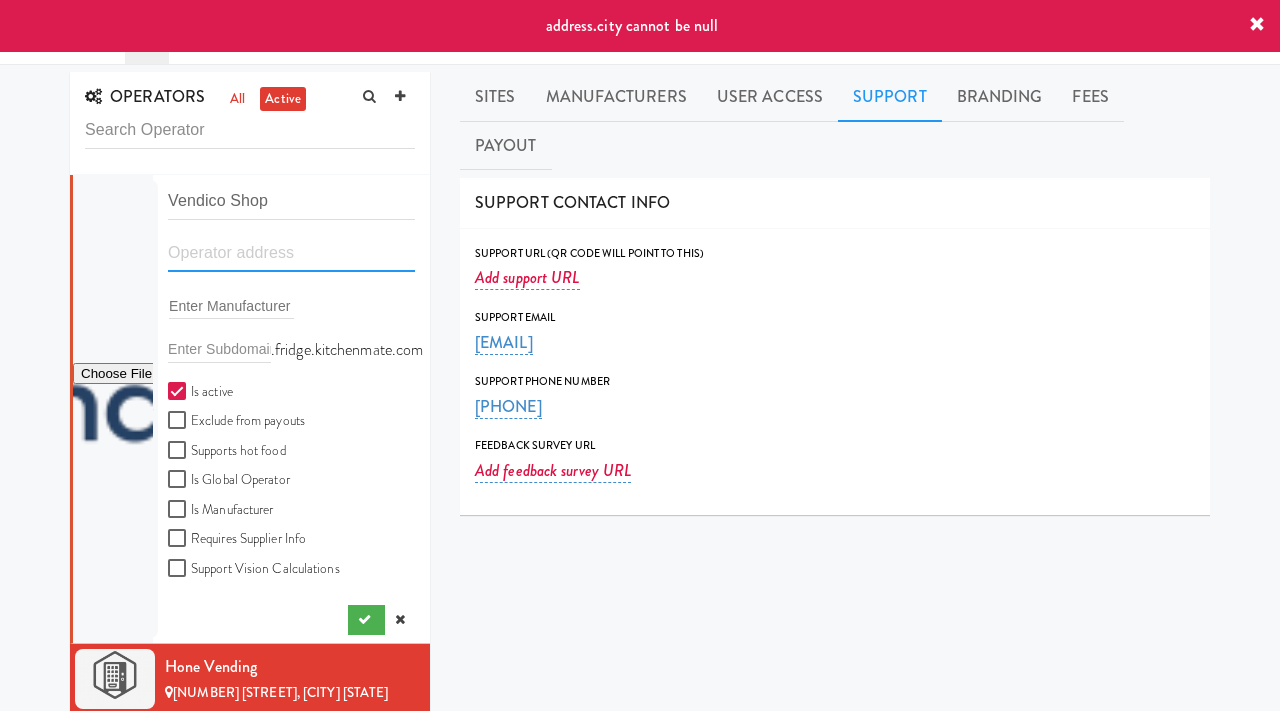 click at bounding box center [291, 253] 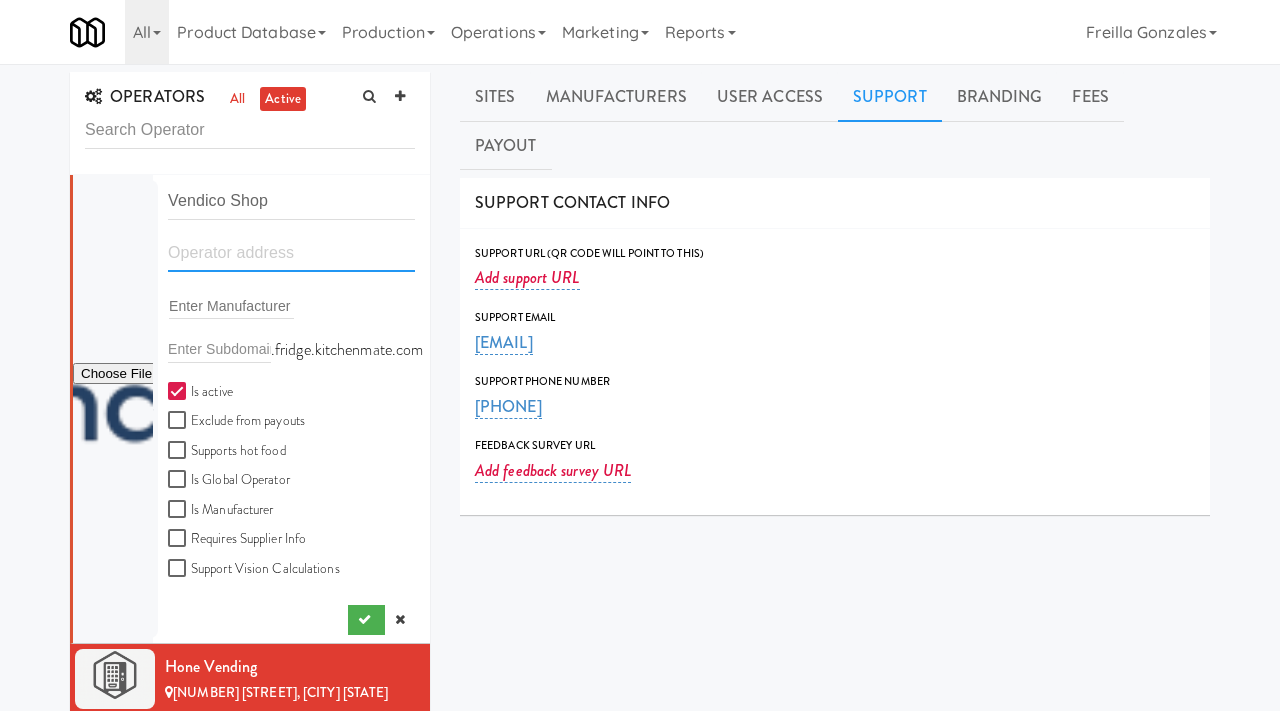 paste on "[NUMBER] [NUMBER] [STREET] [APARTMENT]" 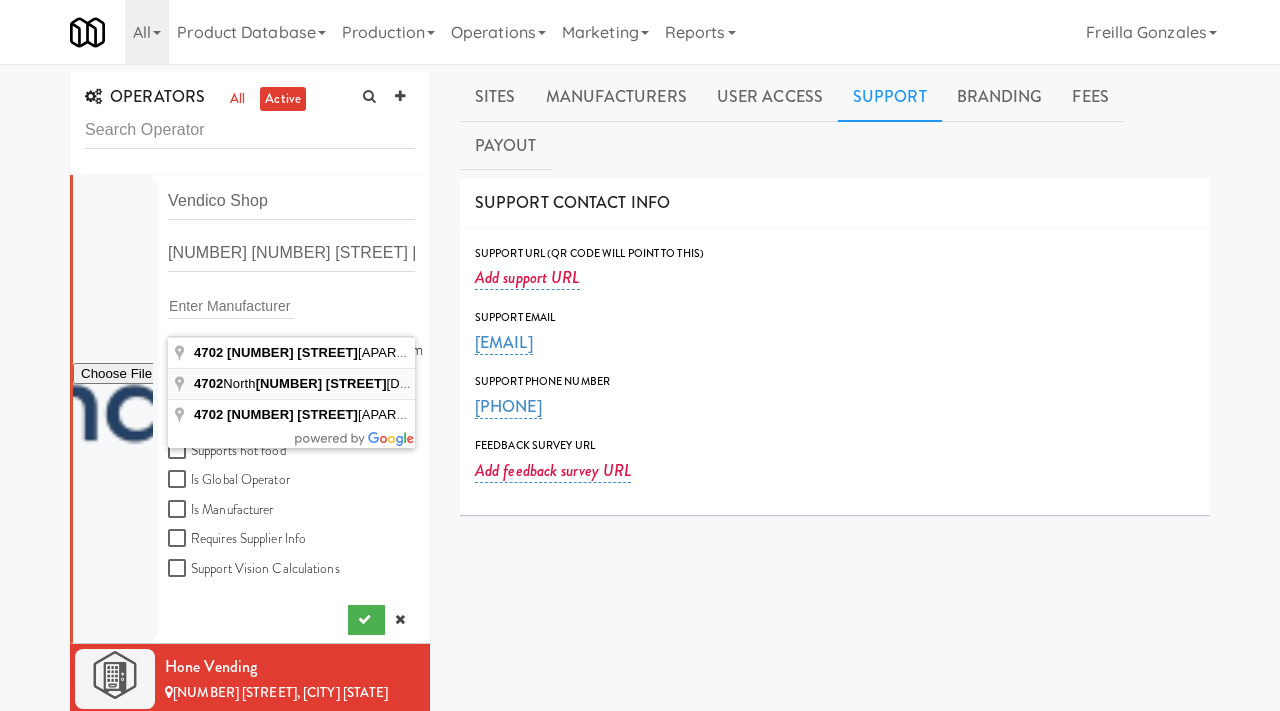 type on "[NUMBER] [STREET] [APARTMENT], [CITY], [STATE], [COUNTRY]" 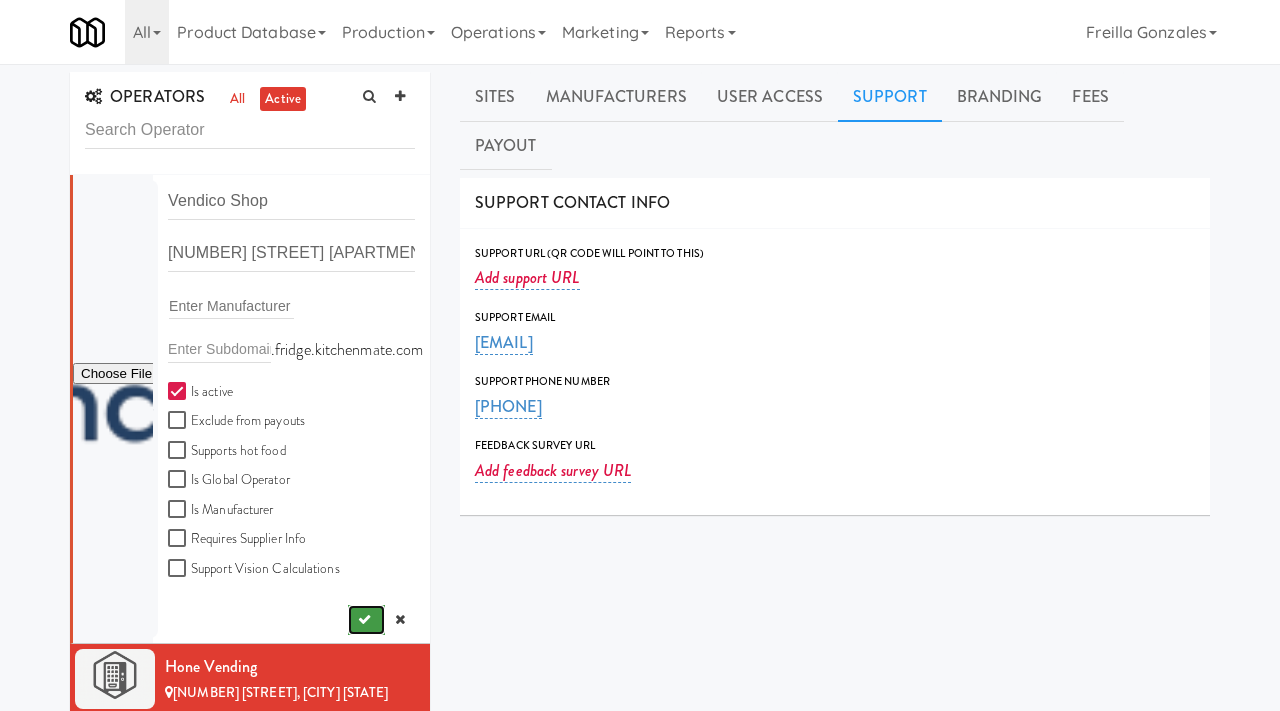 click at bounding box center [364, 619] 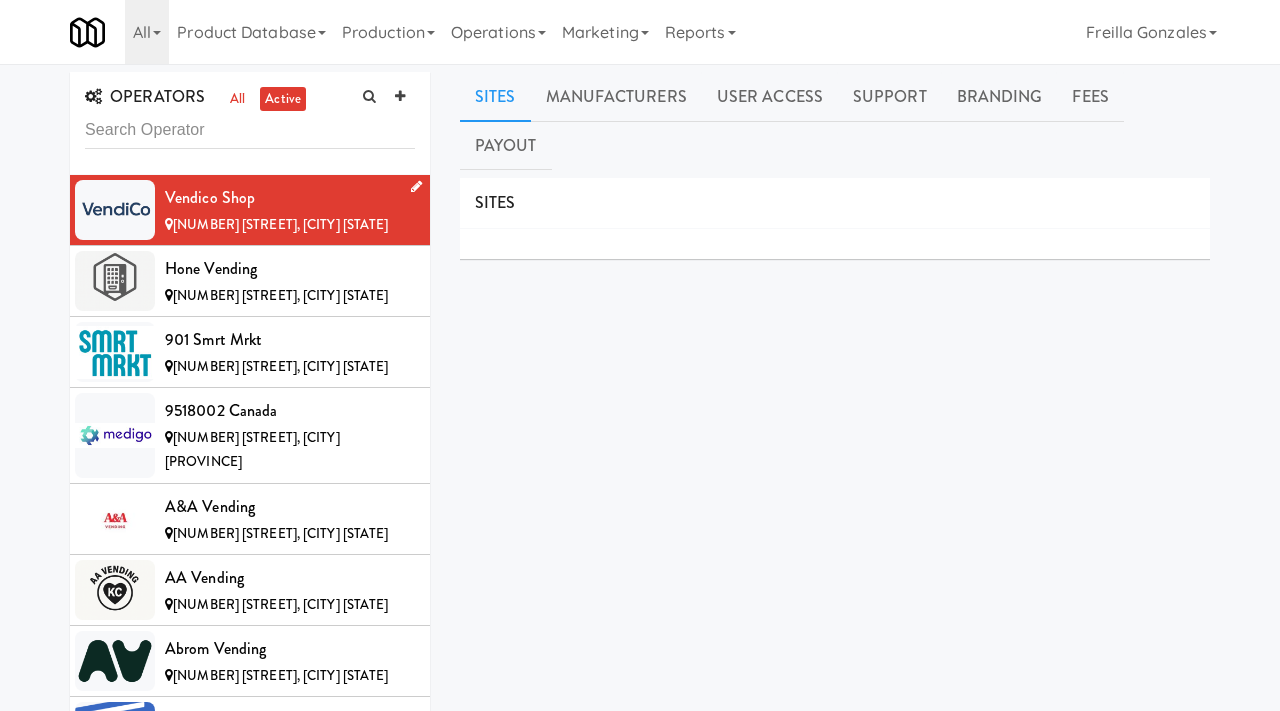 click at bounding box center [416, 186] 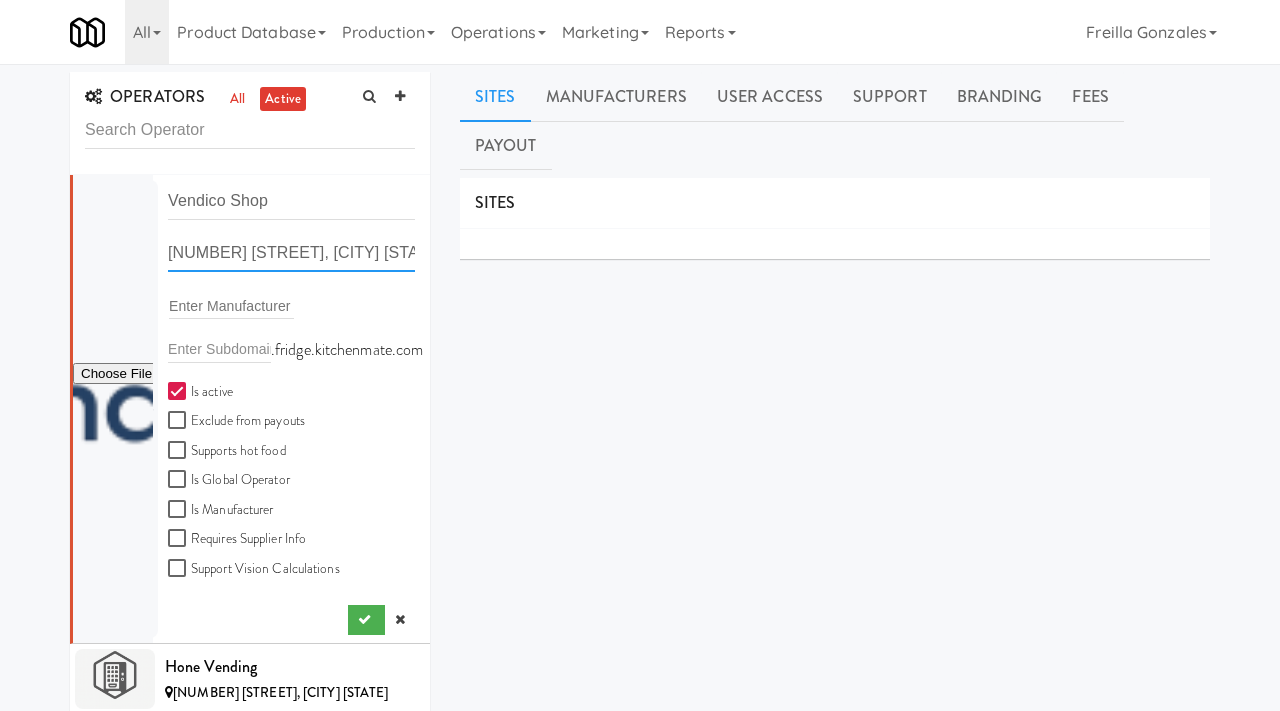 click on "[NUMBER] [STREET], [CITY] [STATE]" at bounding box center (291, 253) 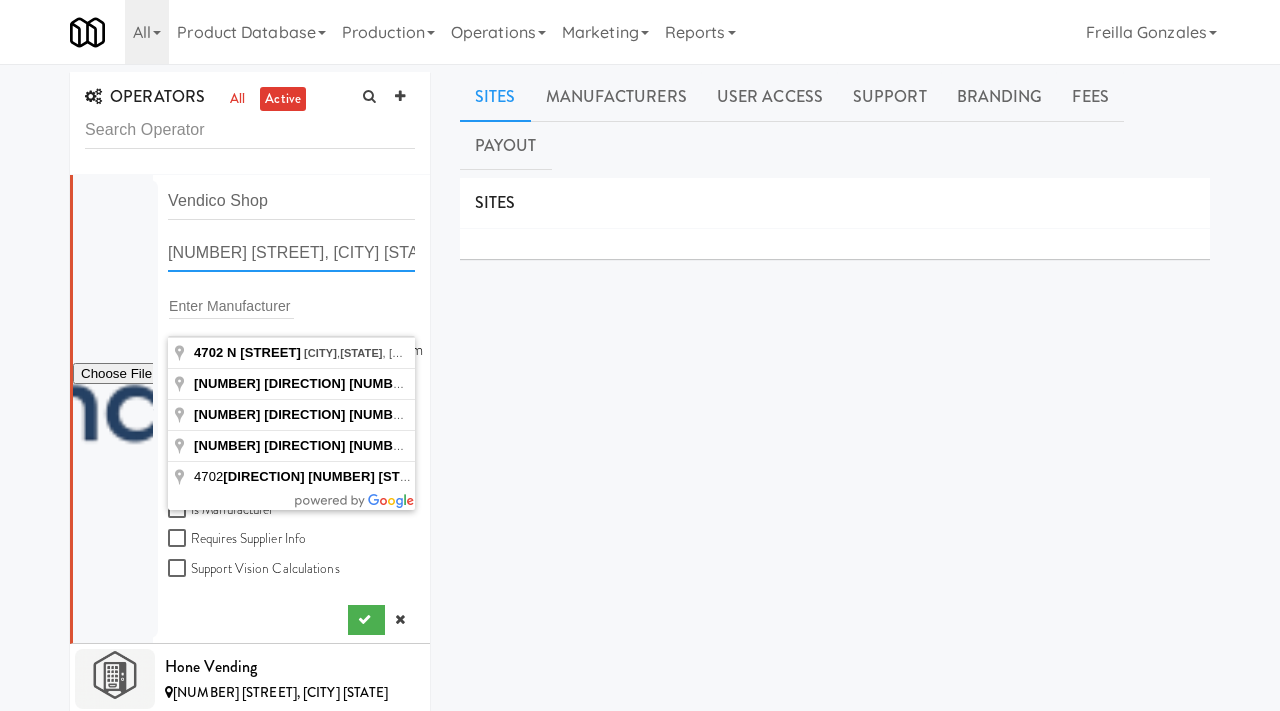 paste on "[STREET] [APARTMENT]" 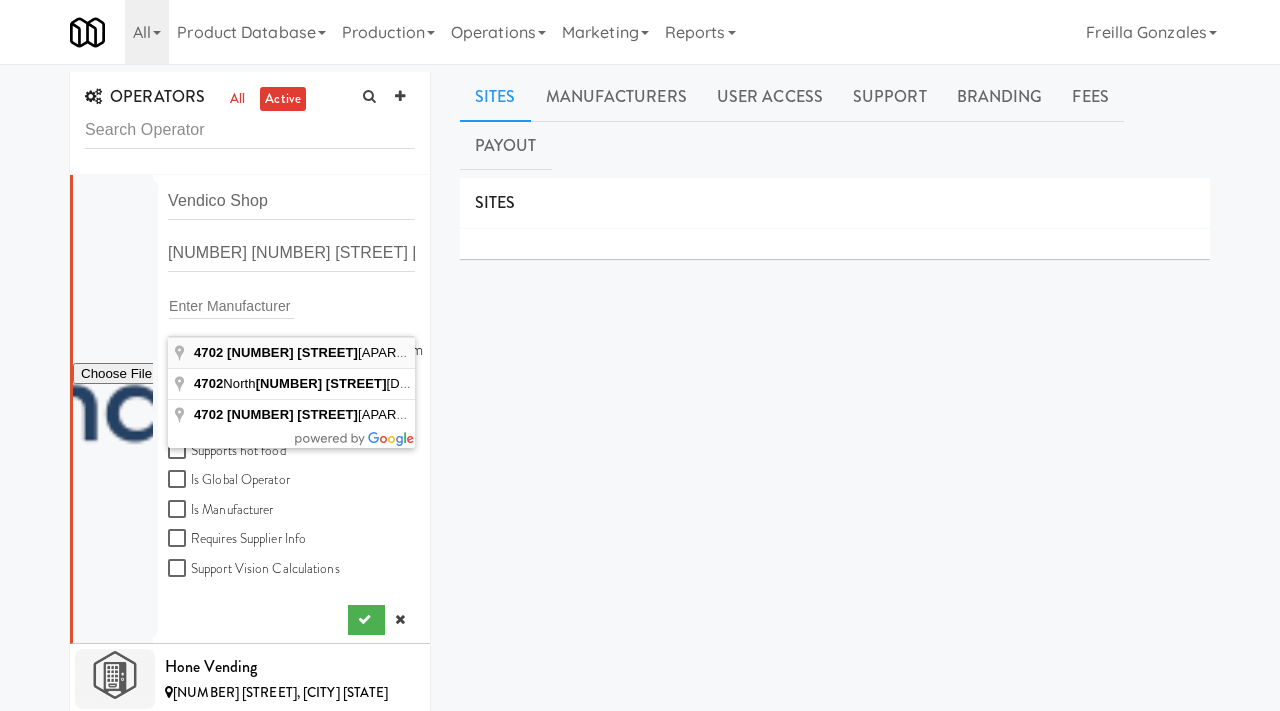 type on "[NUMBER] [STREET] [APARTMENT], [CITY], [STATE], [COUNTRY]" 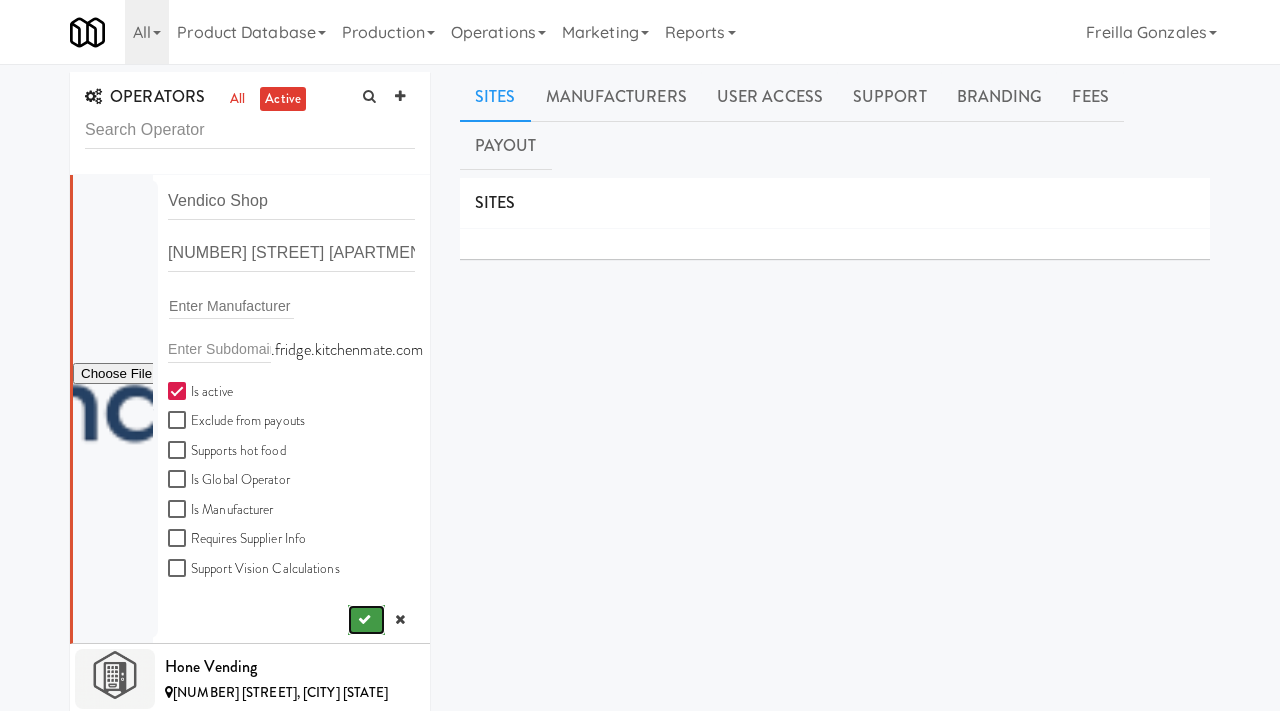 click at bounding box center [364, 619] 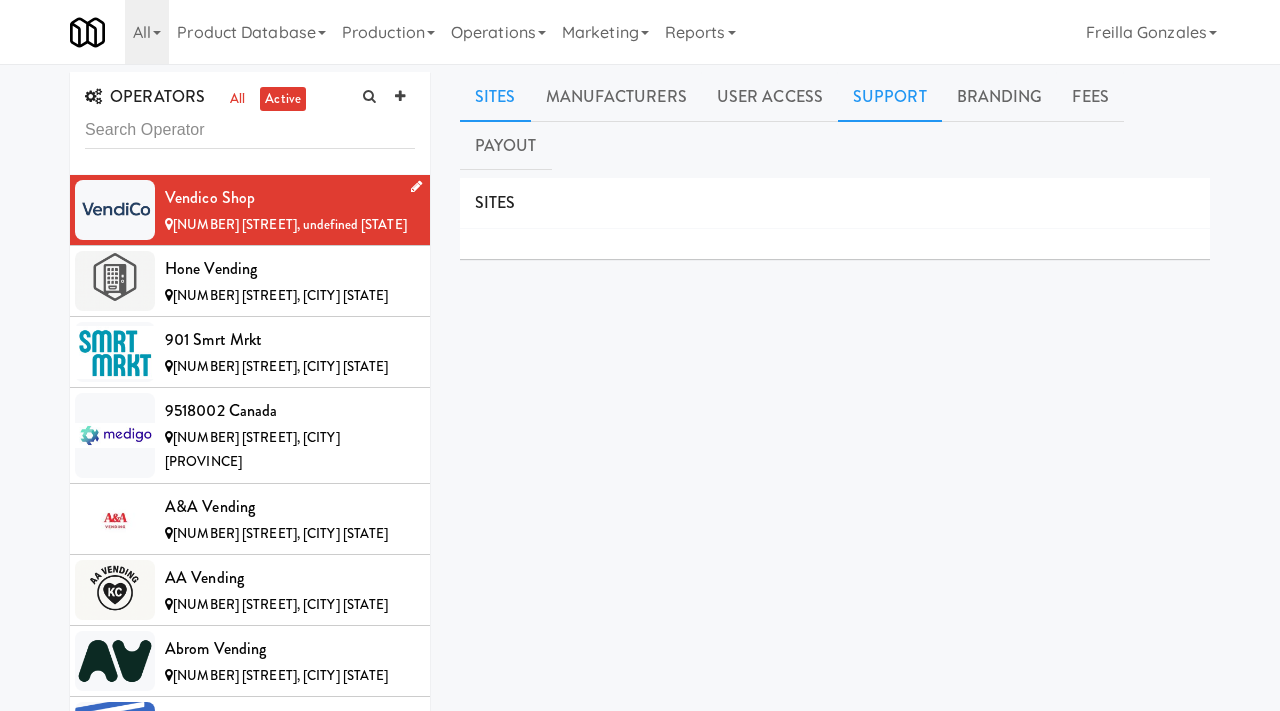 click on "Support" at bounding box center [890, 97] 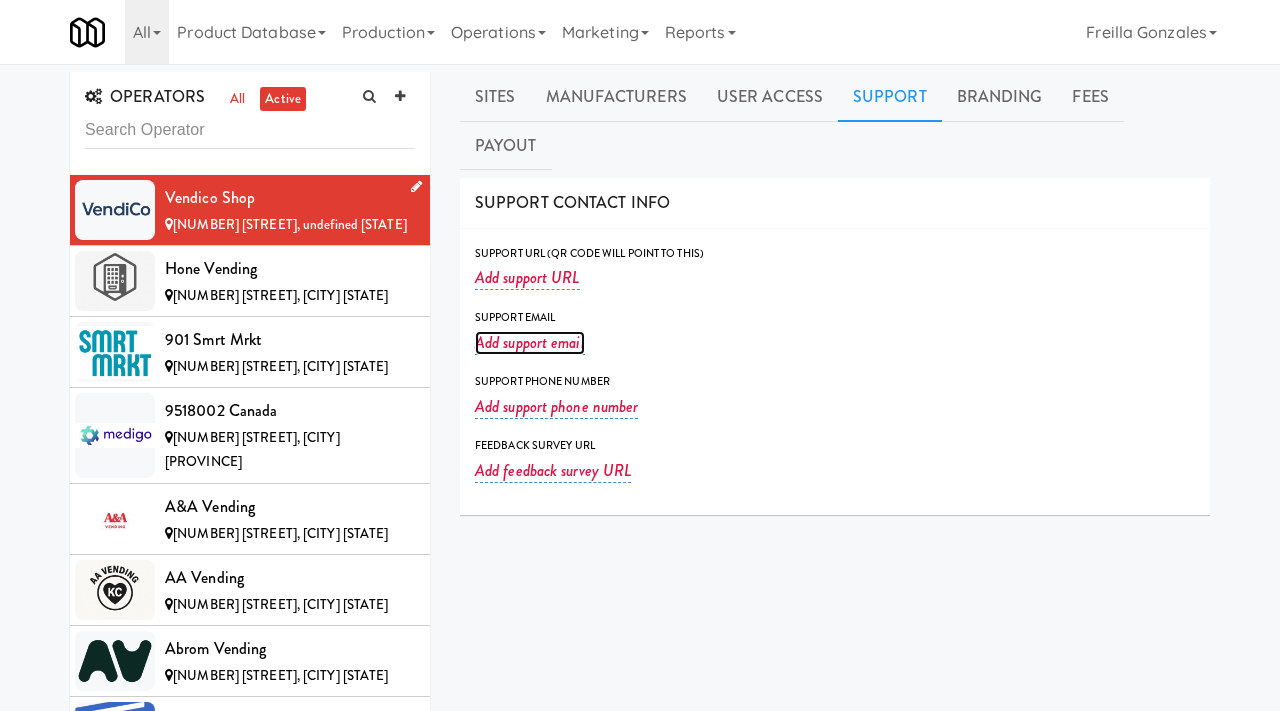 click on "Add support email" at bounding box center (530, 343) 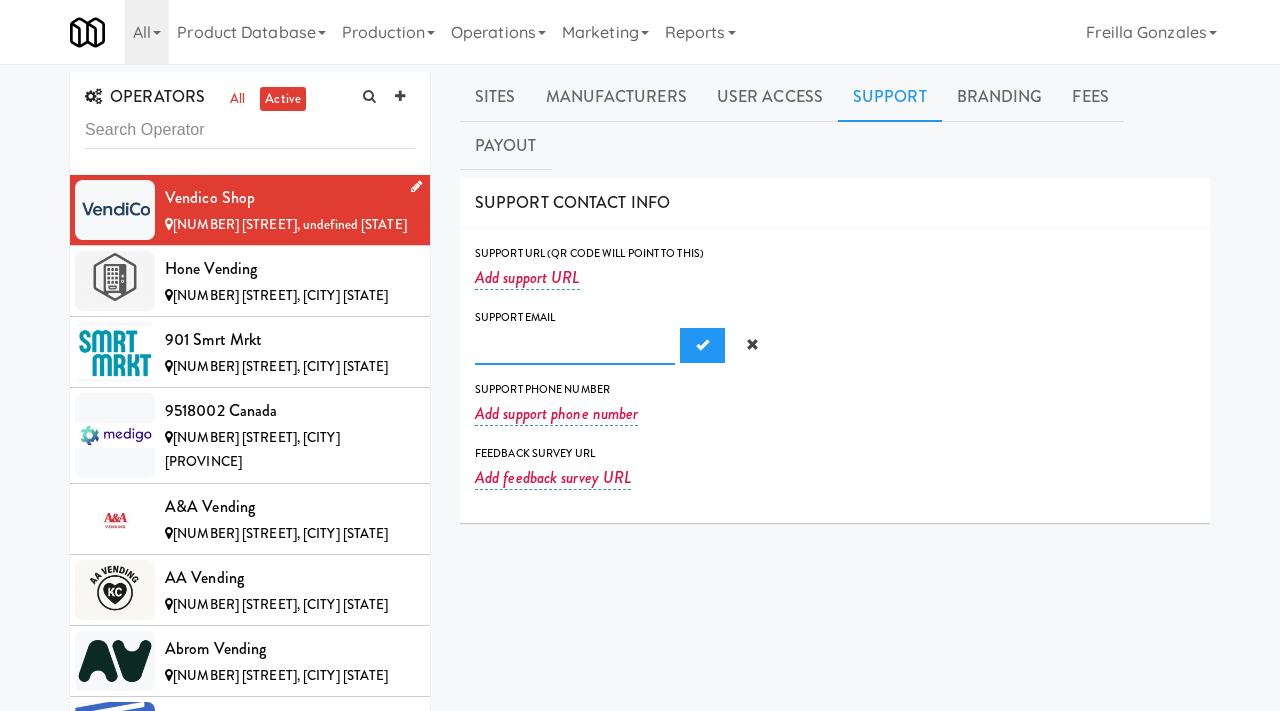 paste on "[EMAIL]" 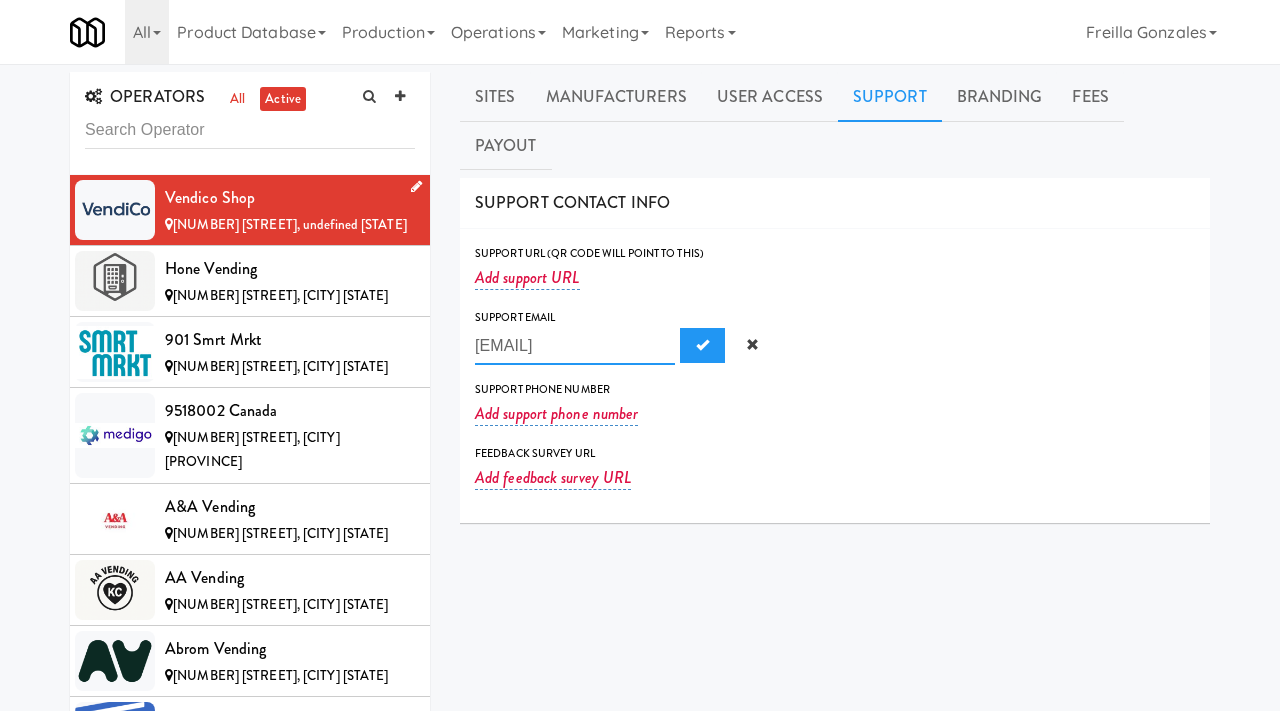 scroll, scrollTop: 0, scrollLeft: 23, axis: horizontal 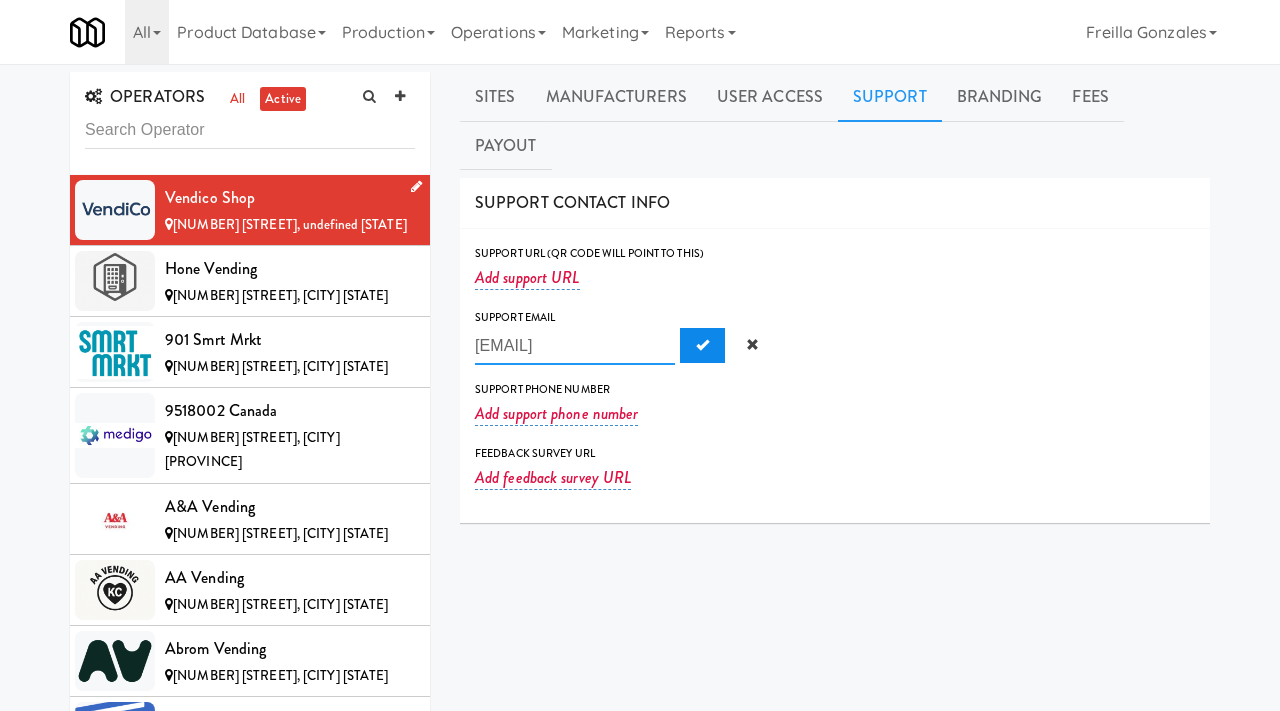 type on "[EMAIL]" 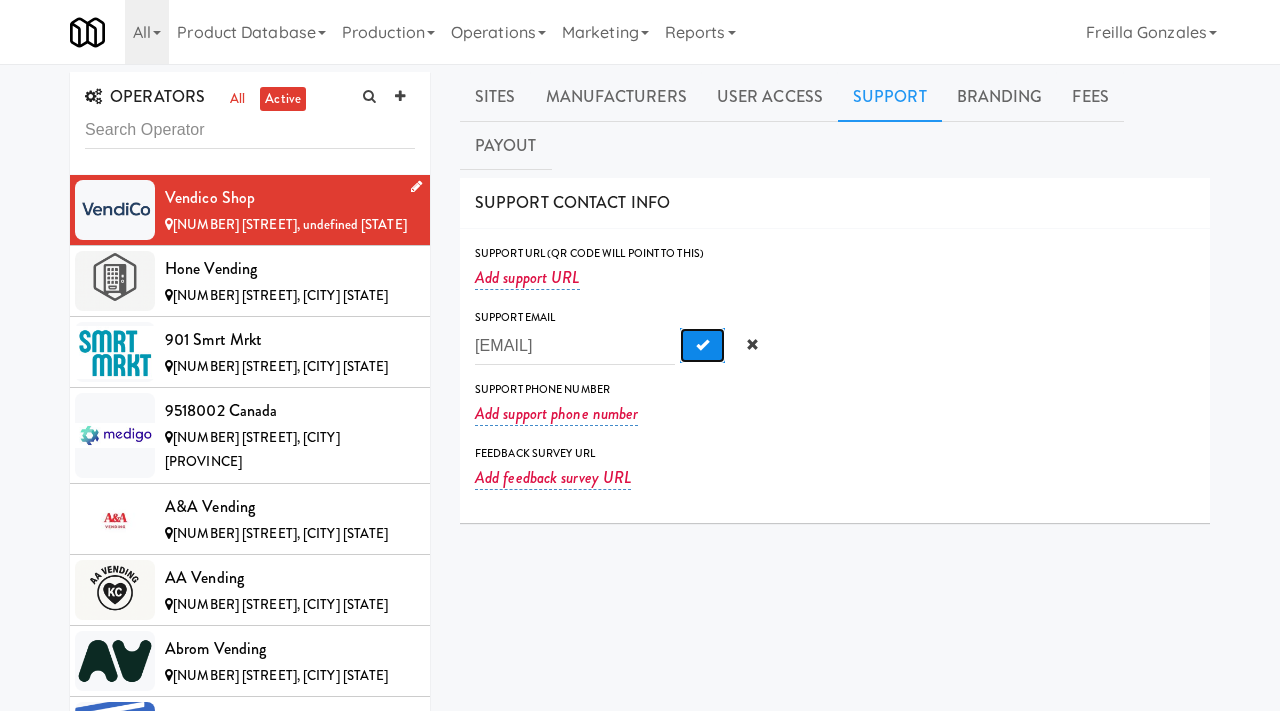 click at bounding box center [702, 344] 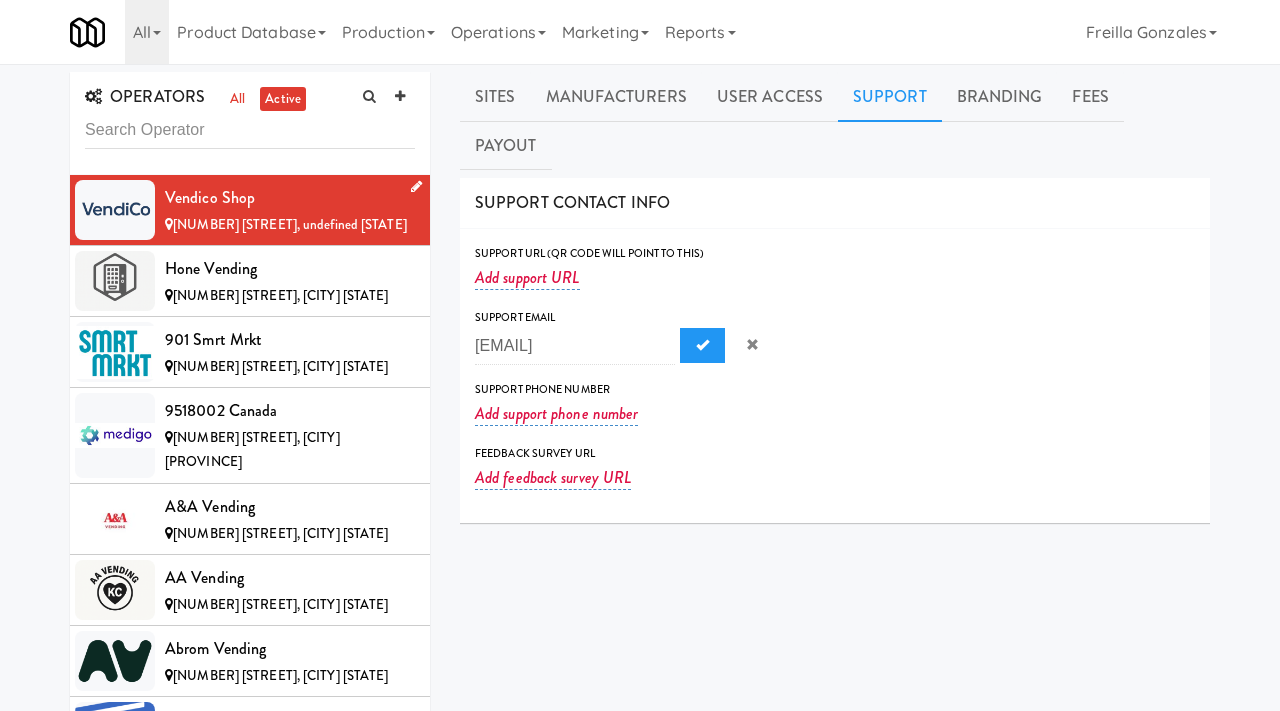 scroll, scrollTop: 0, scrollLeft: 0, axis: both 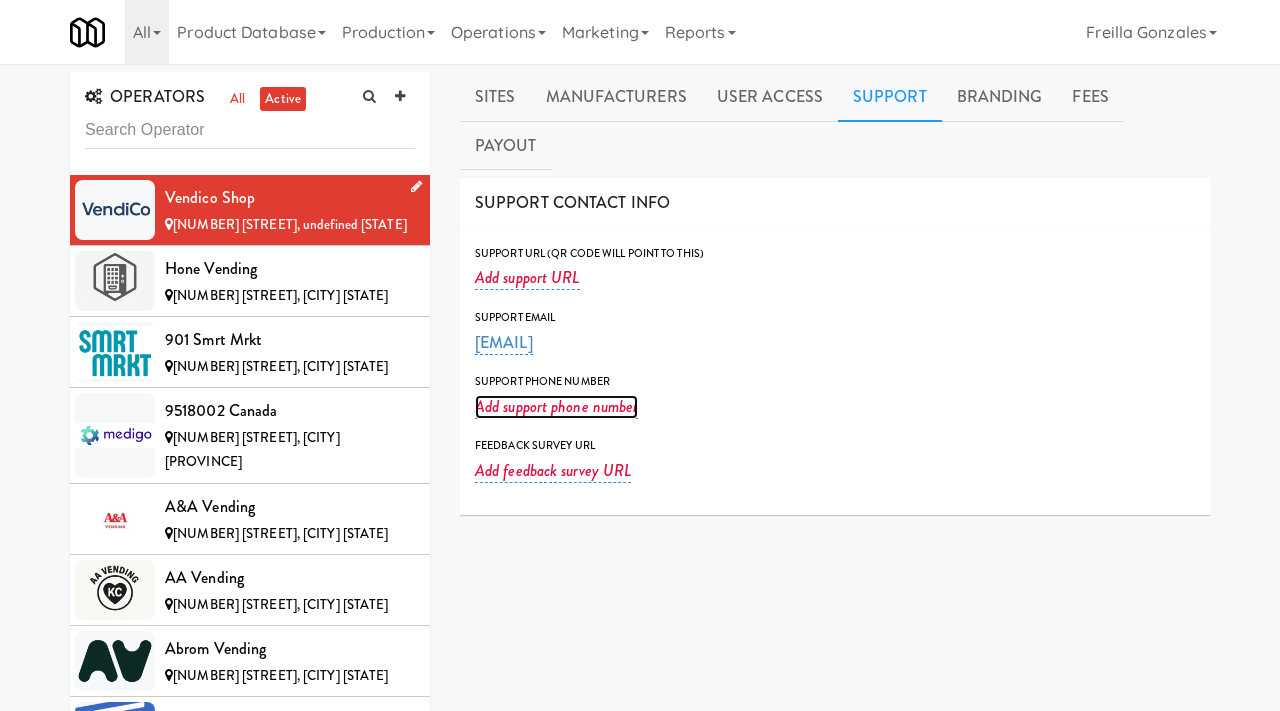 click on "Add support phone number" at bounding box center (556, 407) 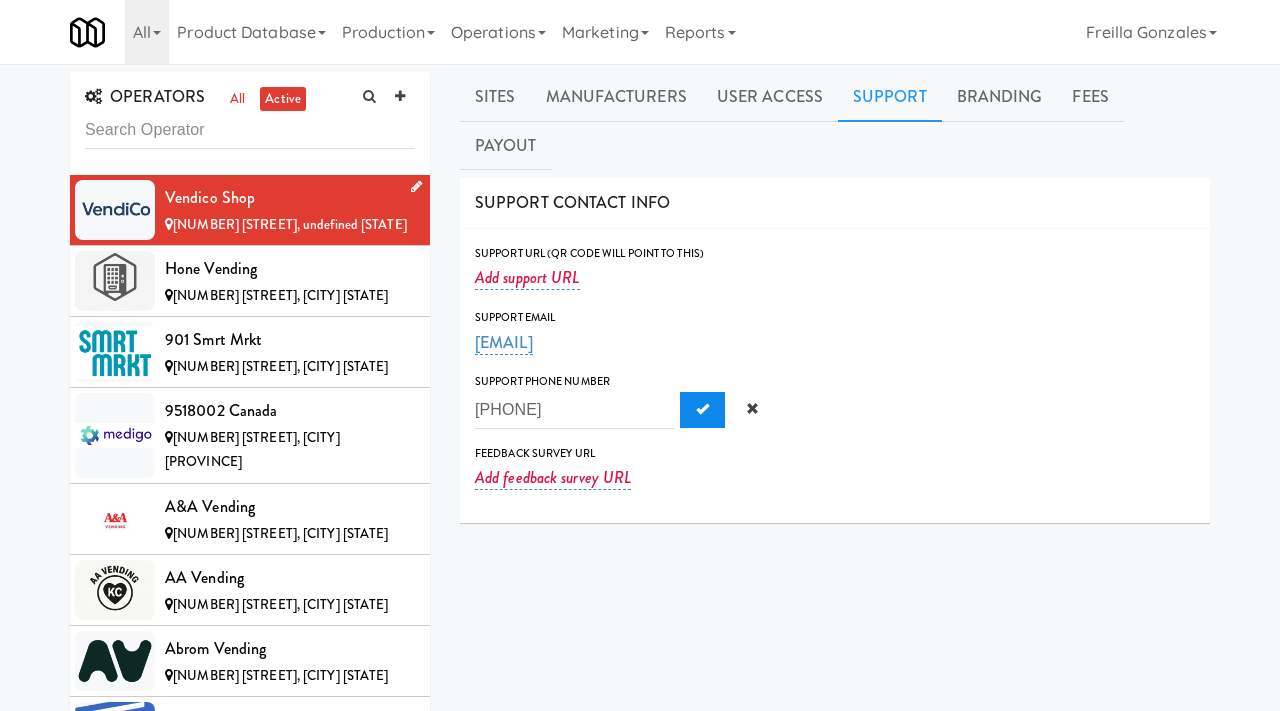type on "[PHONE]" 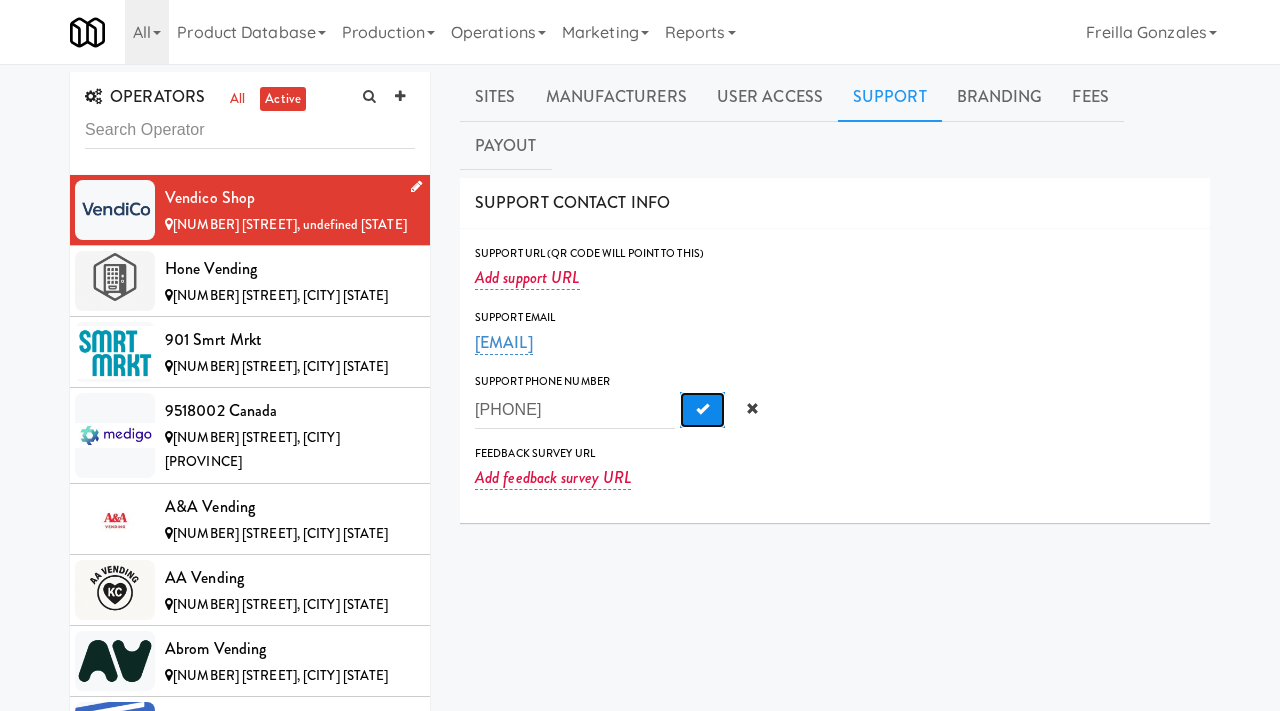 click at bounding box center (702, 408) 